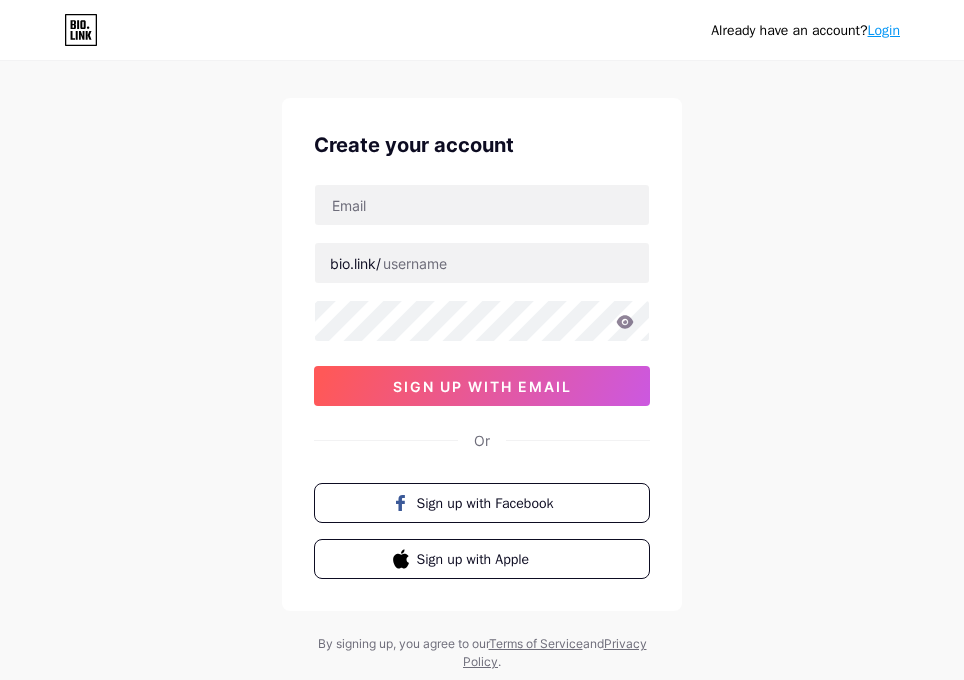 scroll, scrollTop: 0, scrollLeft: 0, axis: both 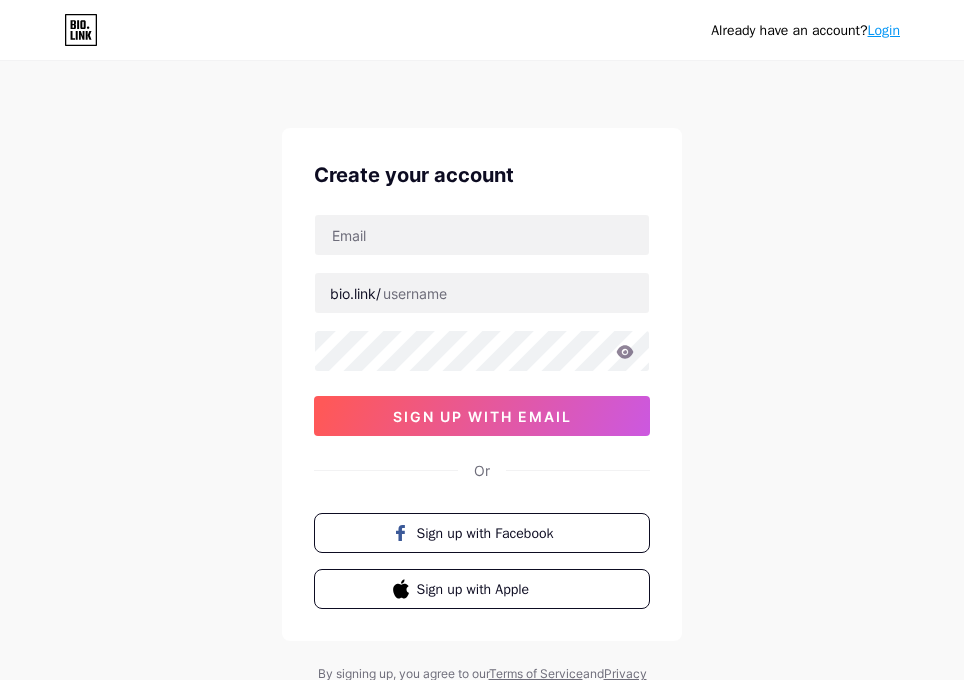 click on "Or" at bounding box center (482, 470) 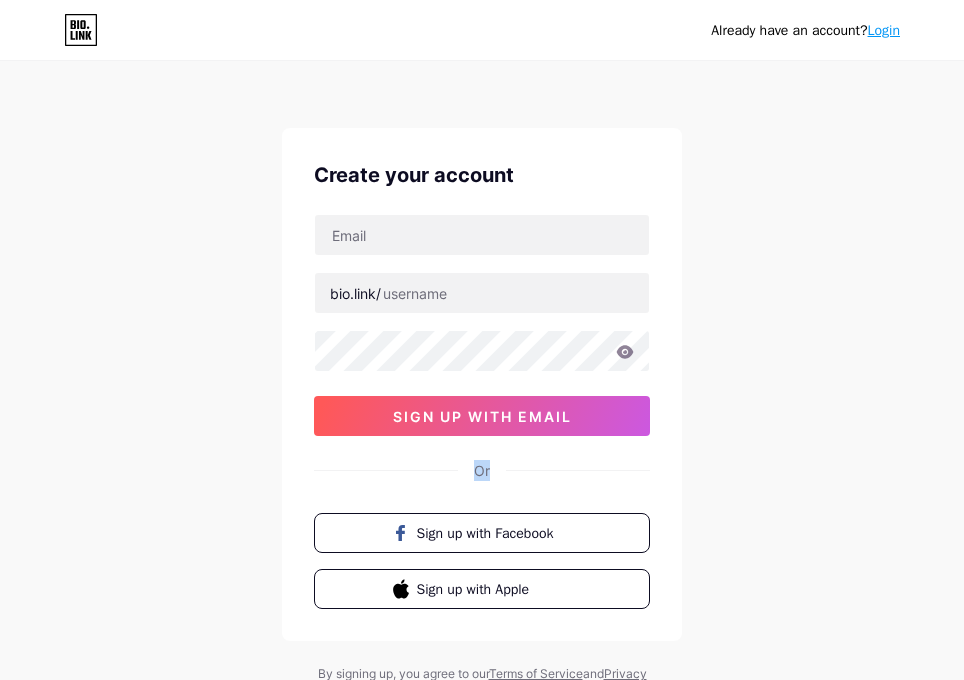 click on "Or" at bounding box center [482, 470] 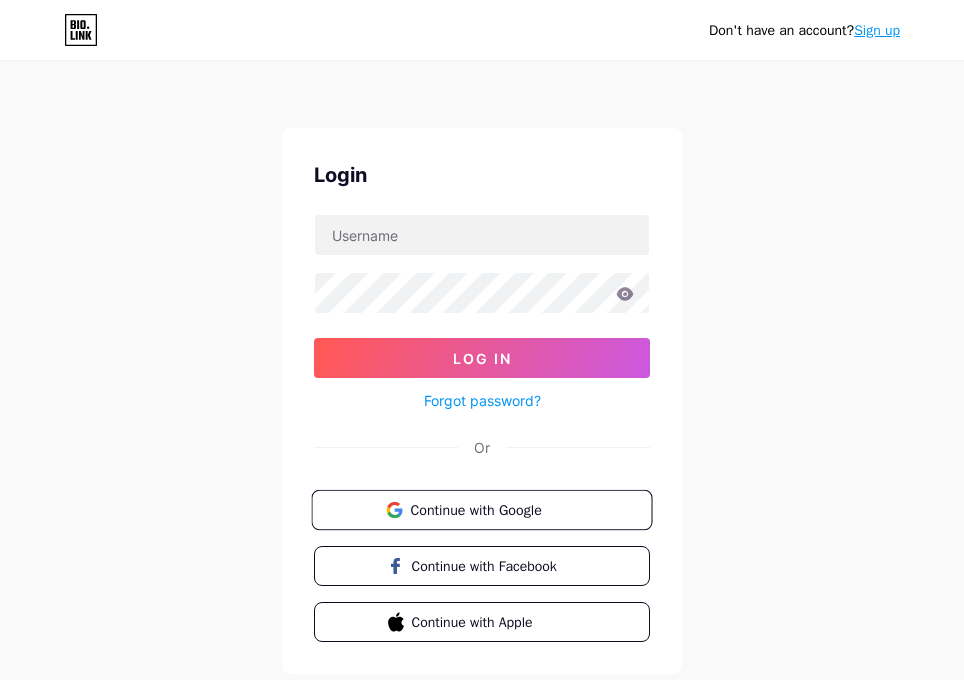 click on "Continue with Google" at bounding box center [493, 509] 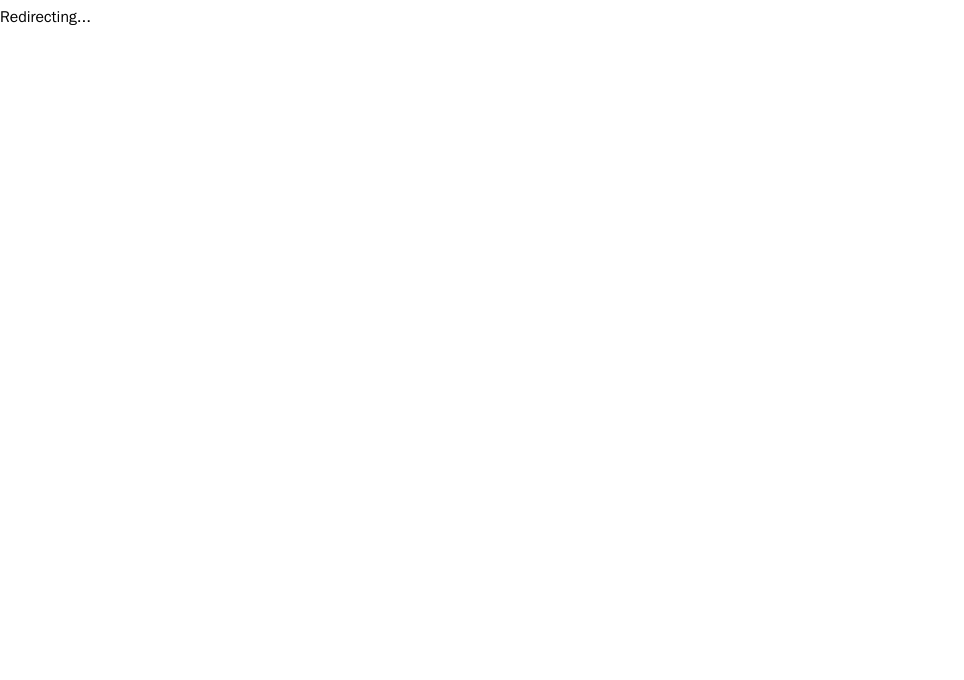 scroll, scrollTop: 0, scrollLeft: 0, axis: both 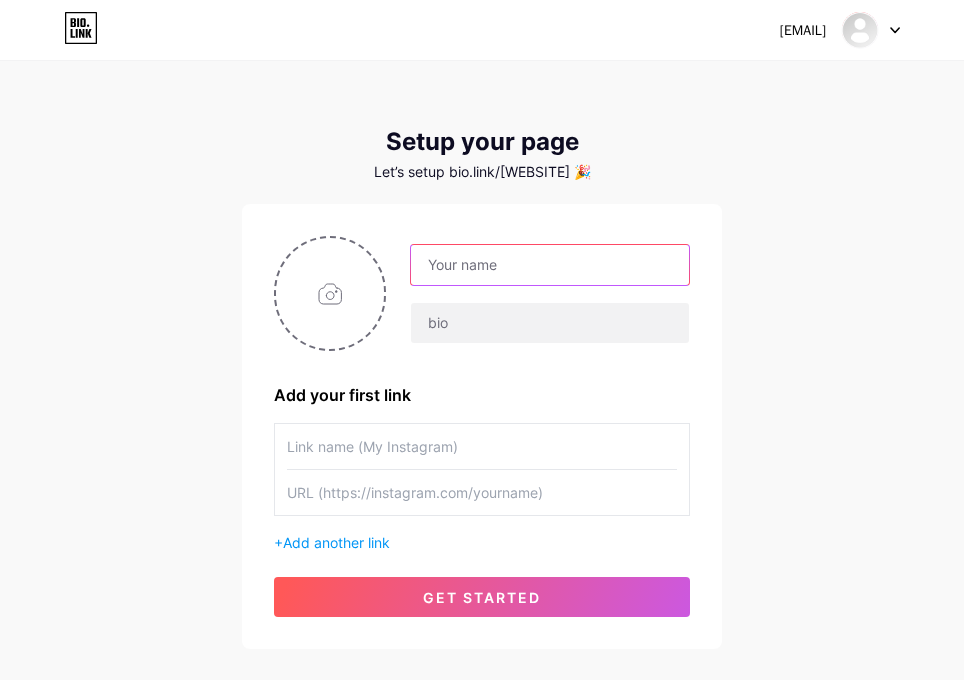 click at bounding box center (550, 265) 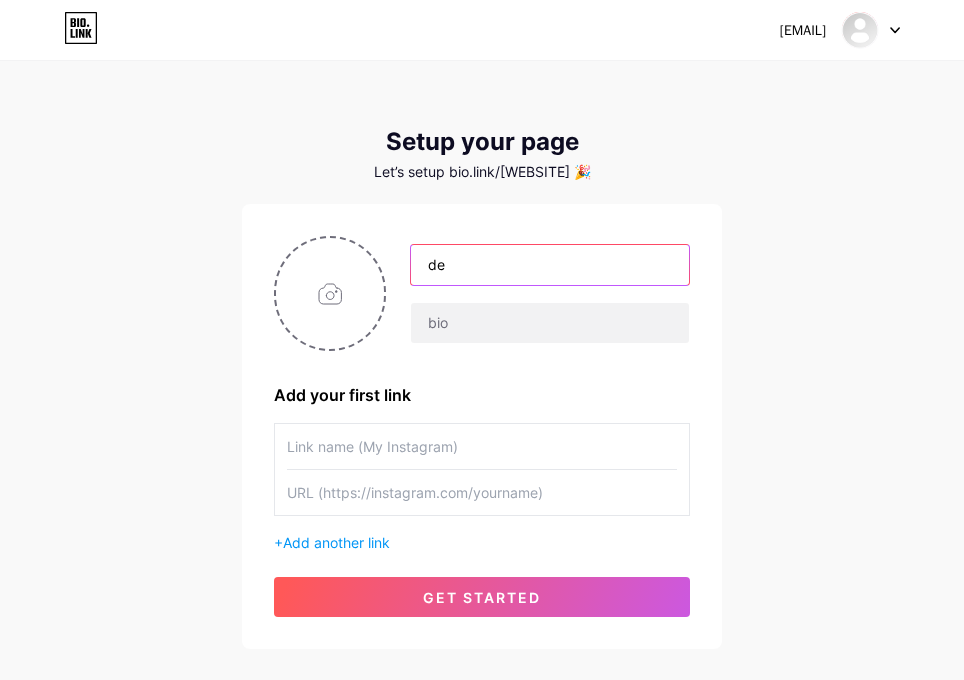type on "d" 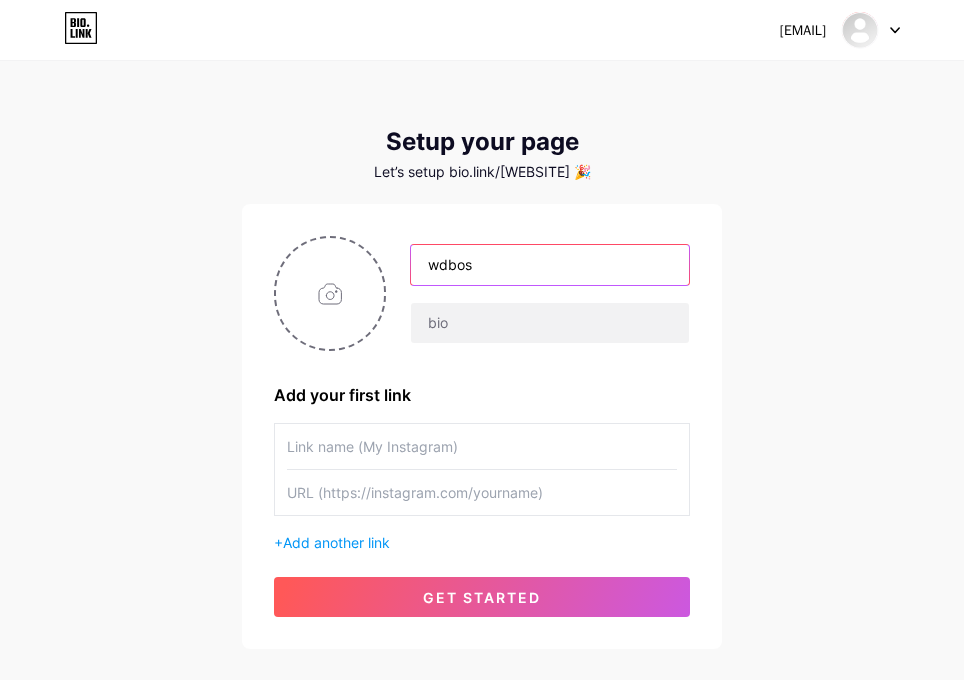 type on "wdbos" 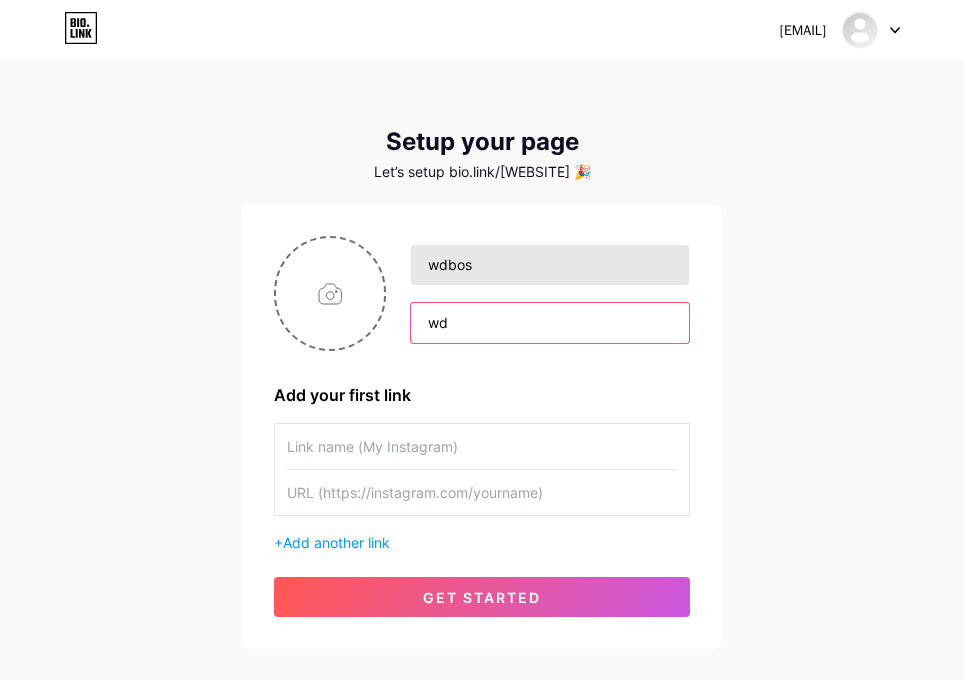 type on "wd" 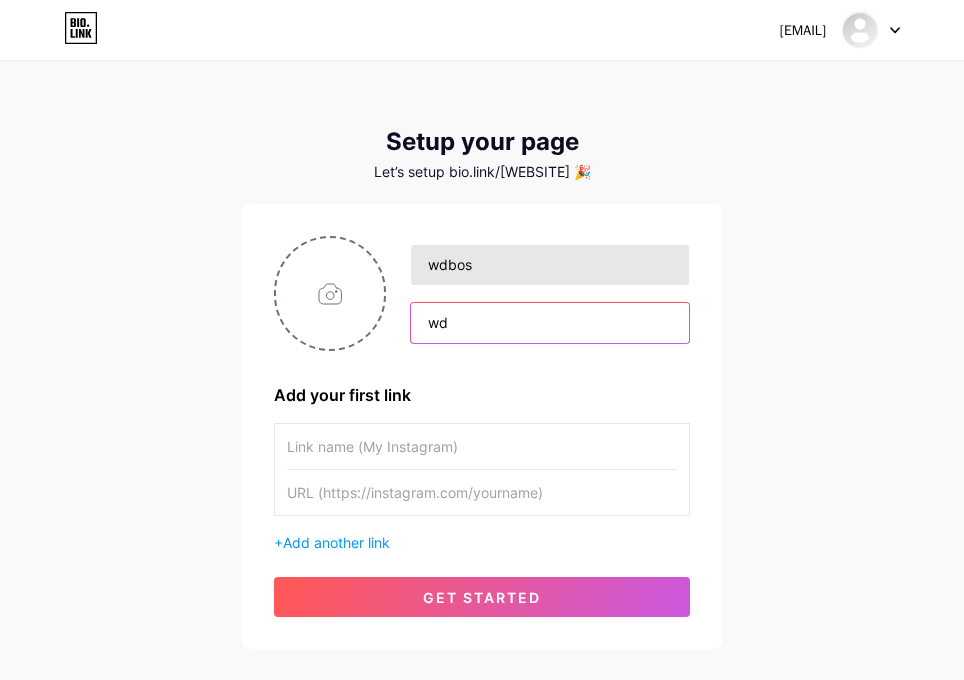 type 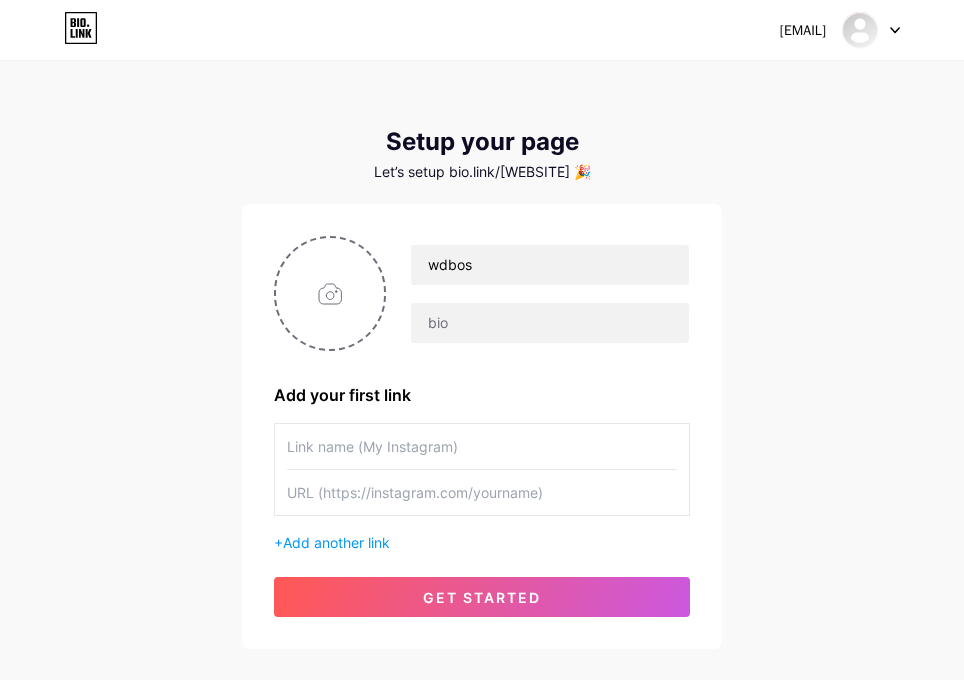 drag, startPoint x: 448, startPoint y: 462, endPoint x: 459, endPoint y: 480, distance: 21.095022 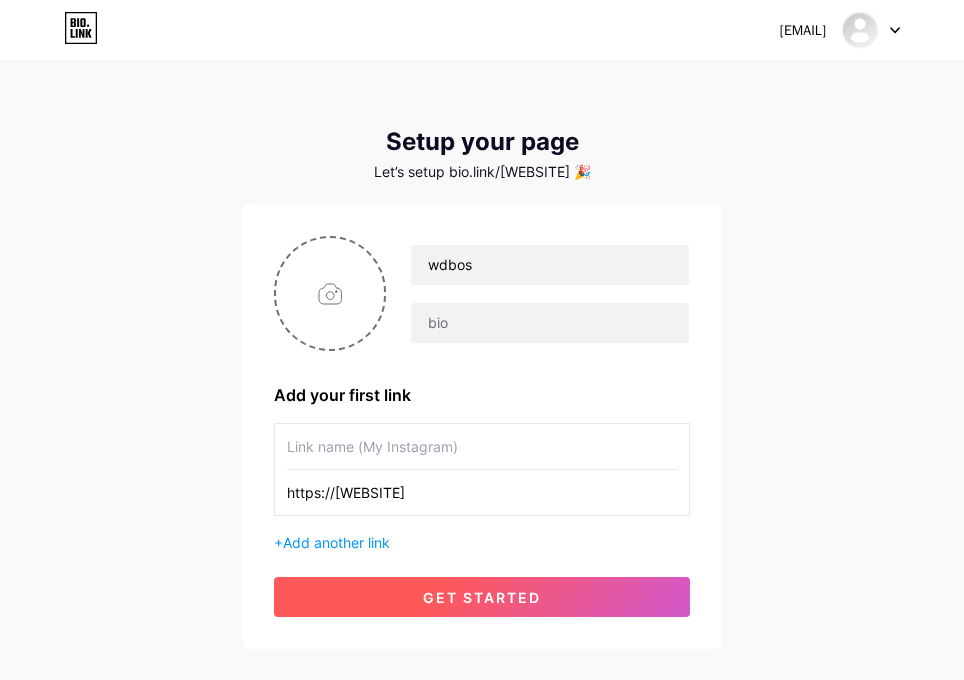 type on "https://[WEBSITE]" 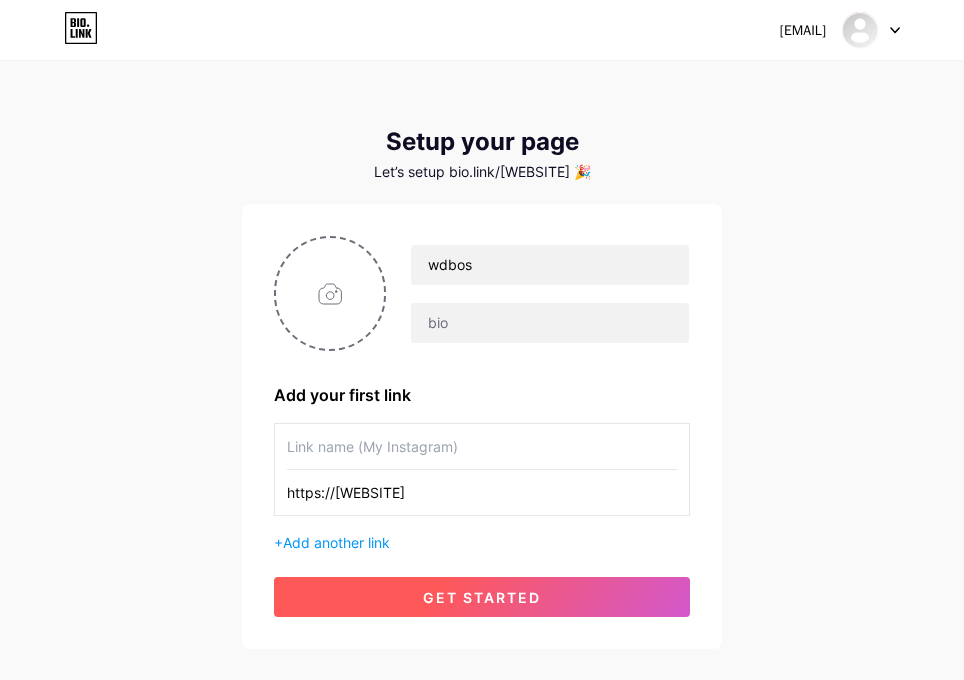 click on "get started" at bounding box center (482, 597) 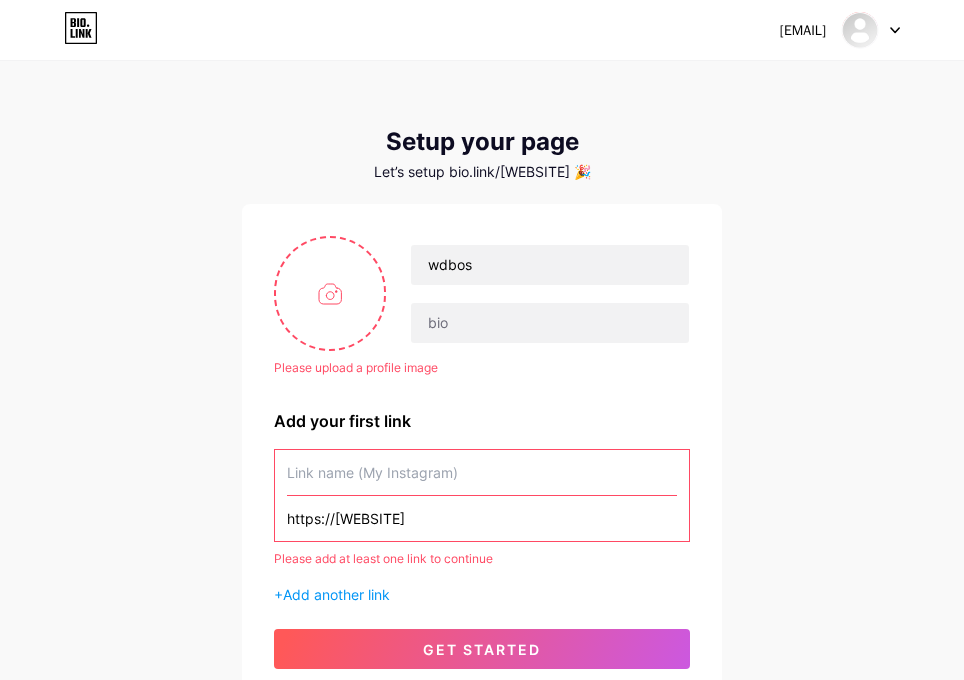 click at bounding box center [482, 472] 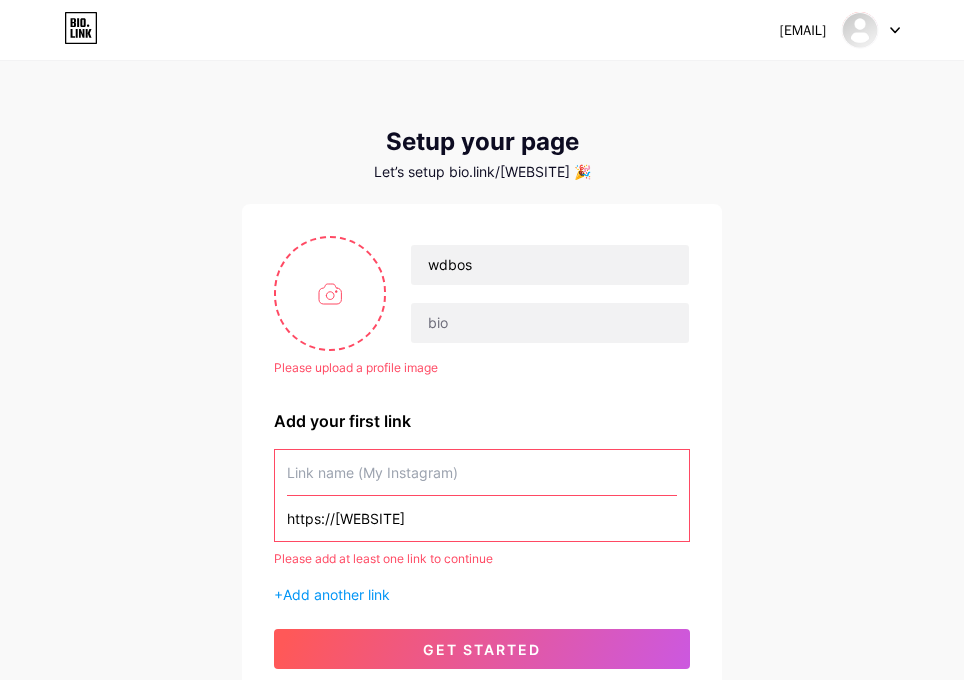 click at bounding box center [482, 472] 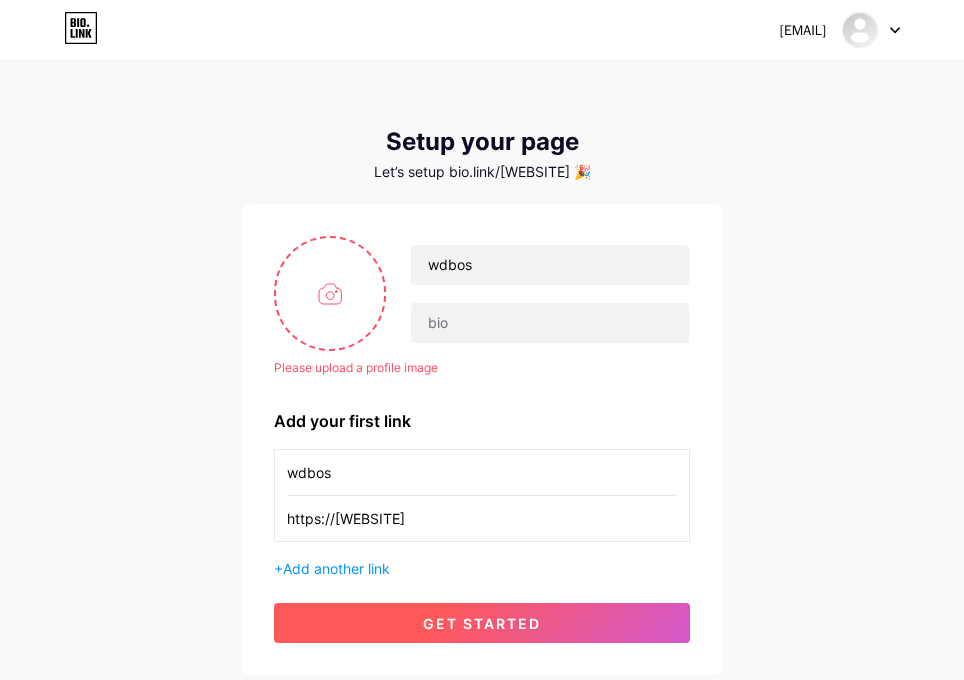 type on "wdbos" 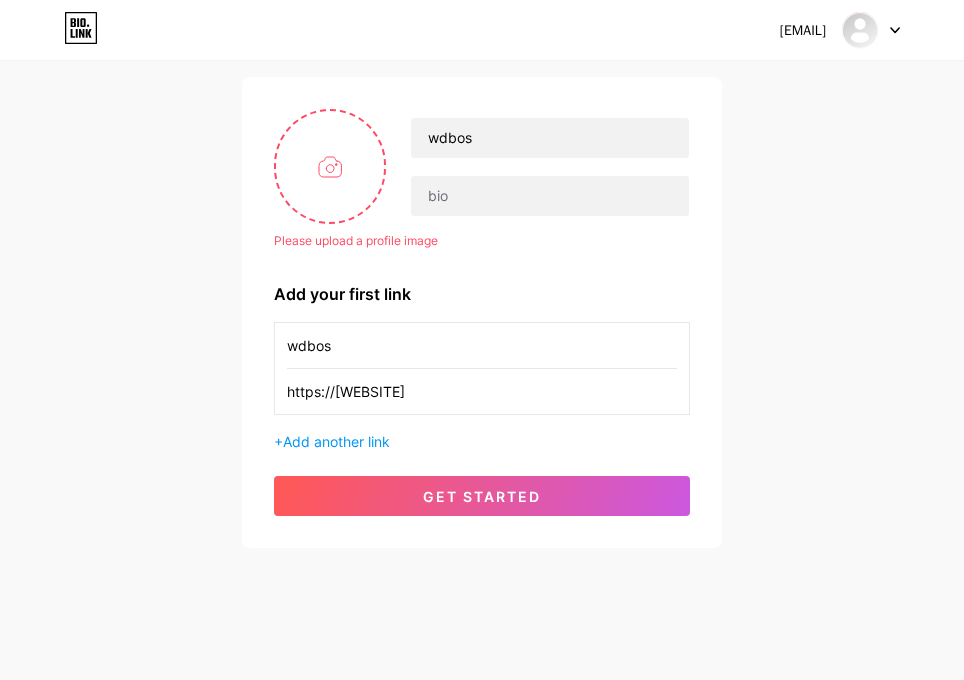 scroll, scrollTop: 139, scrollLeft: 0, axis: vertical 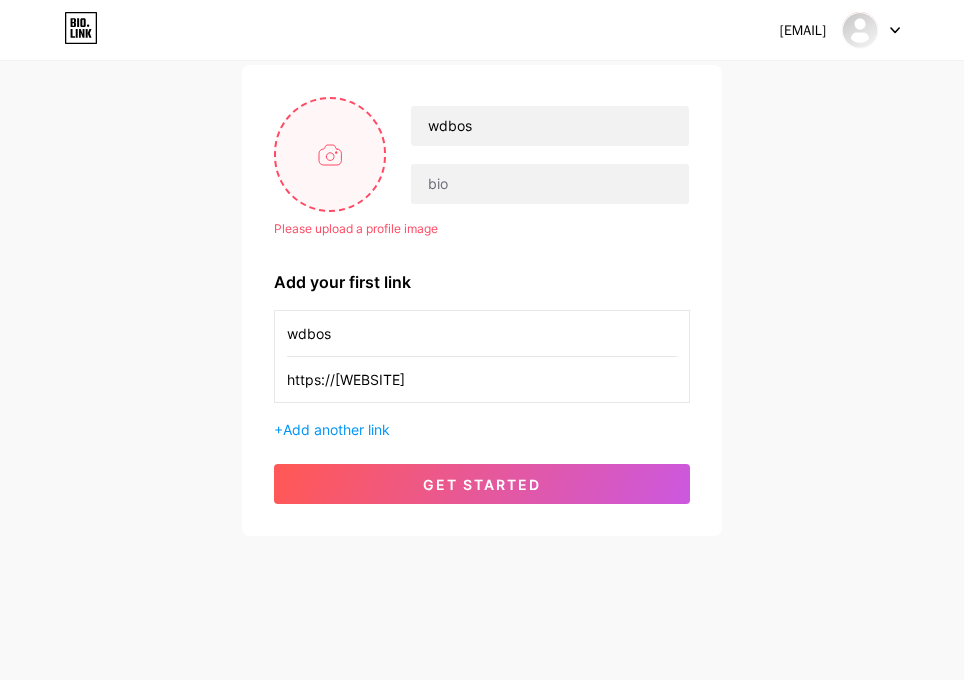 click at bounding box center (330, 154) 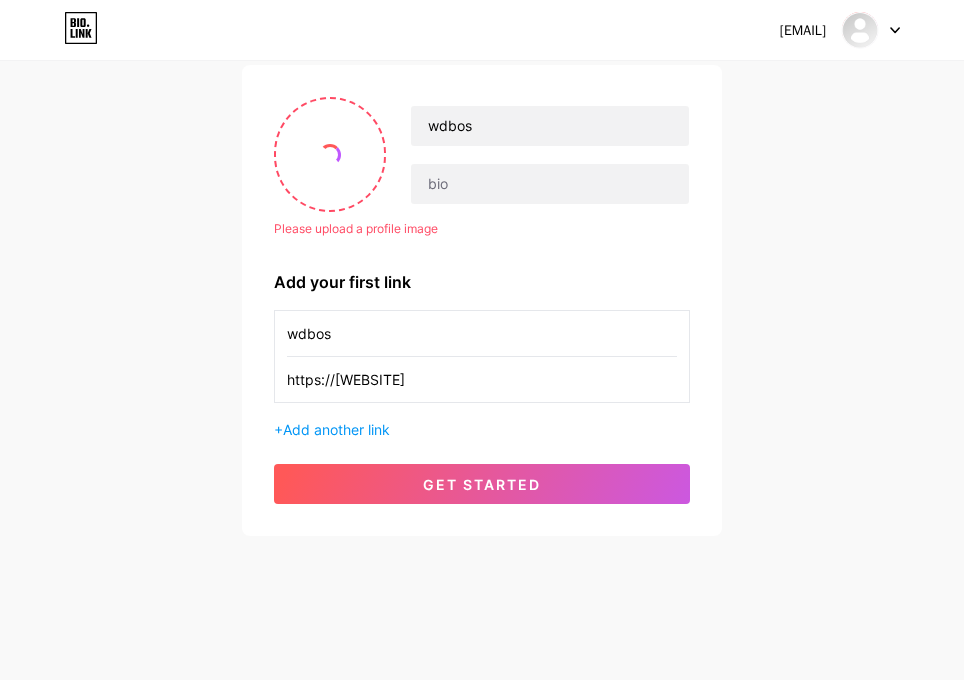 scroll, scrollTop: 113, scrollLeft: 0, axis: vertical 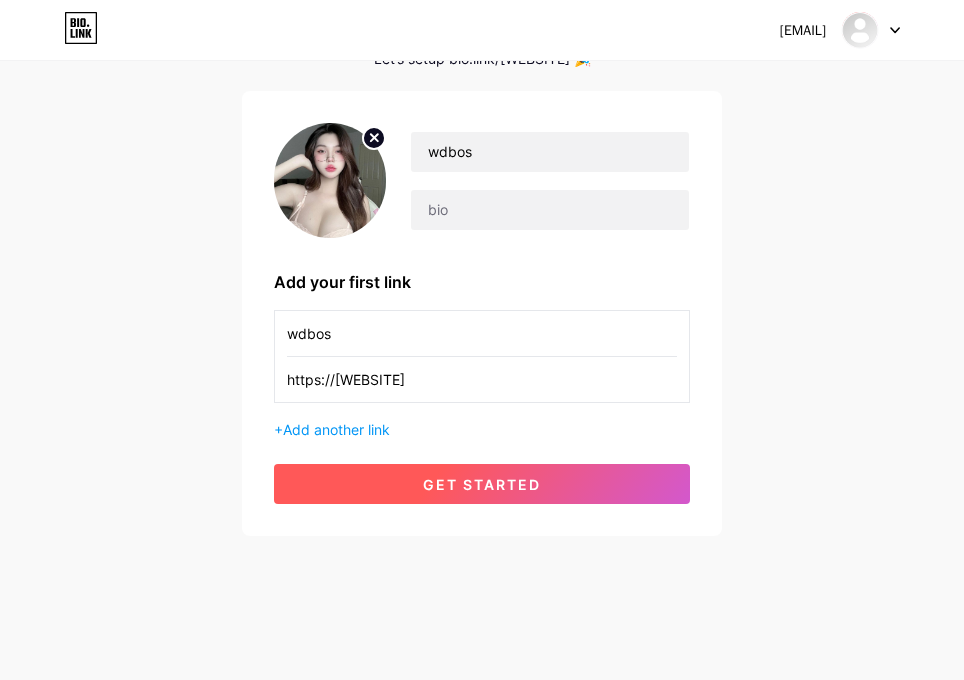 click on "get started" at bounding box center [482, 484] 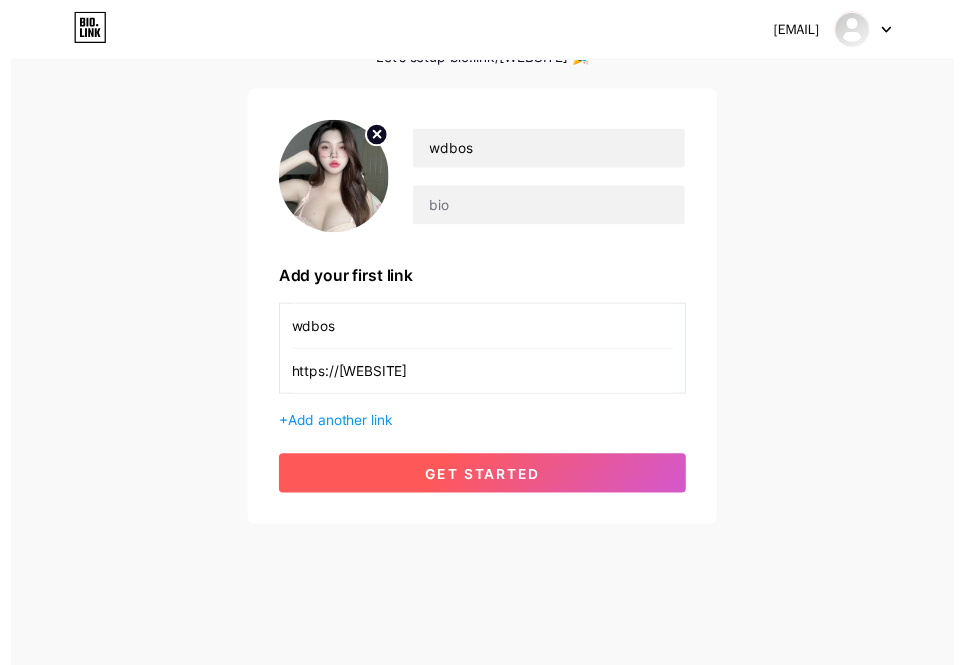 scroll, scrollTop: 0, scrollLeft: 0, axis: both 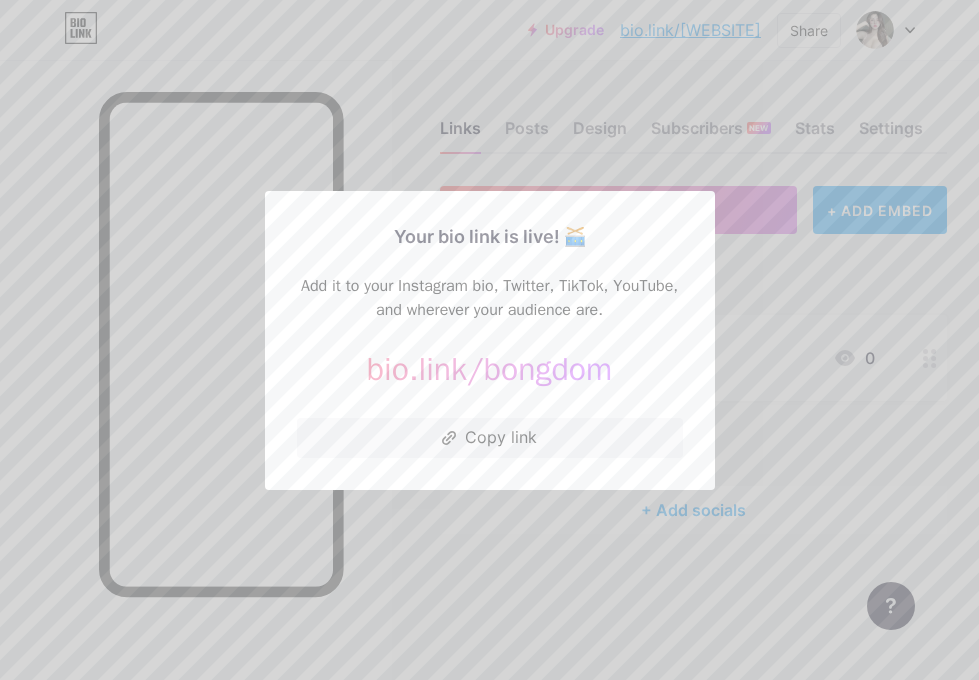 drag, startPoint x: 605, startPoint y: 524, endPoint x: 655, endPoint y: 370, distance: 161.91356 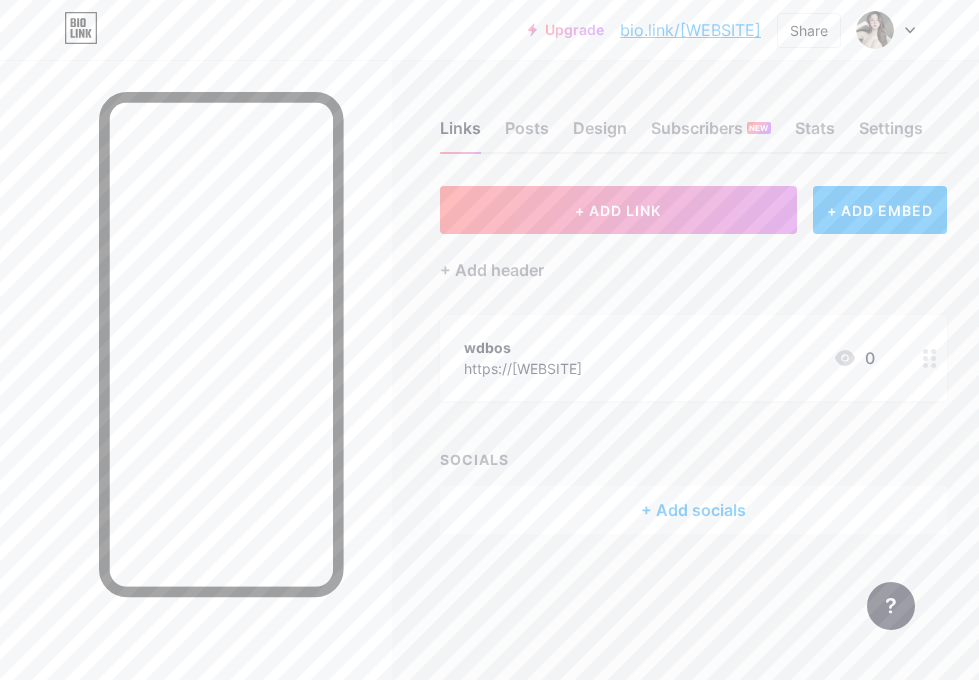 click on "Links
Posts
Design
Subscribers
NEW
Stats
Settings" at bounding box center [693, 119] 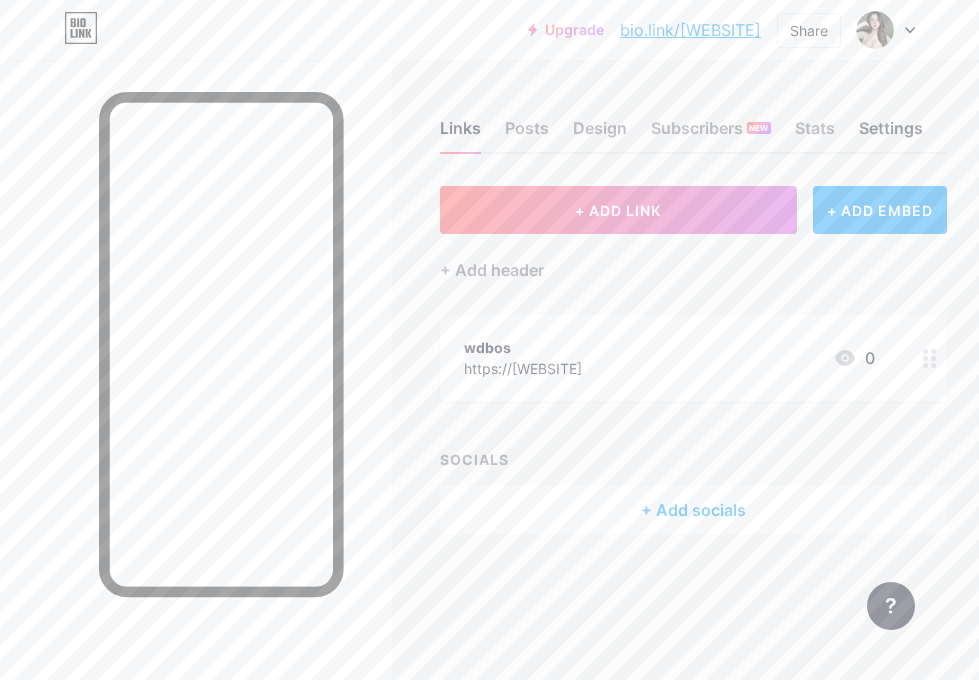click on "Settings" at bounding box center (891, 134) 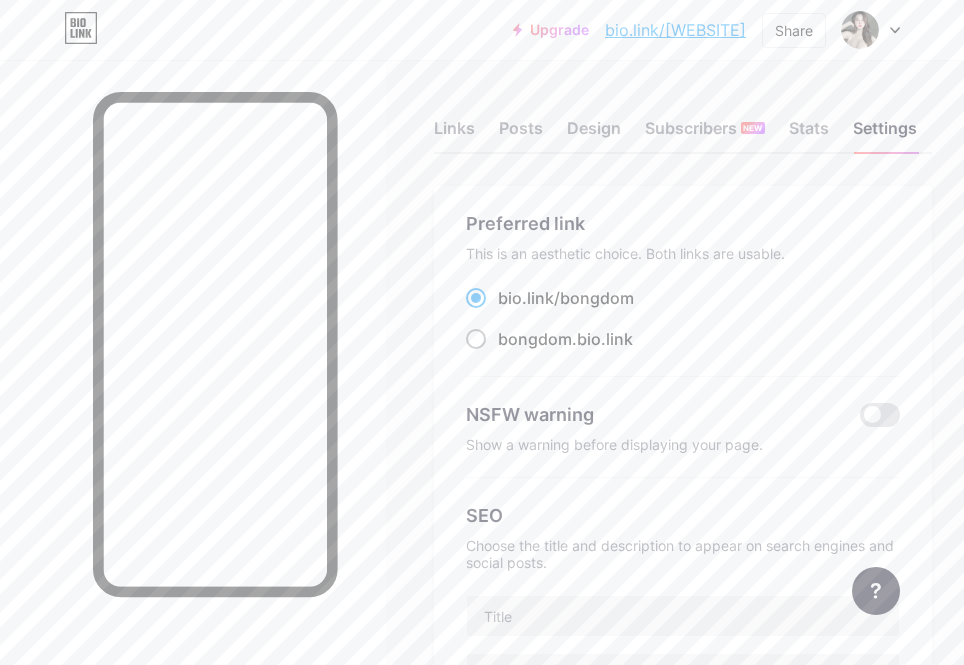 click at bounding box center [476, 339] 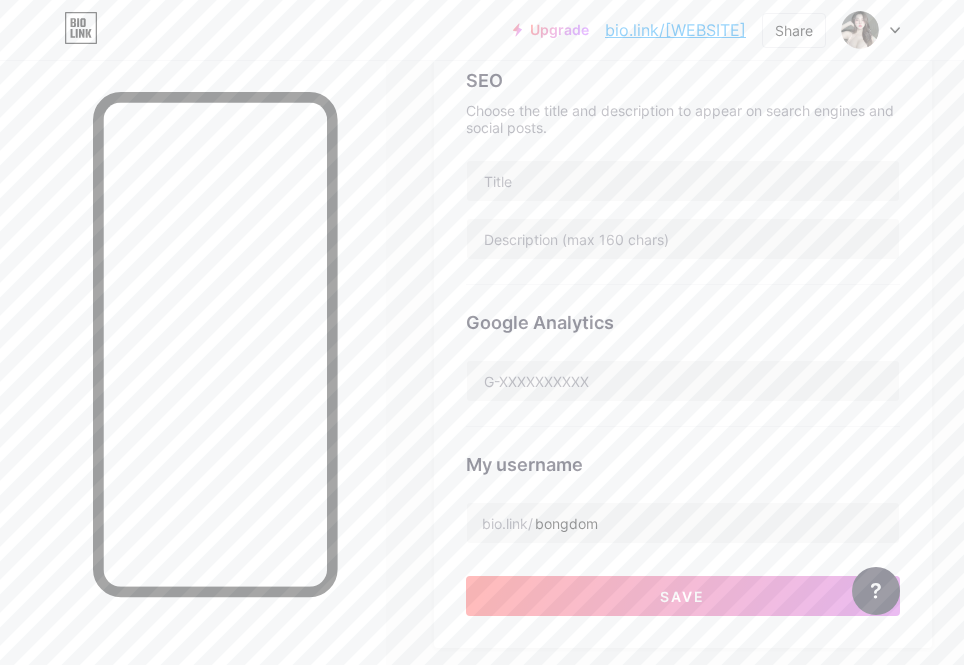 scroll, scrollTop: 500, scrollLeft: 0, axis: vertical 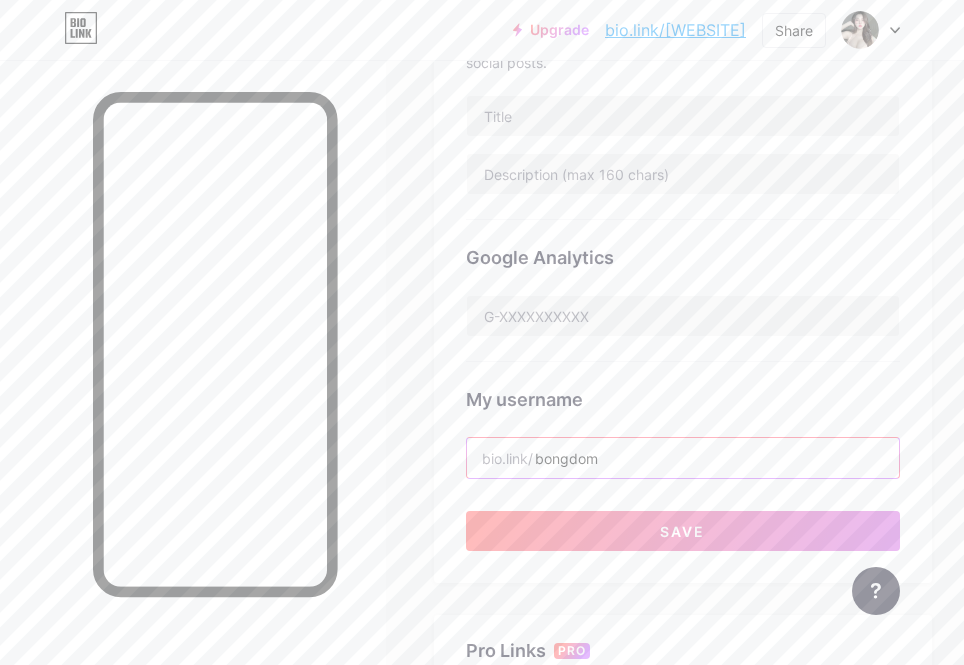click on "bongdom" at bounding box center [683, 458] 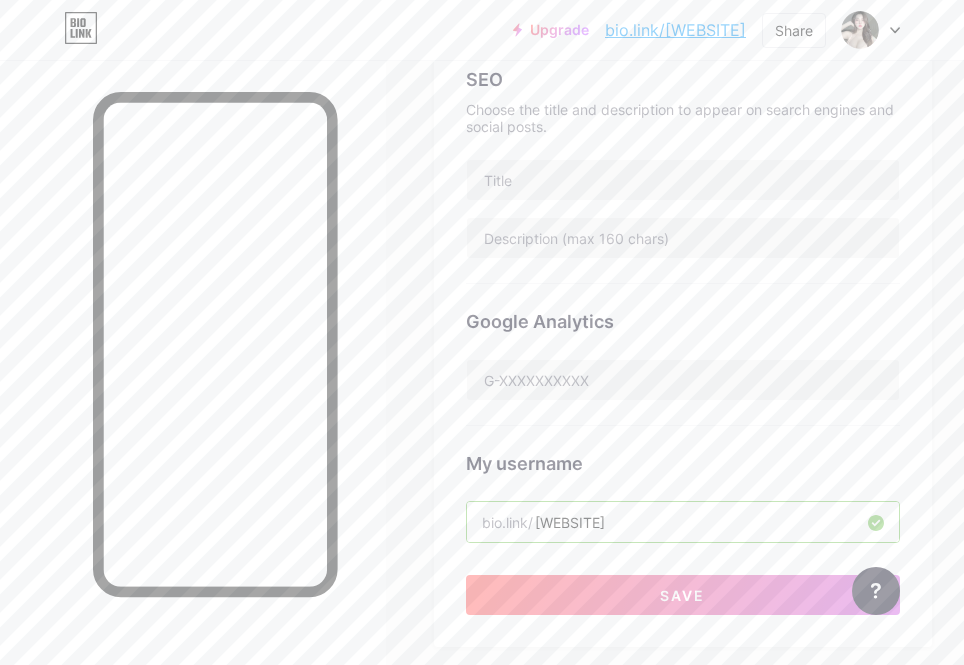 scroll, scrollTop: 400, scrollLeft: 0, axis: vertical 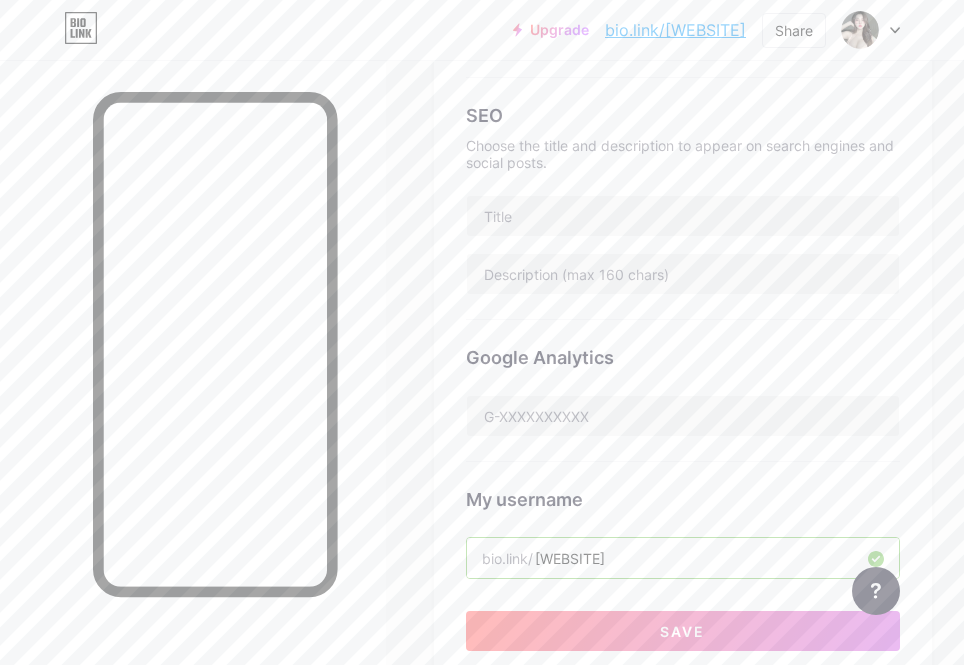 type on "[WEBSITE]" 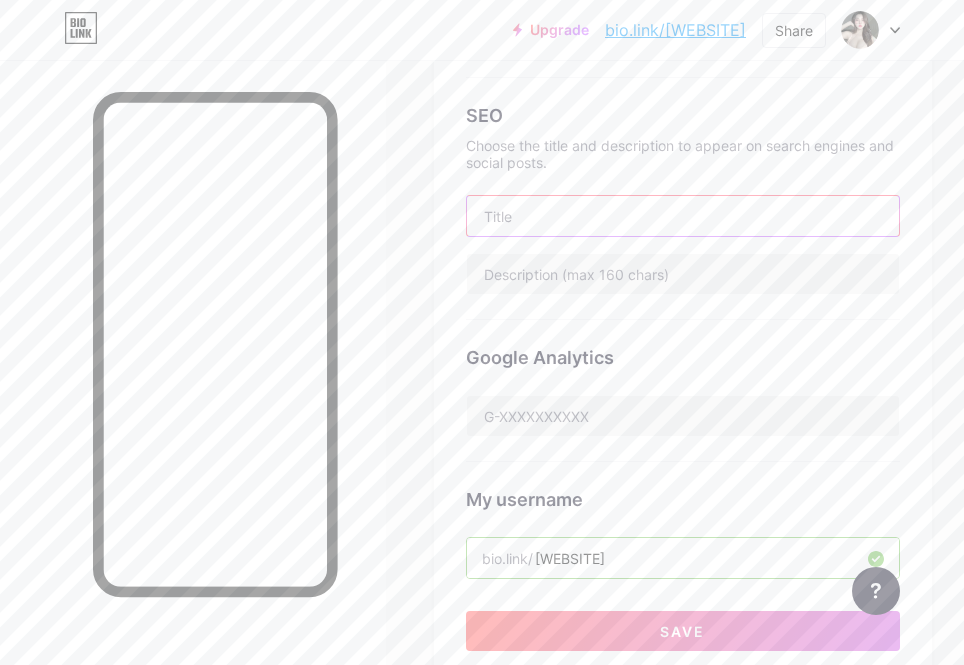 click at bounding box center [683, 216] 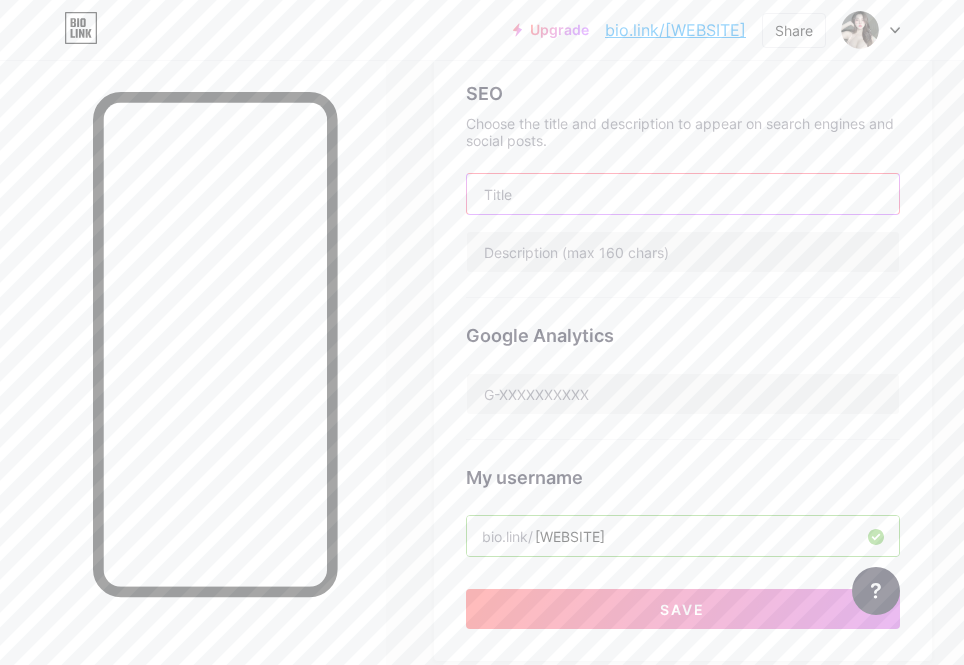 scroll, scrollTop: 300, scrollLeft: 0, axis: vertical 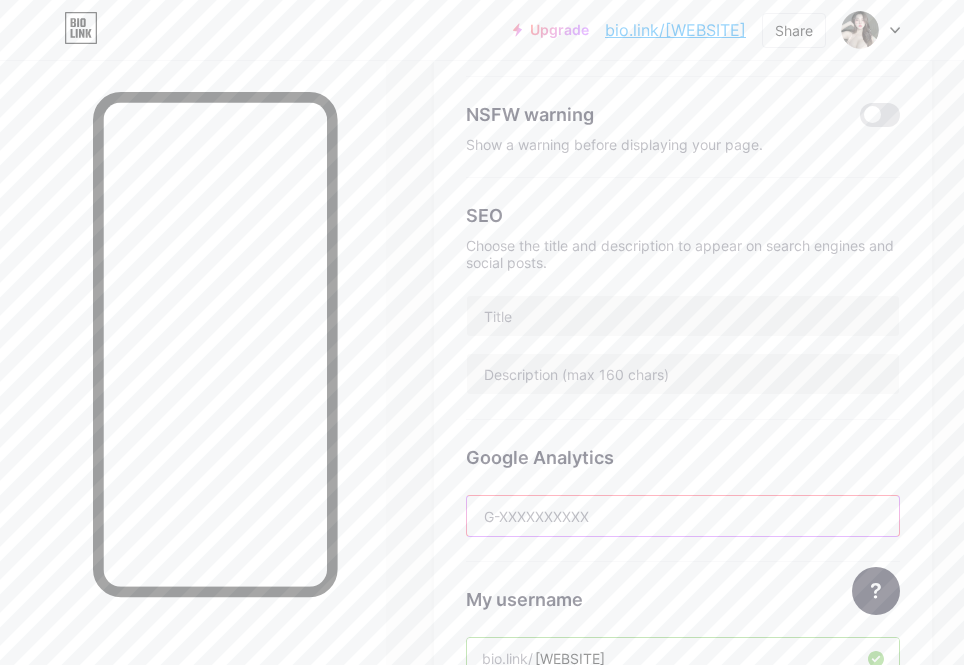 click at bounding box center [683, 516] 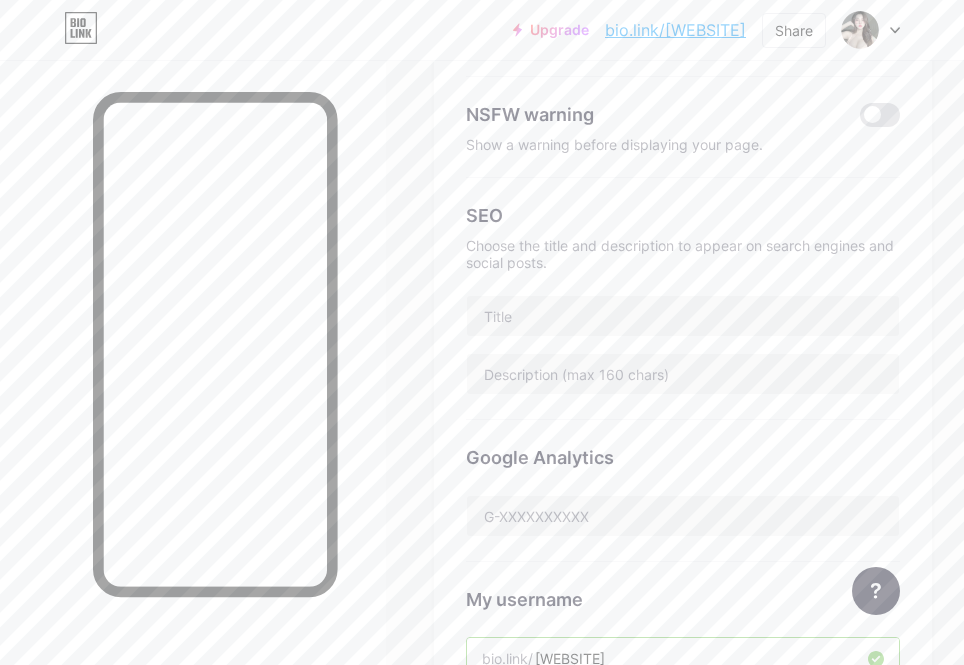 click on "Google Analytics" at bounding box center [683, 457] 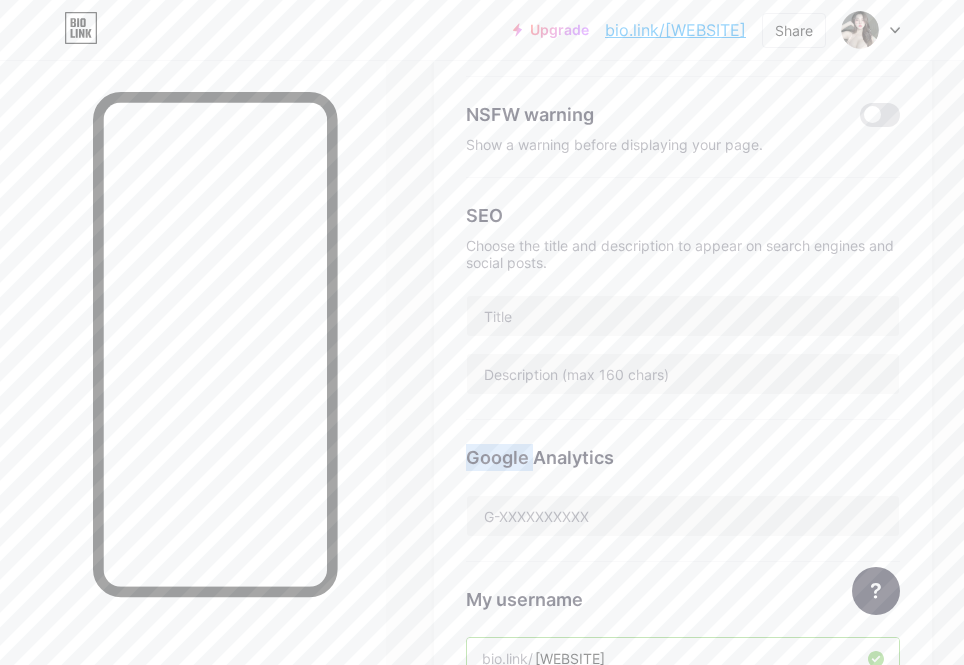 click on "Google Analytics" at bounding box center (683, 457) 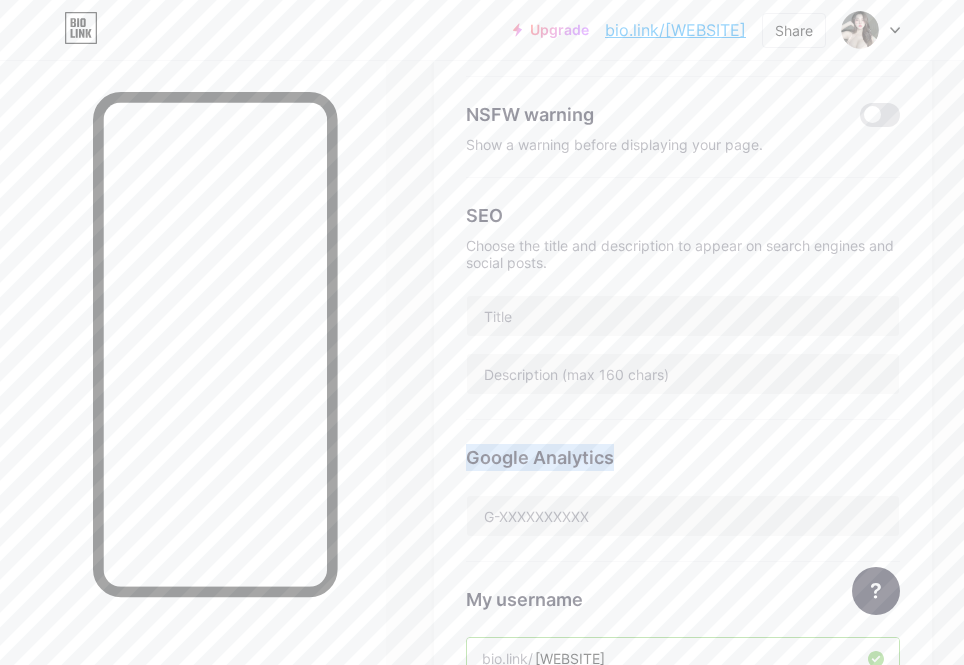 click on "Google Analytics" at bounding box center [683, 457] 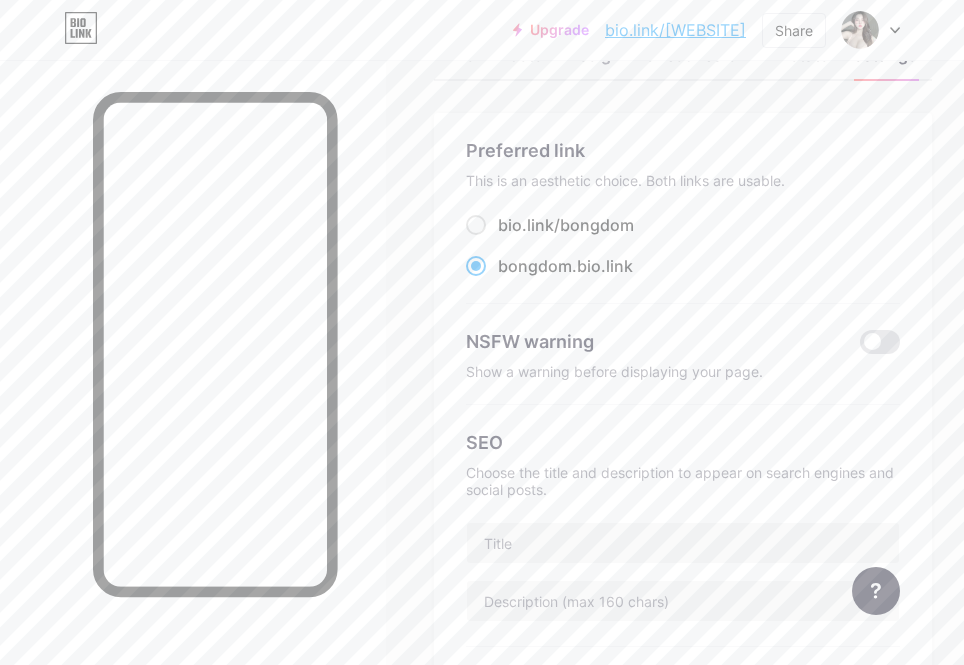 scroll, scrollTop: 200, scrollLeft: 0, axis: vertical 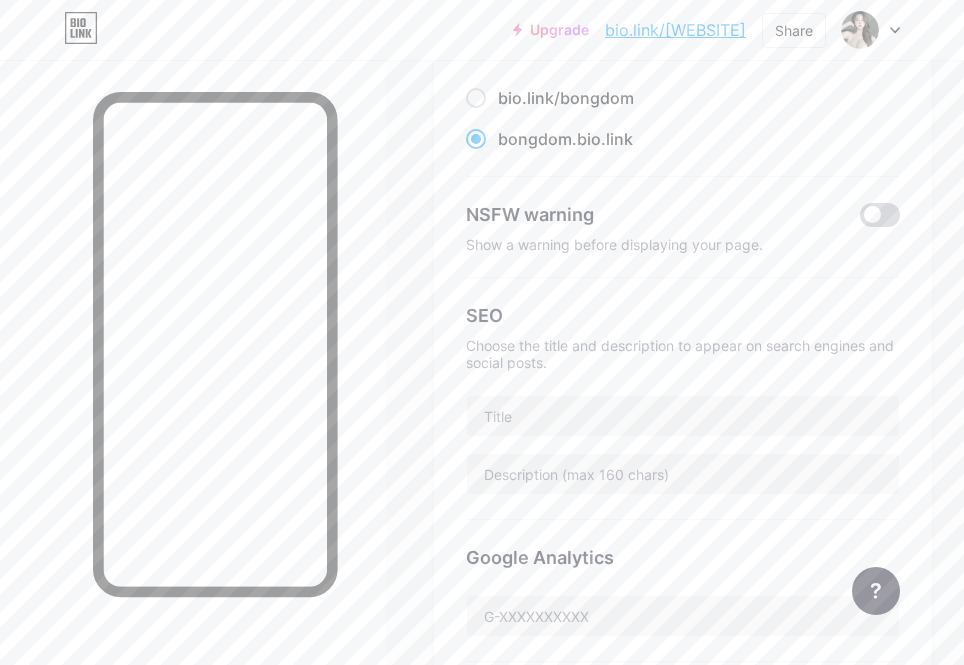 click at bounding box center (880, 215) 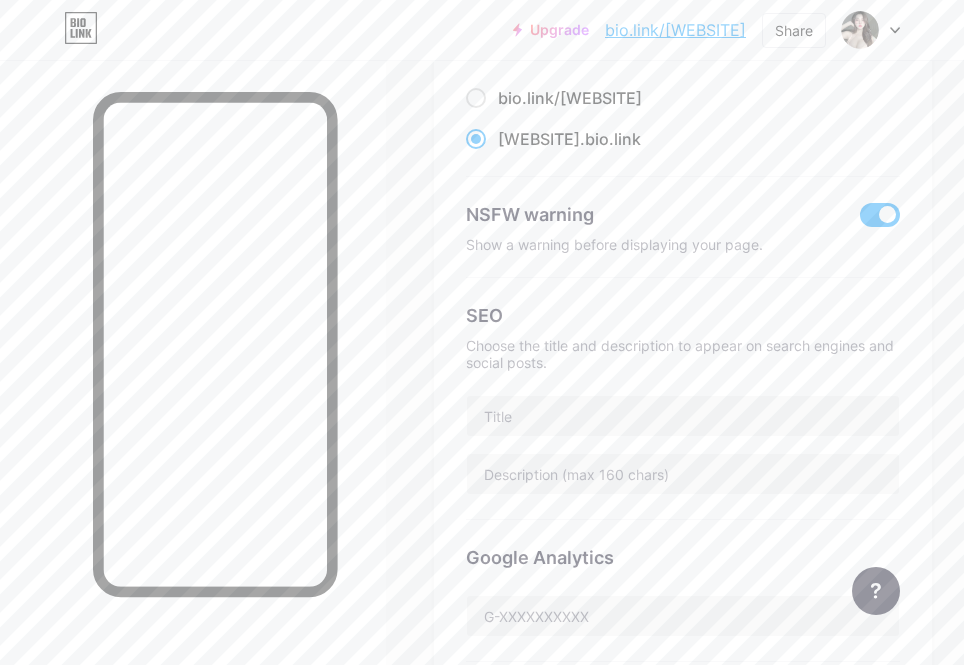 click at bounding box center (880, 215) 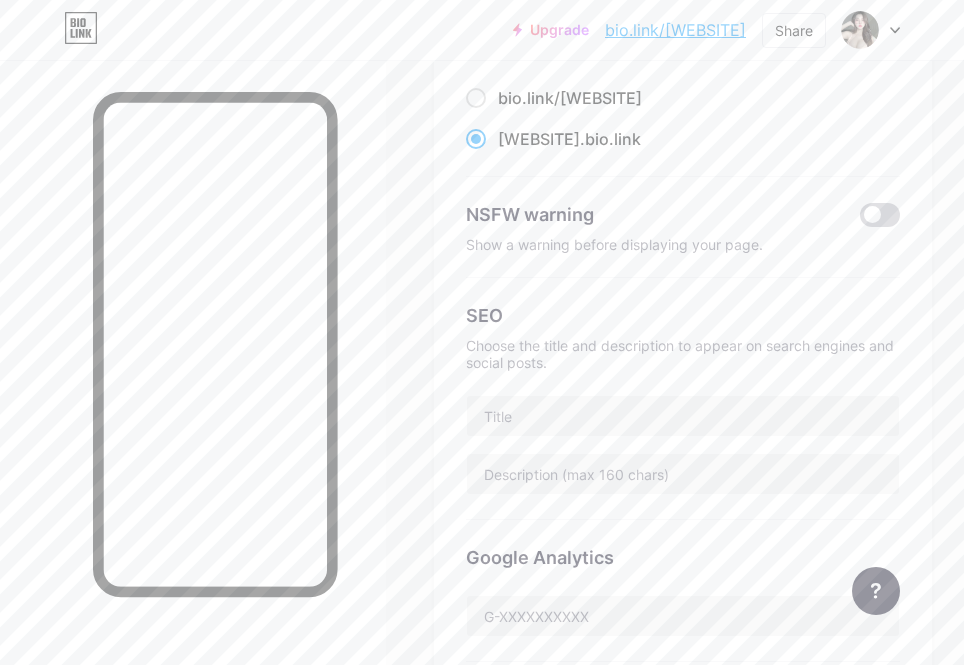 click at bounding box center (880, 215) 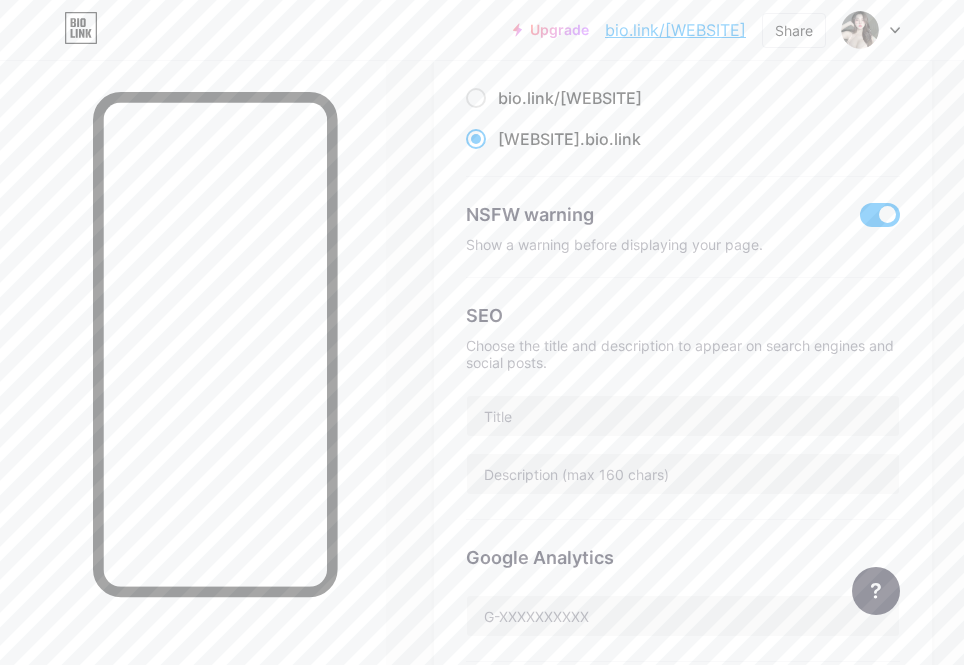click at bounding box center [880, 215] 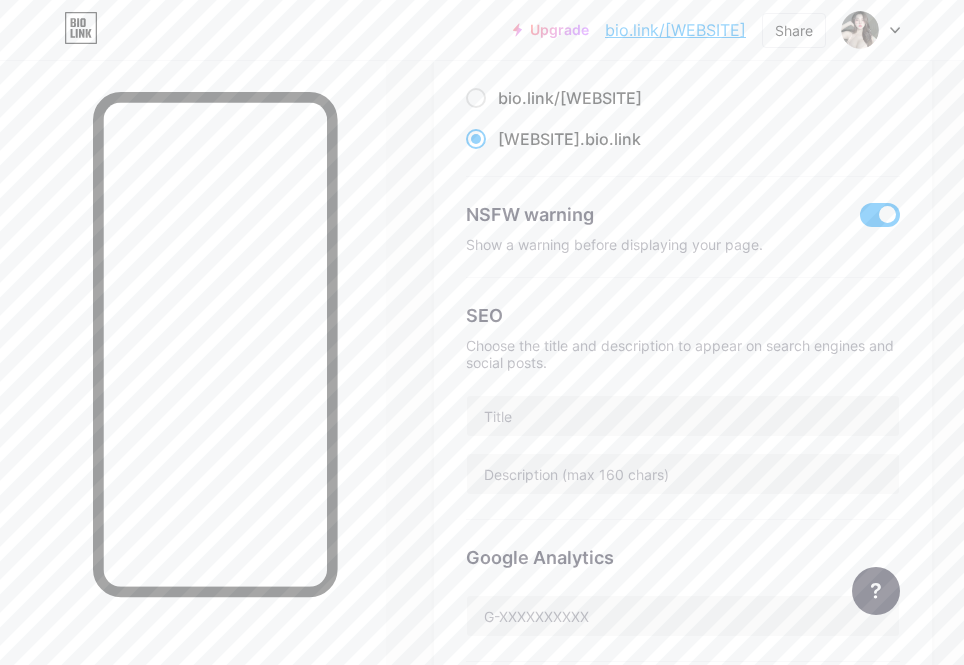 click at bounding box center [860, 220] 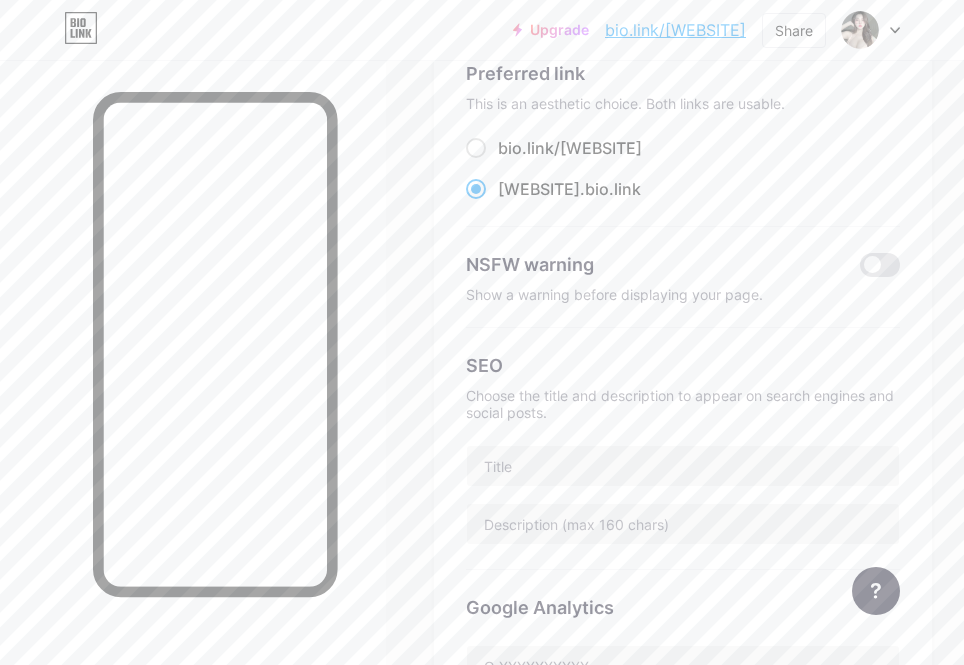scroll, scrollTop: 116, scrollLeft: 0, axis: vertical 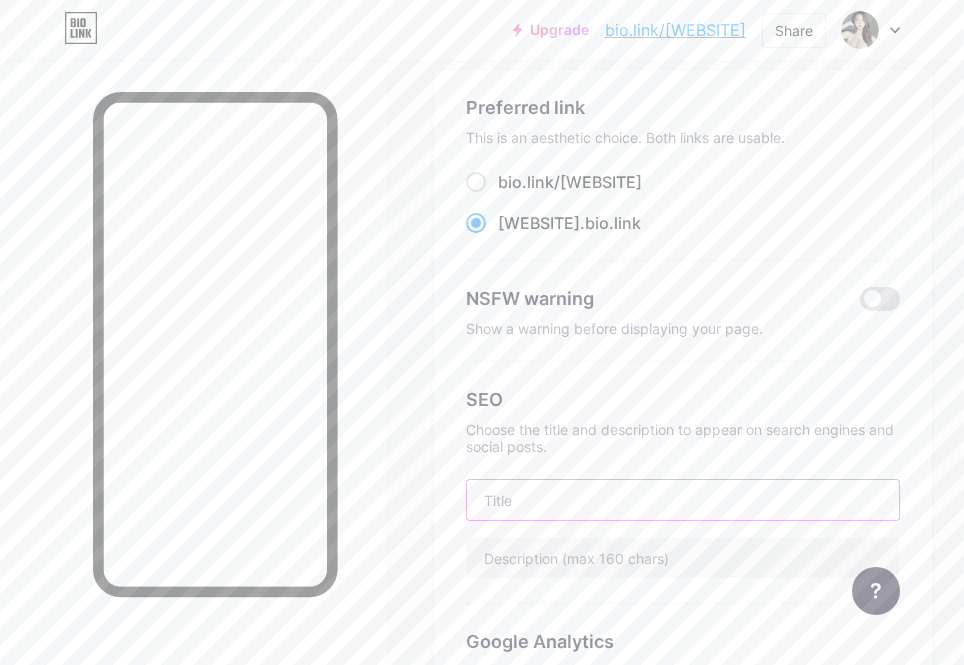 click at bounding box center (683, 500) 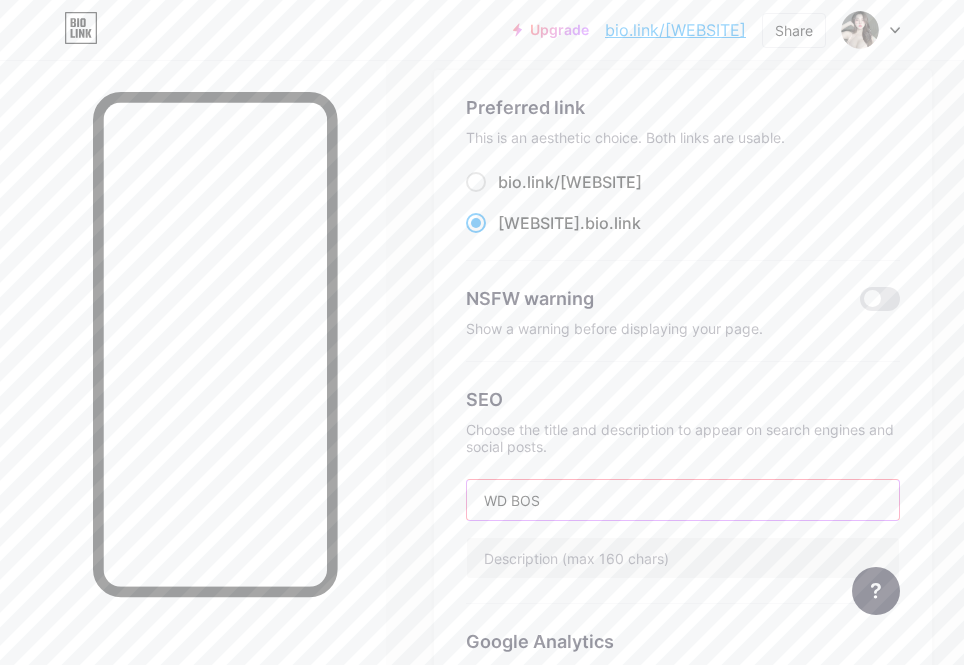 type on "WD" 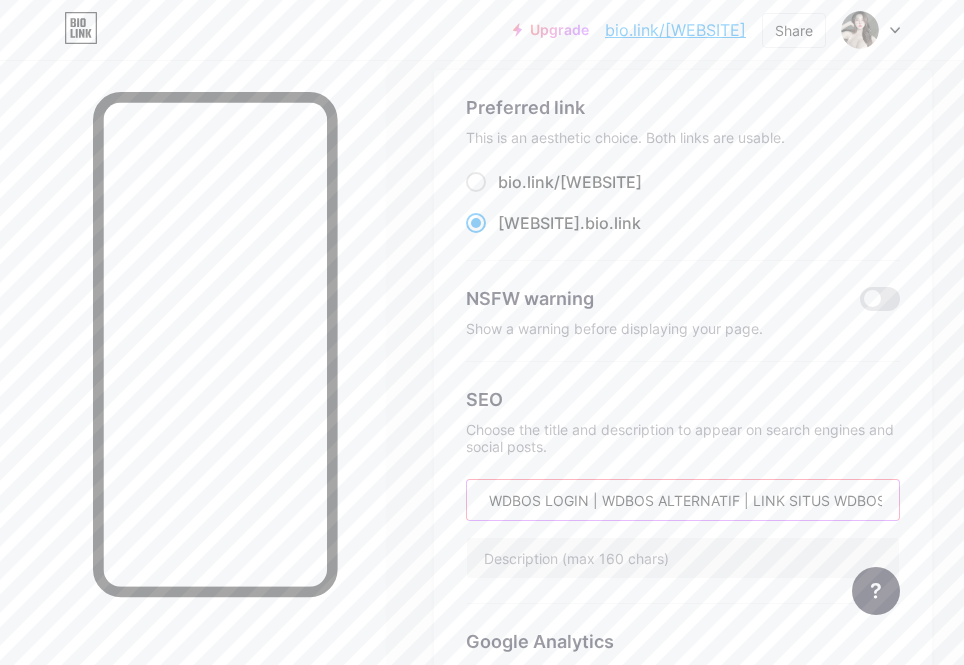 scroll, scrollTop: 0, scrollLeft: 51, axis: horizontal 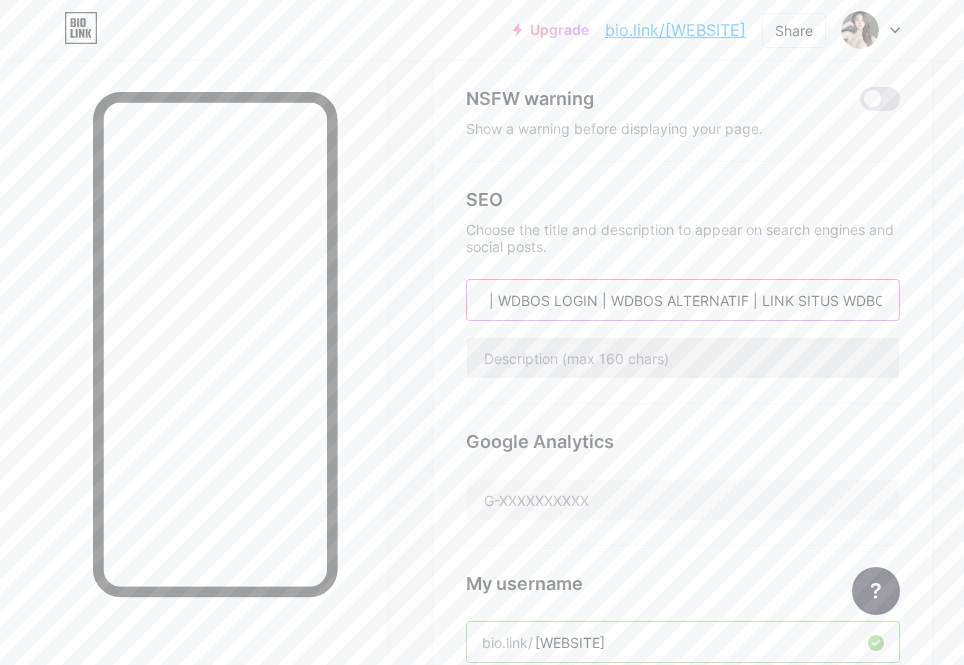 type on "WDBOS | WDBOS LOGIN | WDBOS ALTERNATIF | LINK SITUS WDBOS" 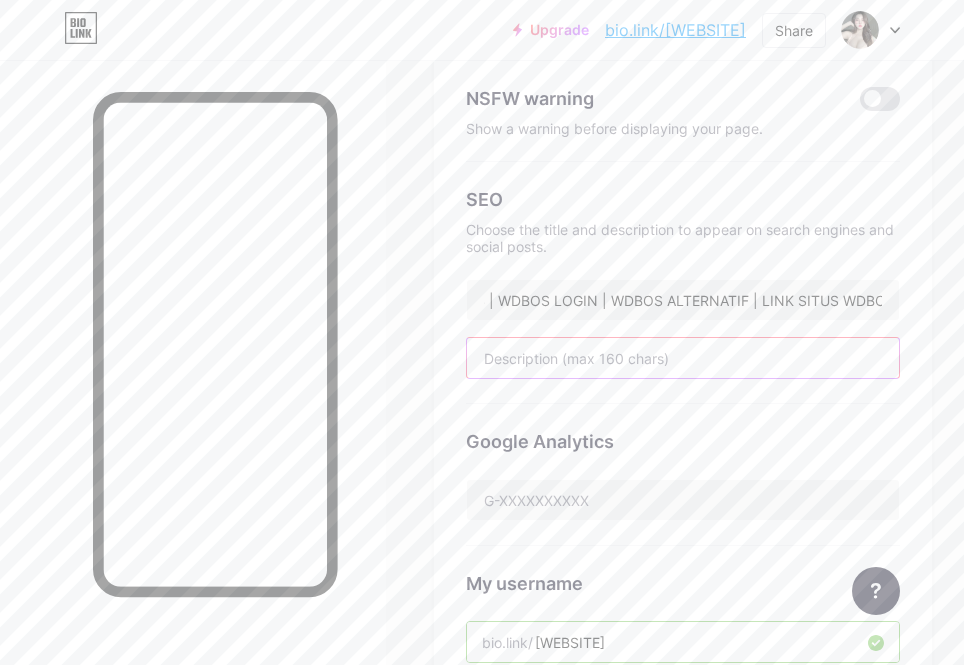 scroll, scrollTop: 0, scrollLeft: 0, axis: both 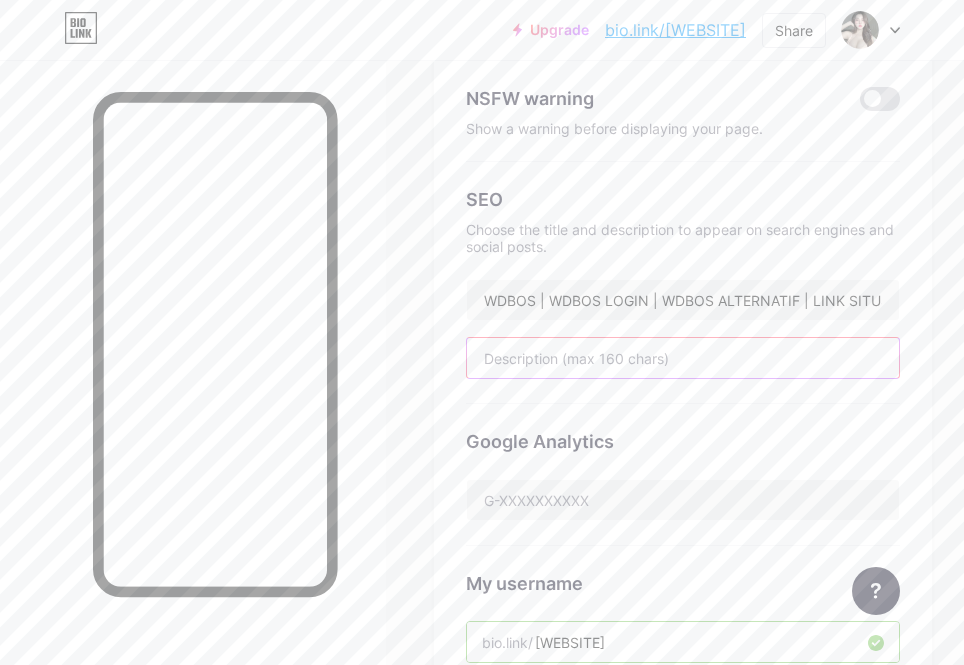 click at bounding box center (683, 358) 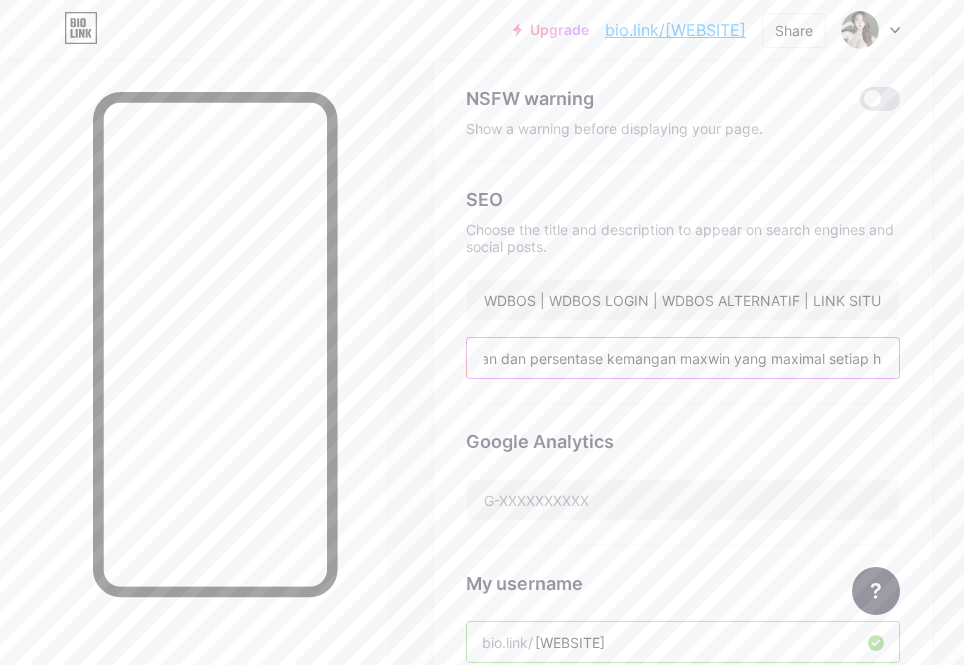 scroll, scrollTop: 0, scrollLeft: 481, axis: horizontal 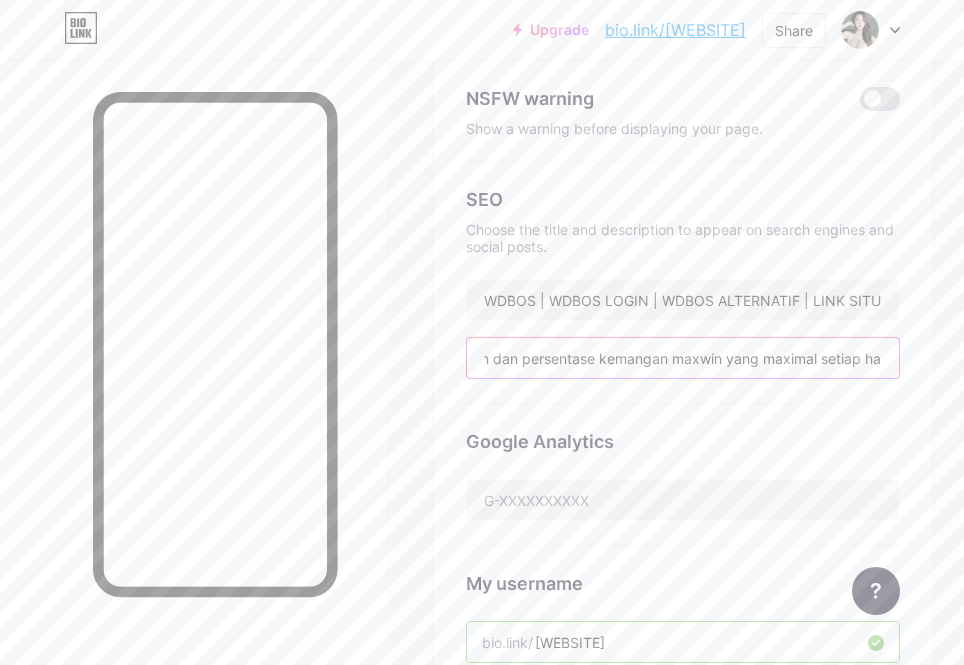 type on "WDBOS adalah sebuah fitur game slot yang memiliki segudang permainan dan persentase kemangan maxwin yang maximal setiap hari" 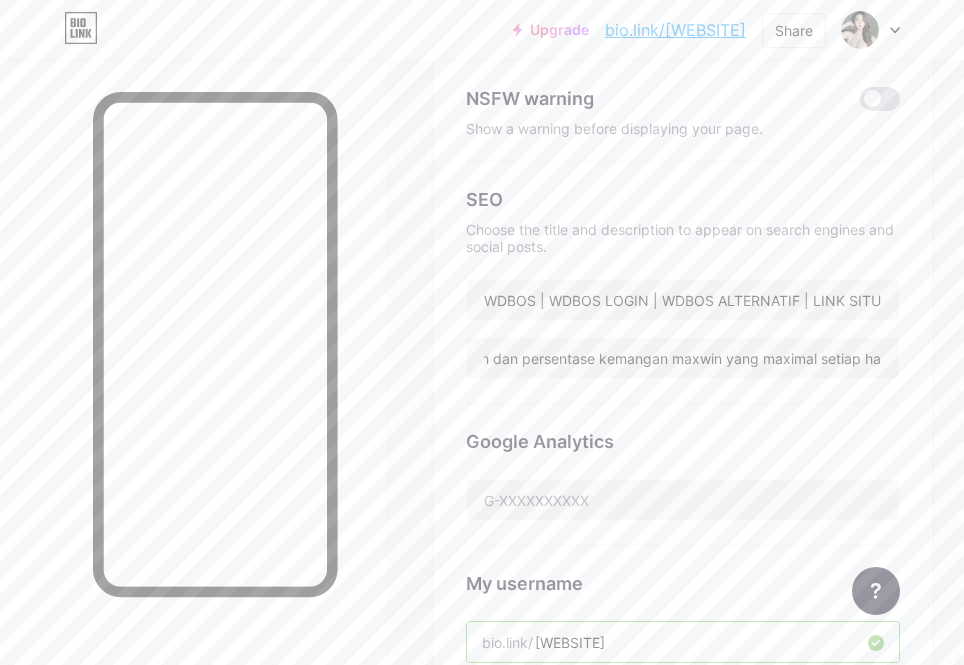scroll, scrollTop: 0, scrollLeft: 0, axis: both 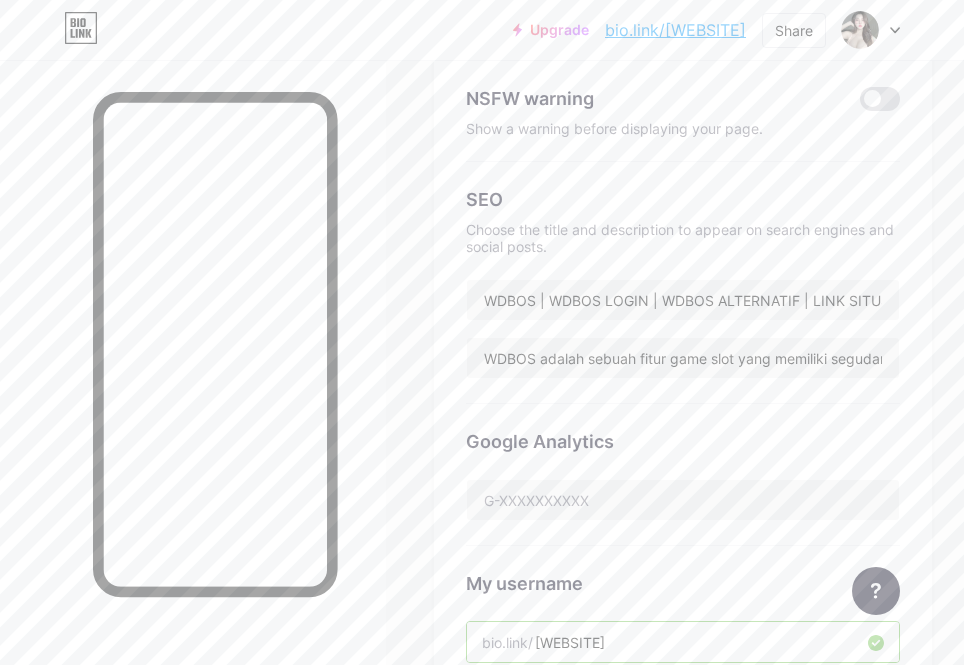 click on "Google Analytics" at bounding box center (683, 475) 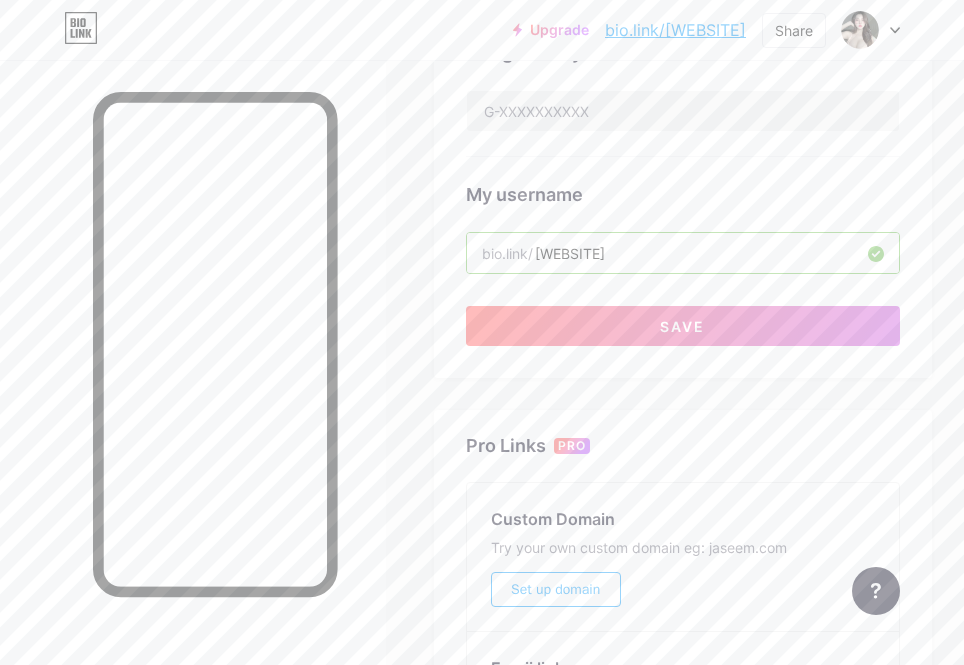 scroll, scrollTop: 716, scrollLeft: 15, axis: both 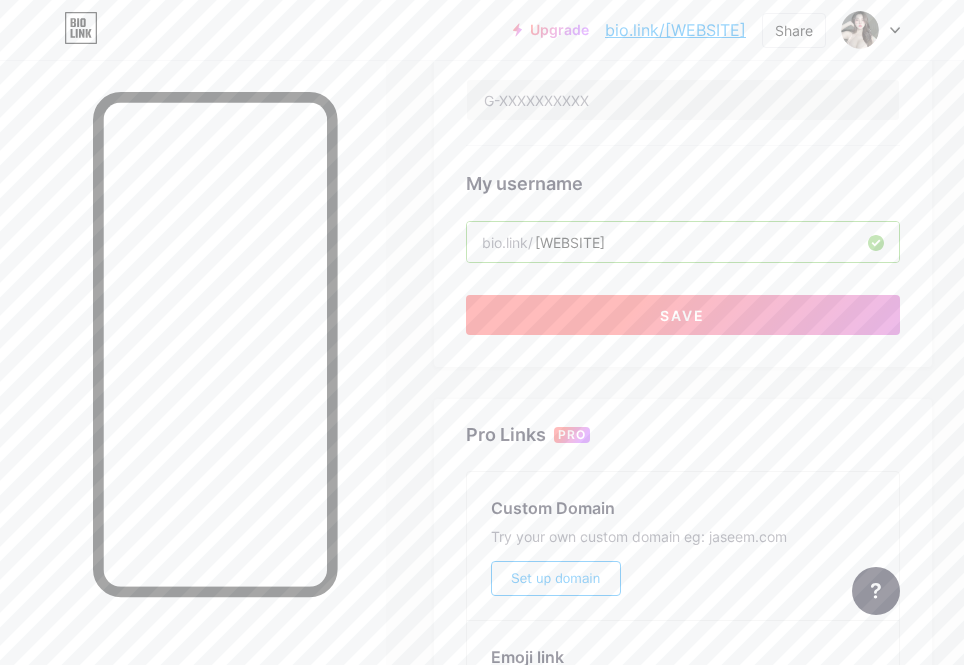 click on "Save" at bounding box center [683, 315] 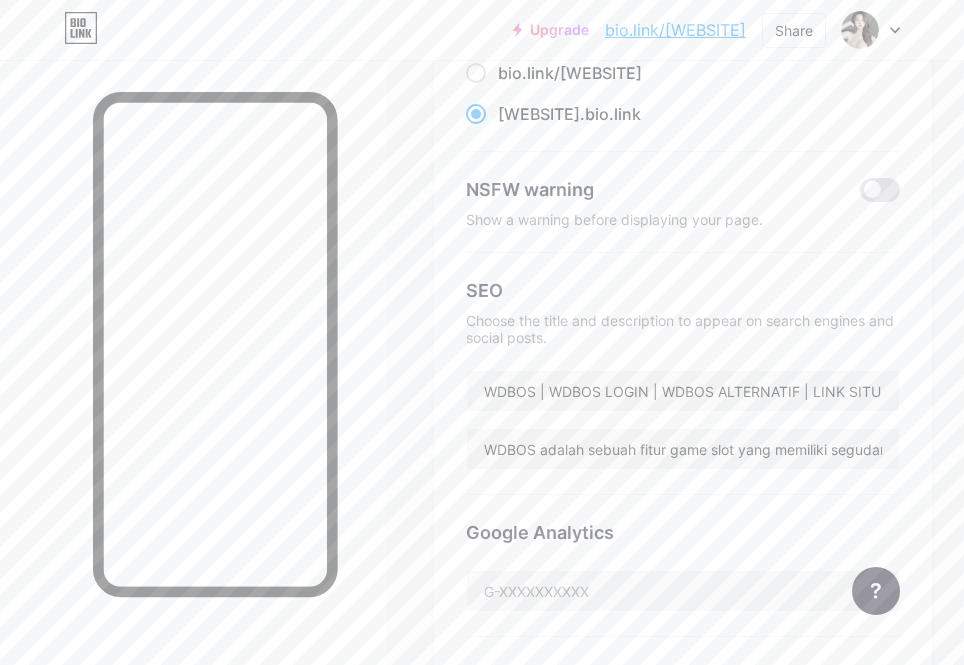 scroll, scrollTop: 116, scrollLeft: 15, axis: both 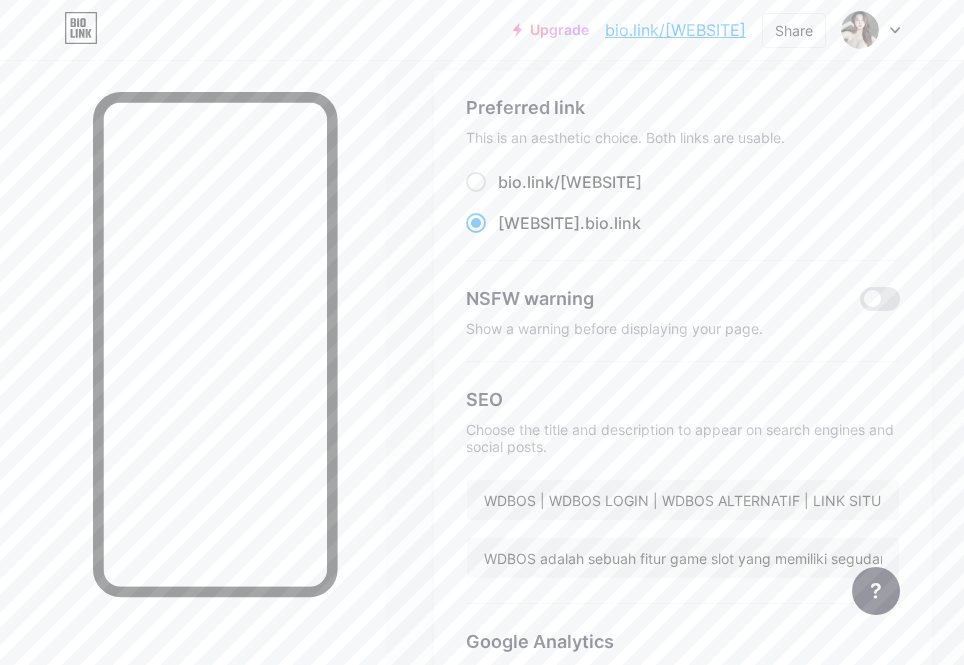 click on "[WEBSITE]" at bounding box center (539, 223) 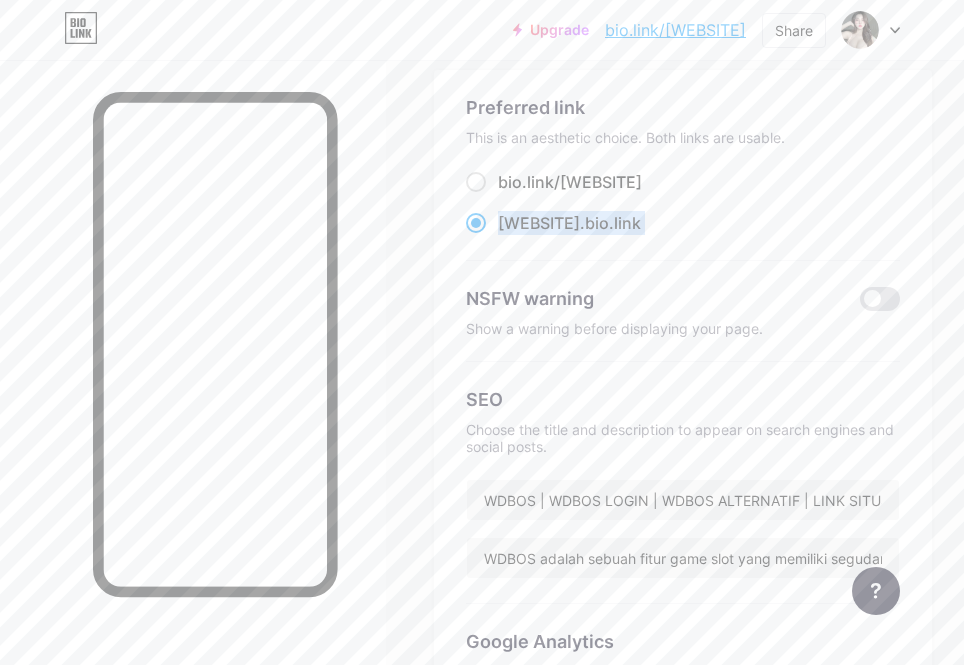 drag, startPoint x: 530, startPoint y: 228, endPoint x: 606, endPoint y: 225, distance: 76.05919 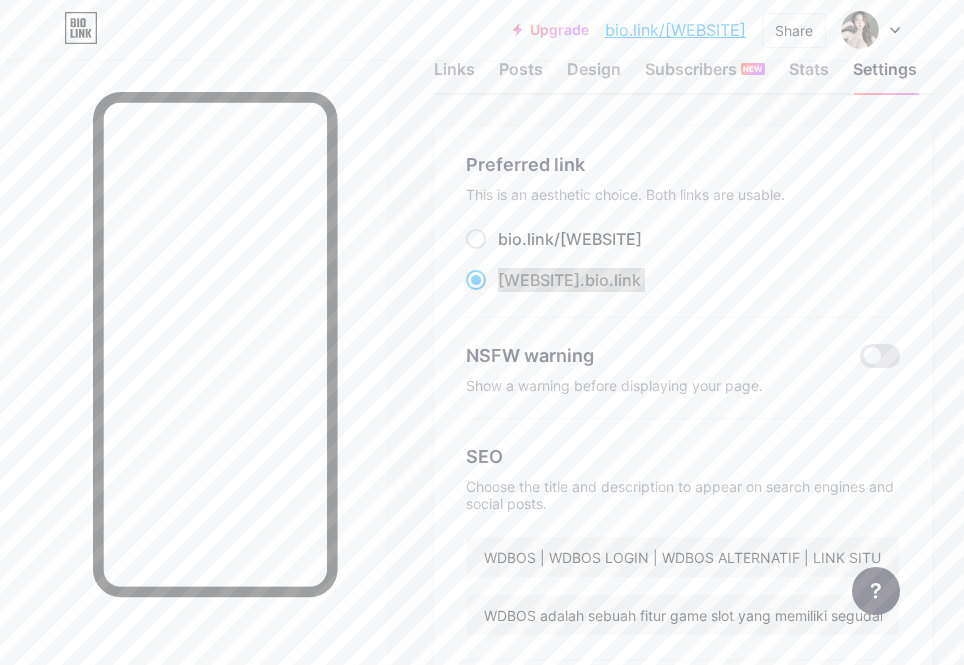 scroll, scrollTop: 0, scrollLeft: 15, axis: horizontal 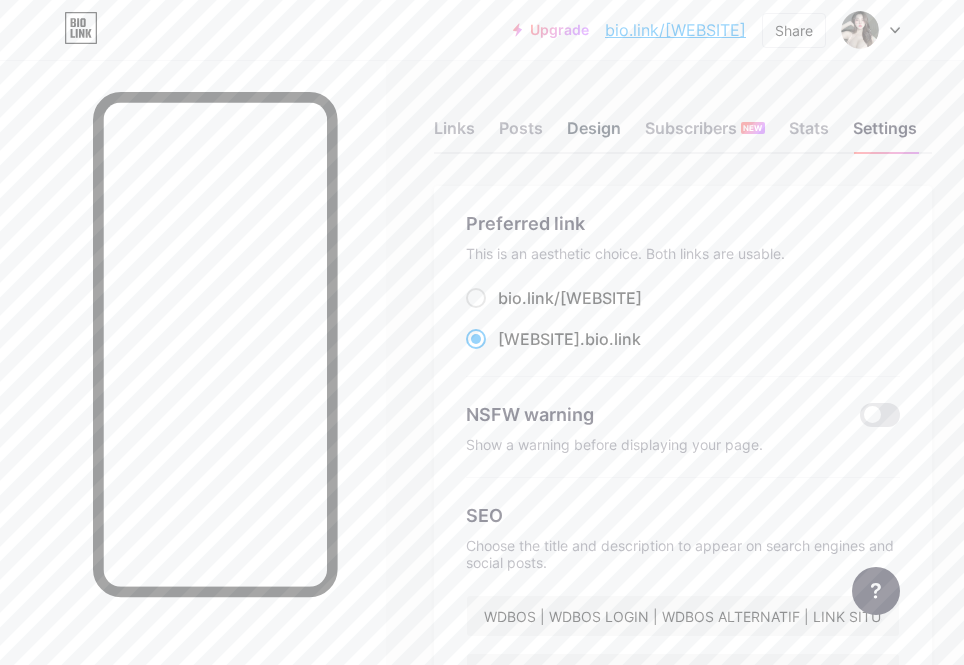 click on "Design" at bounding box center [594, 134] 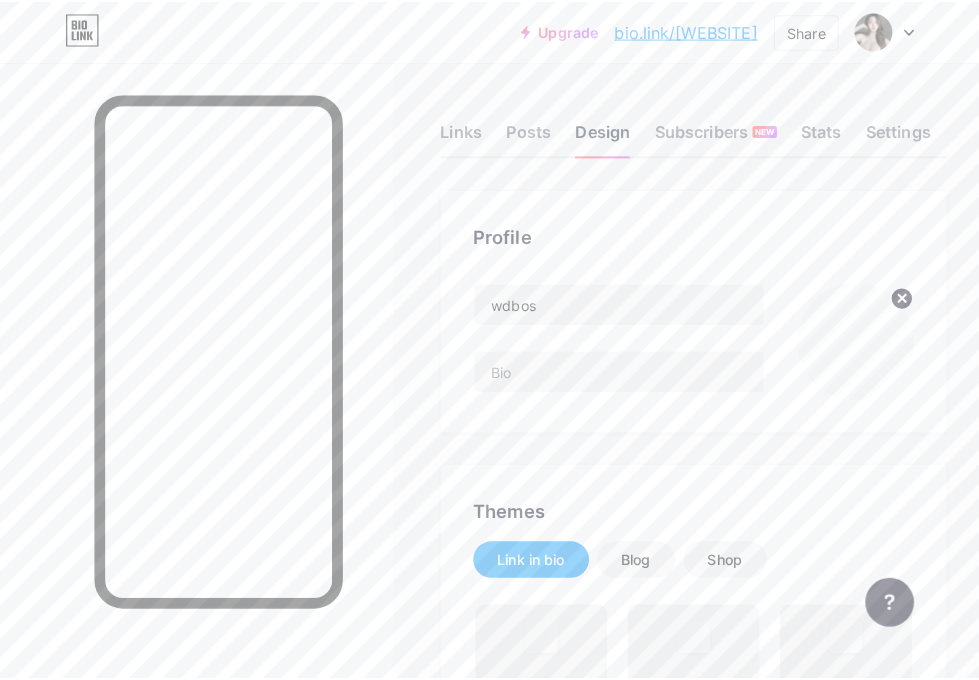 scroll, scrollTop: 0, scrollLeft: 0, axis: both 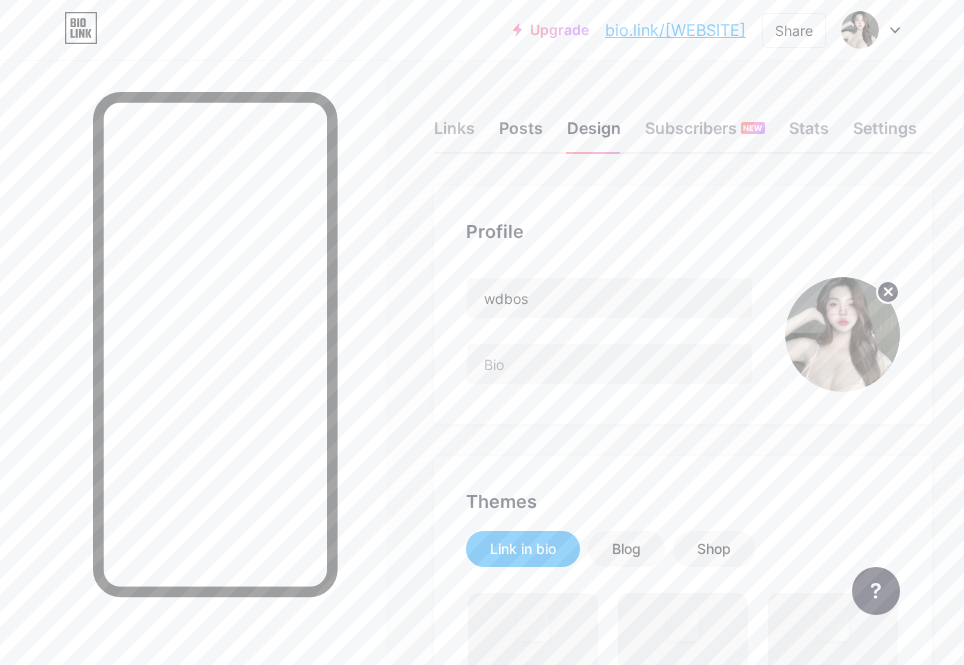 click on "Posts" at bounding box center (521, 134) 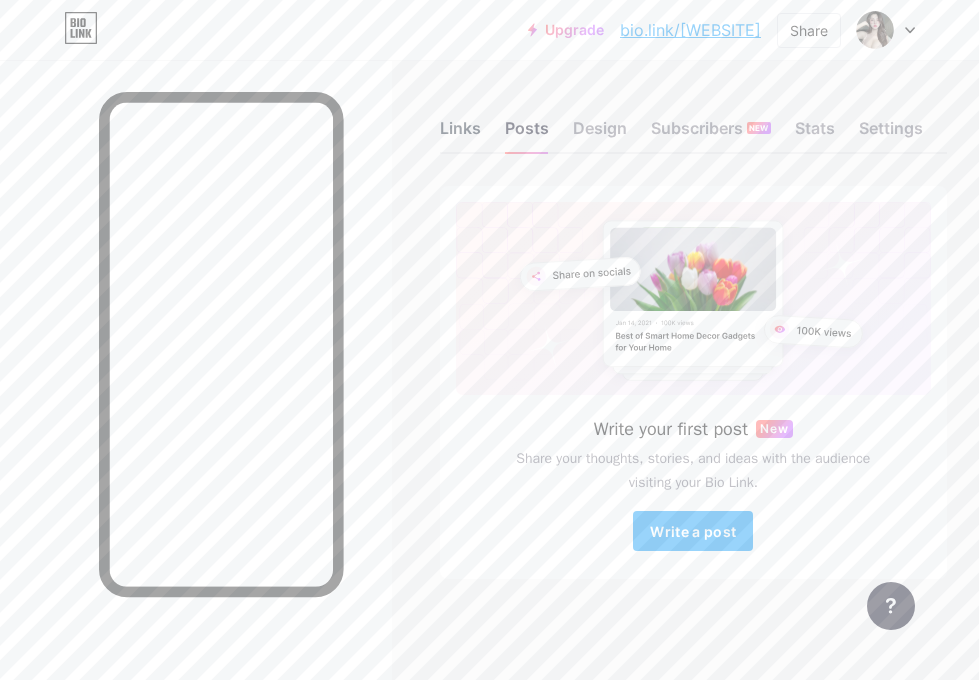 click on "Links" at bounding box center [460, 134] 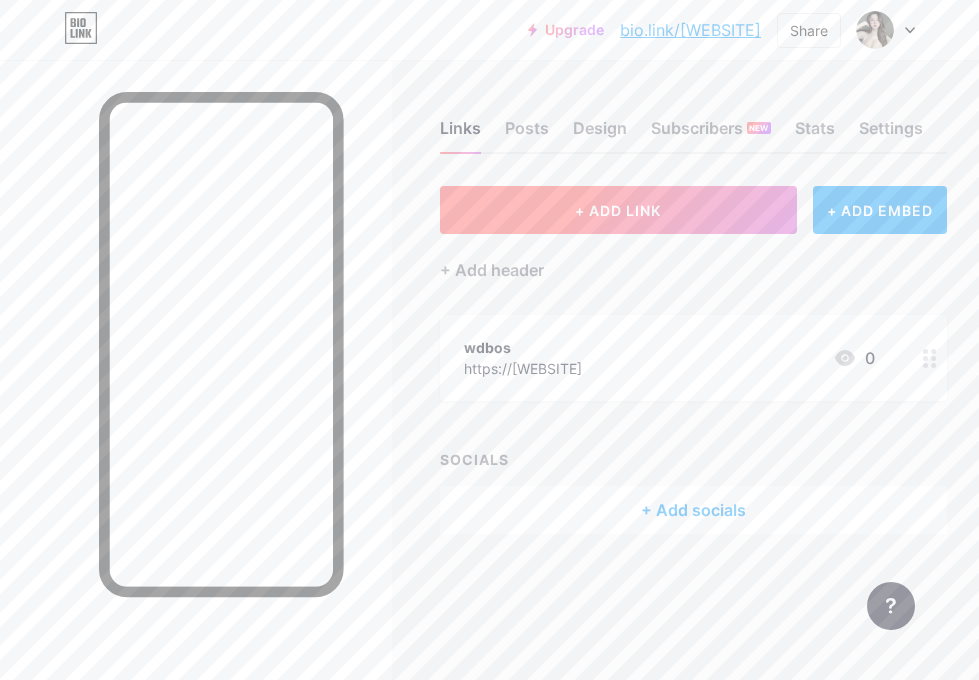 click on "+ ADD LINK" at bounding box center (618, 210) 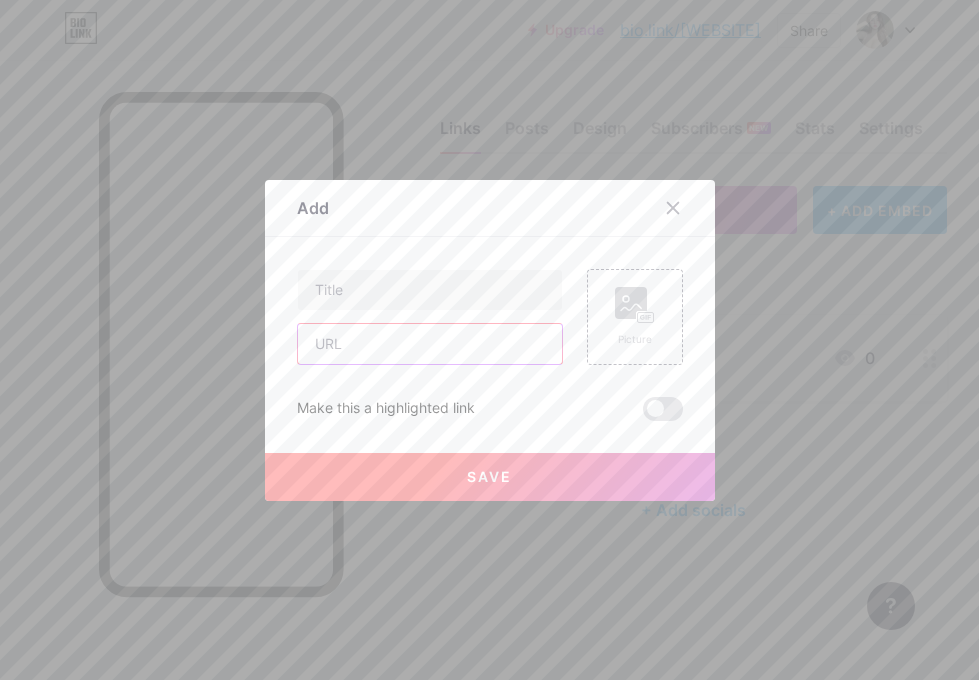 click at bounding box center [430, 344] 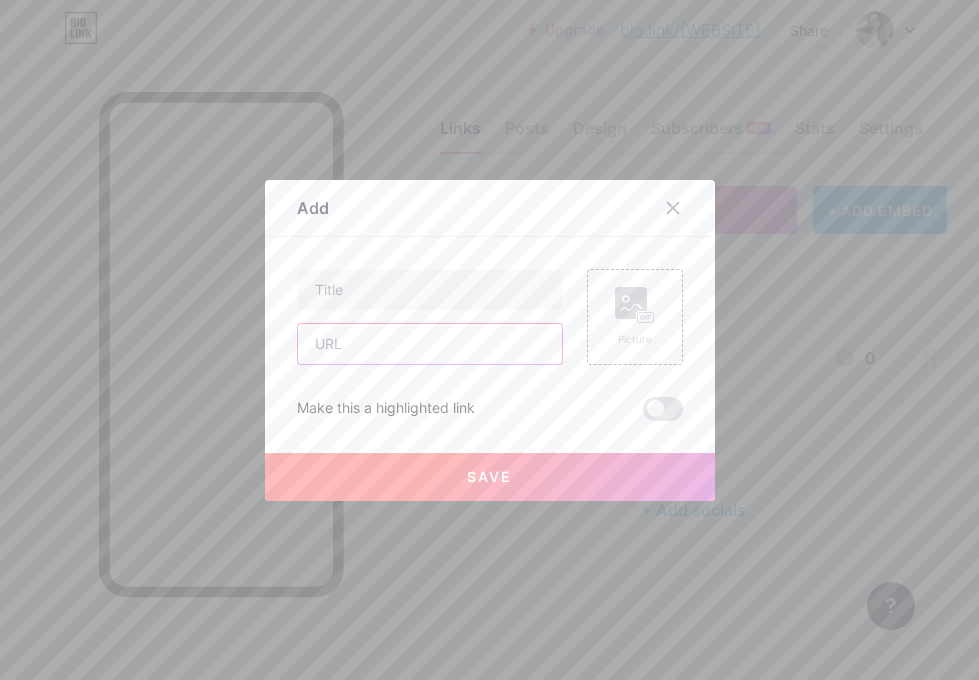 paste on "https://[WEBSITE]" 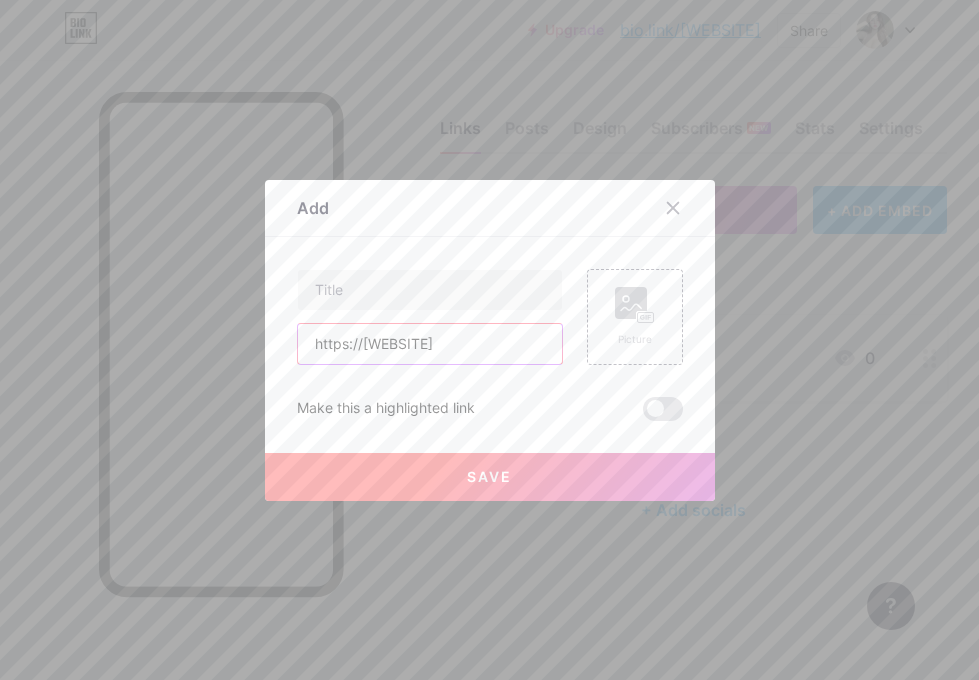 click on "https://[WEBSITE]" at bounding box center (430, 344) 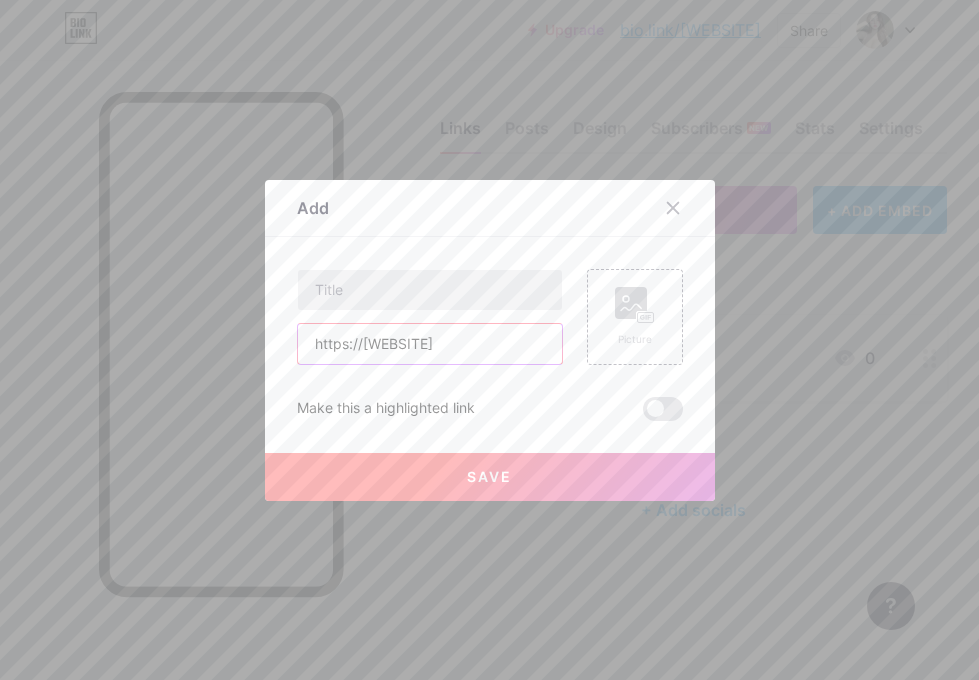 type on "https://[WEBSITE]" 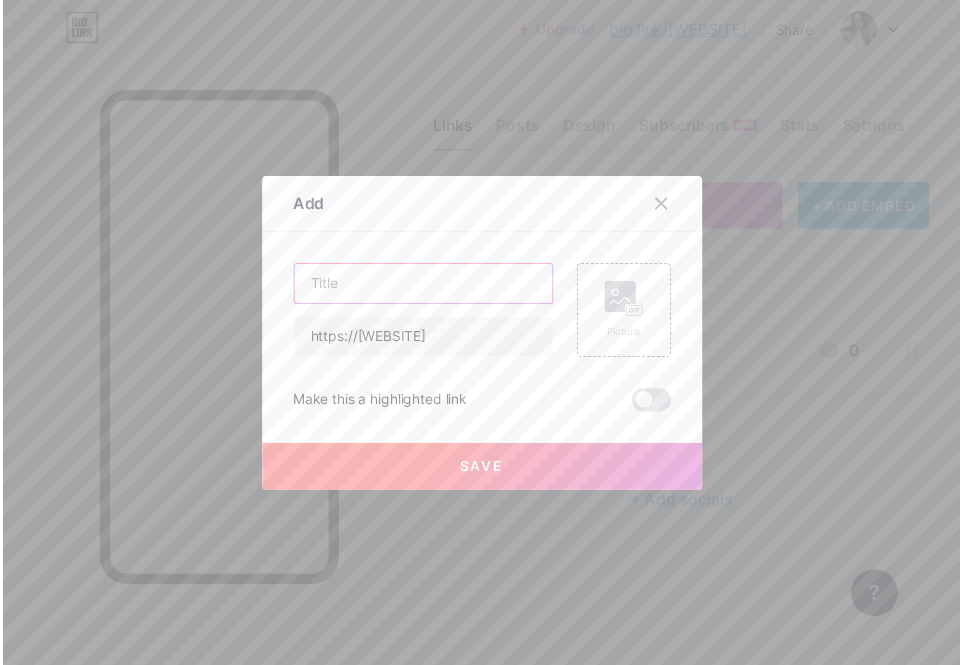 scroll, scrollTop: 0, scrollLeft: 0, axis: both 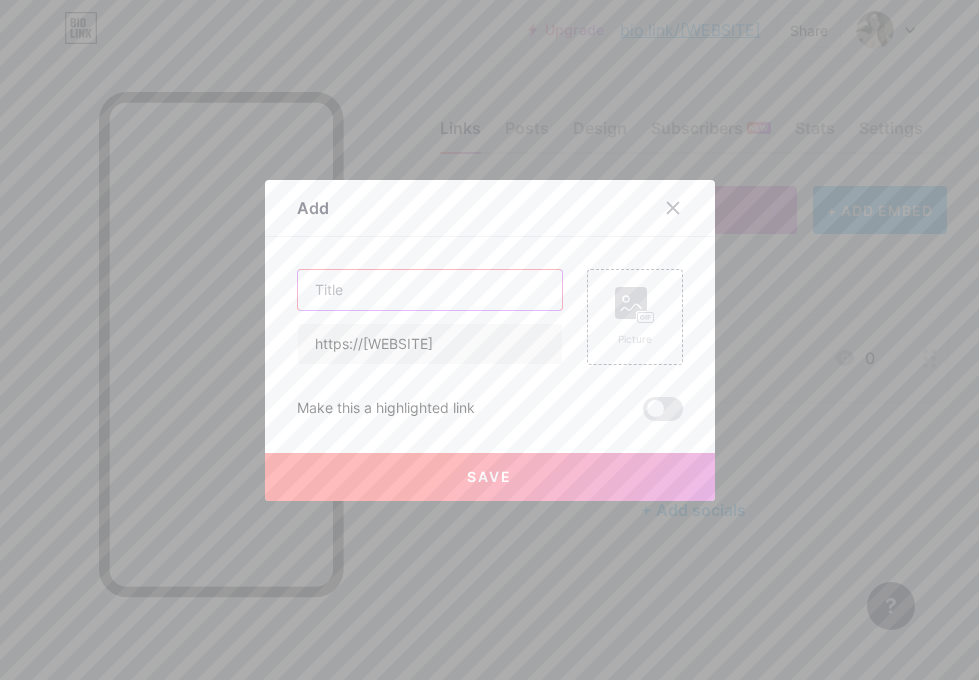 click at bounding box center [430, 290] 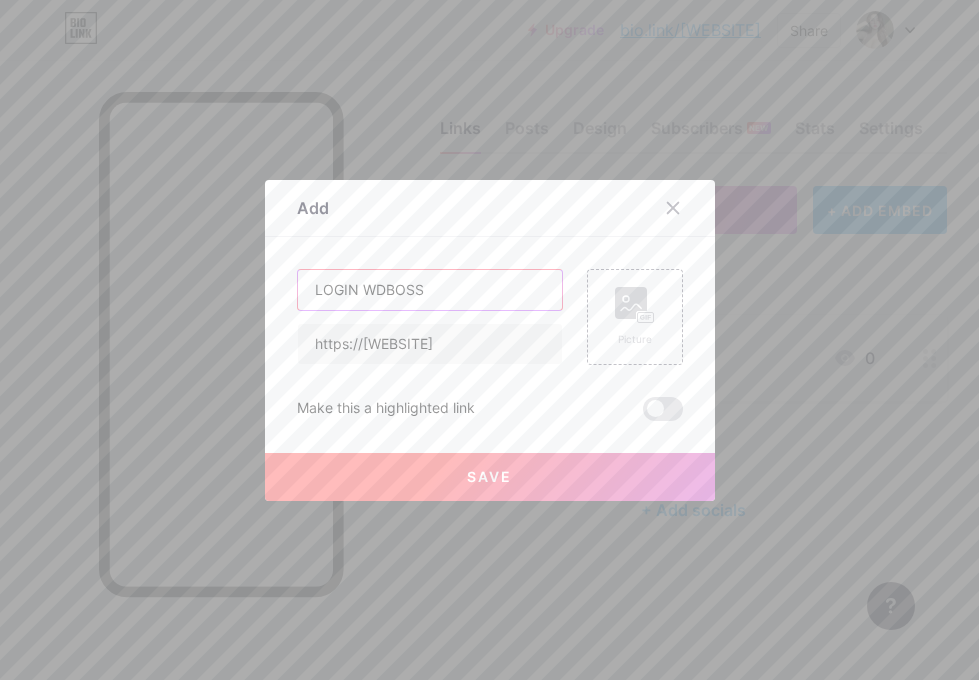 type on "LOGIN WDBOSS" 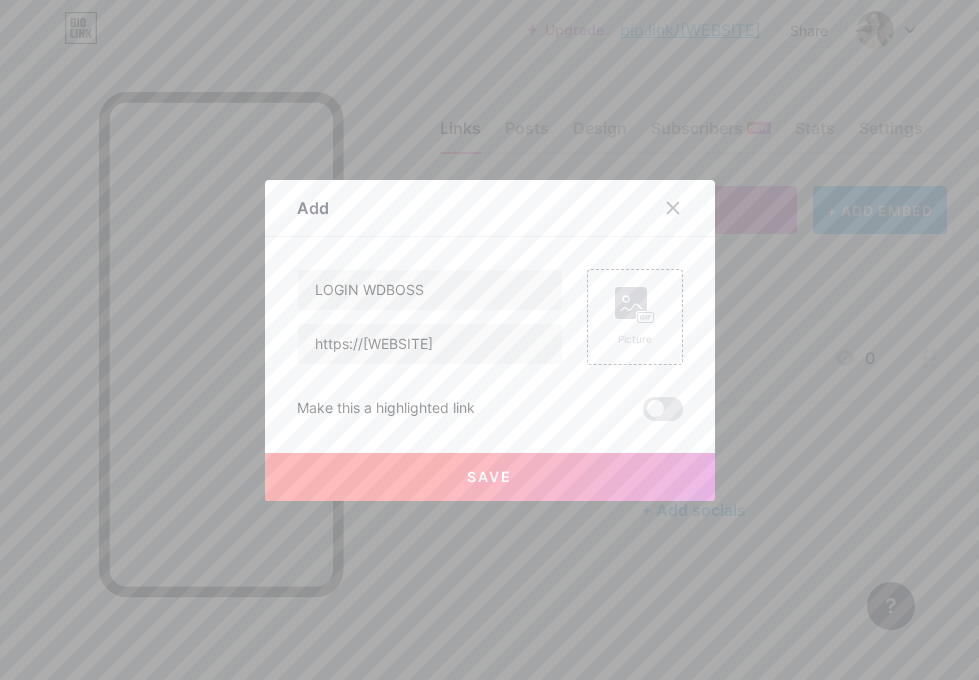 click on "Save" at bounding box center [490, 477] 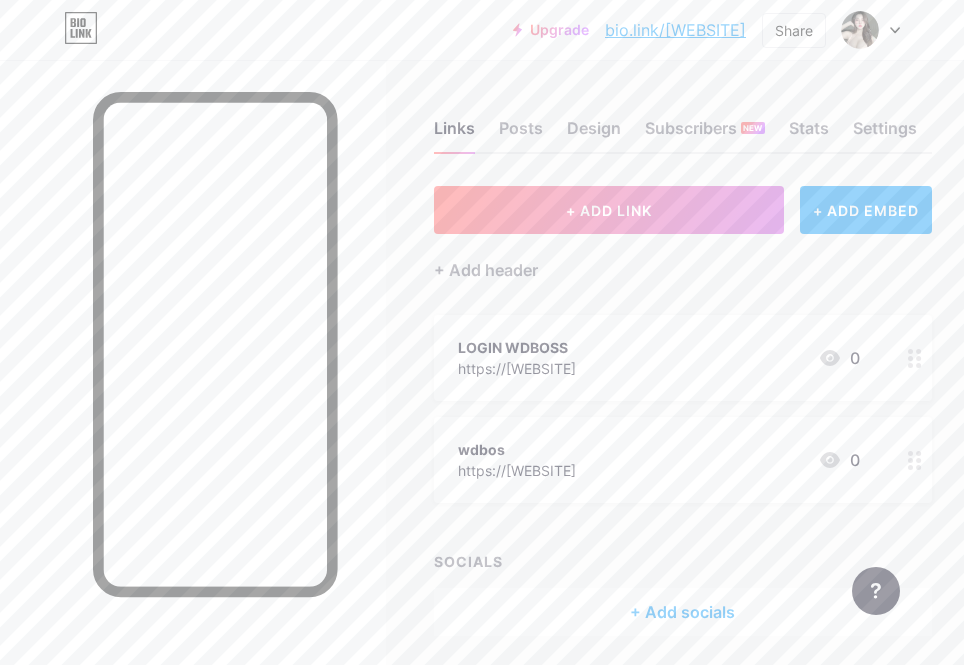 click on "wdbos
https://[WEBSITE]
0" at bounding box center [659, 460] 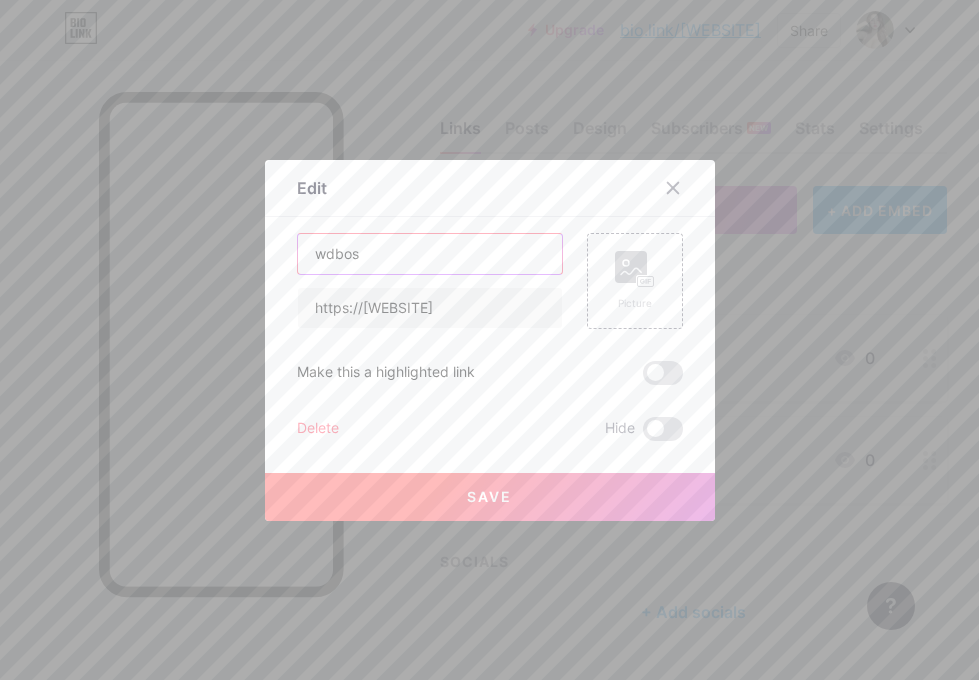 click on "wdbos" at bounding box center [430, 254] 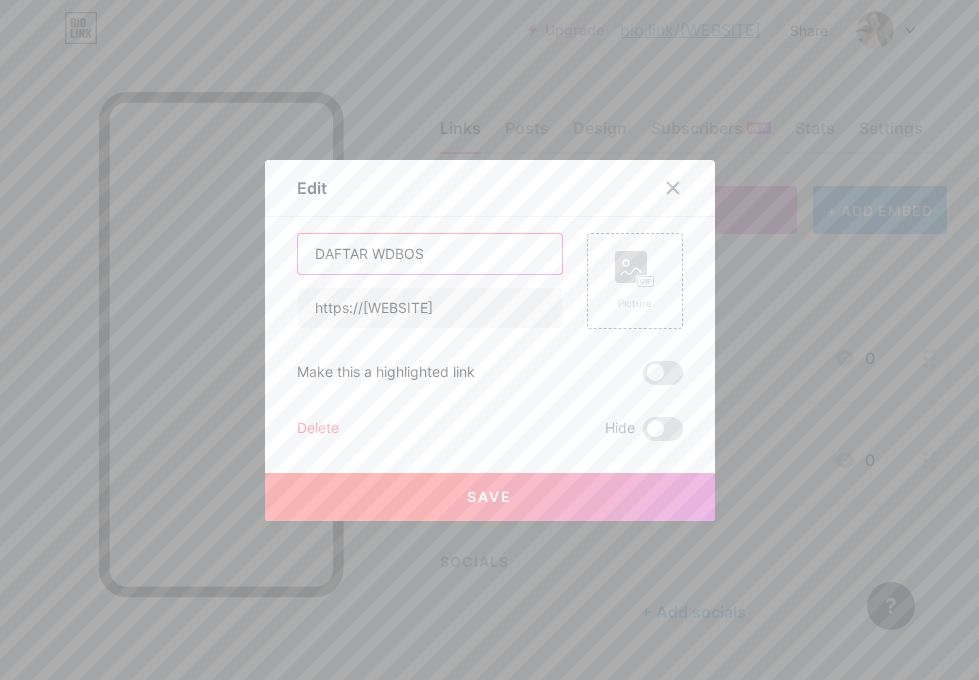 type on "DAFTAR WDBOS" 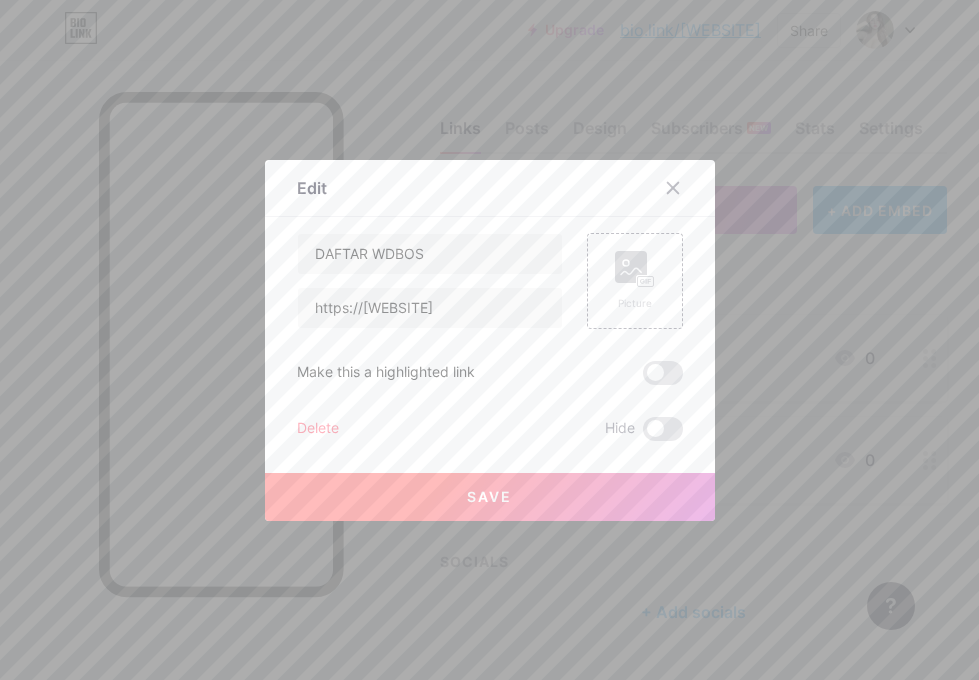 click on "Save" at bounding box center [490, 497] 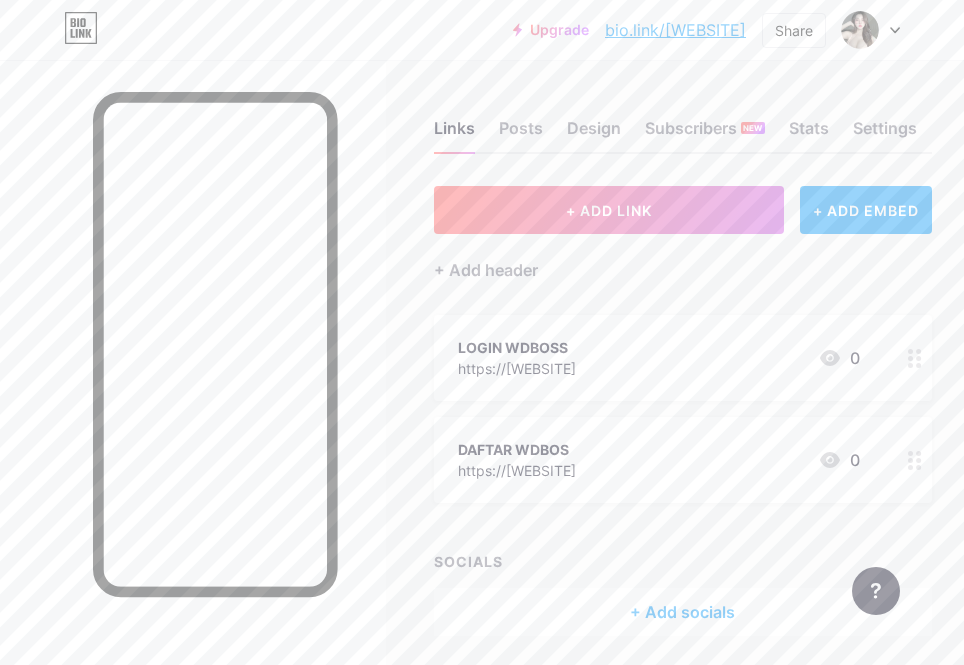 click on "LOGIN WDBOSS" at bounding box center (517, 347) 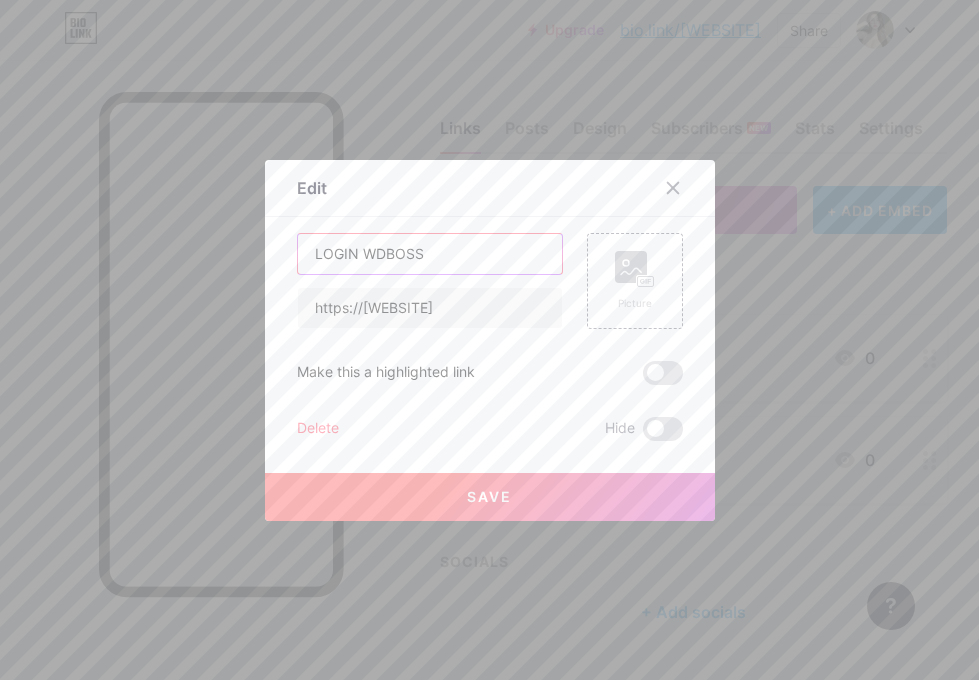 click on "LOGIN WDBOSS" at bounding box center (430, 254) 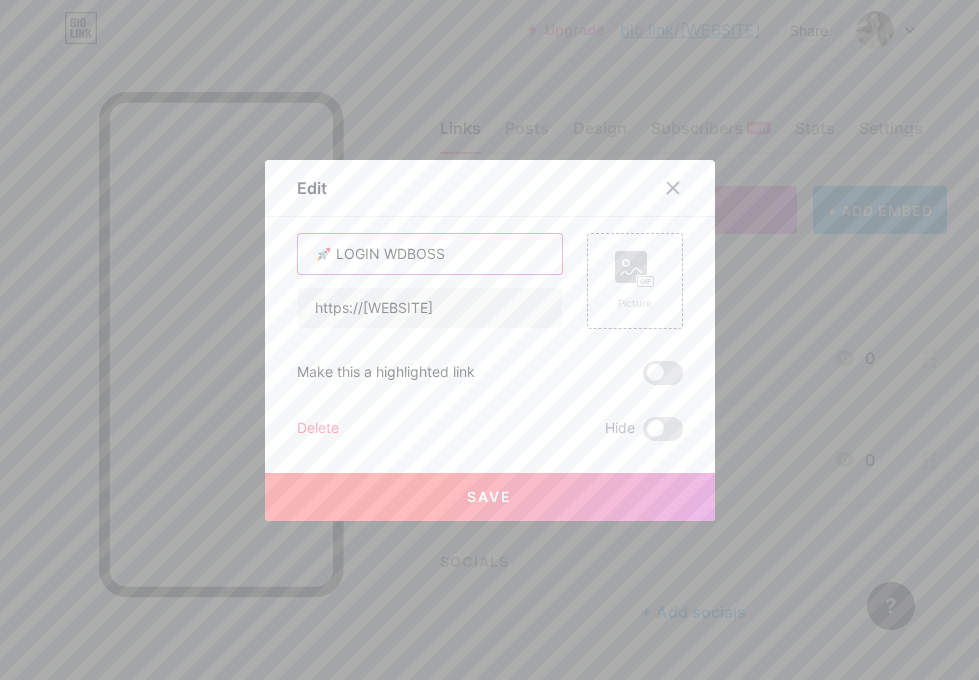 click on "🚀 LOGIN WDBOSS" at bounding box center (430, 254) 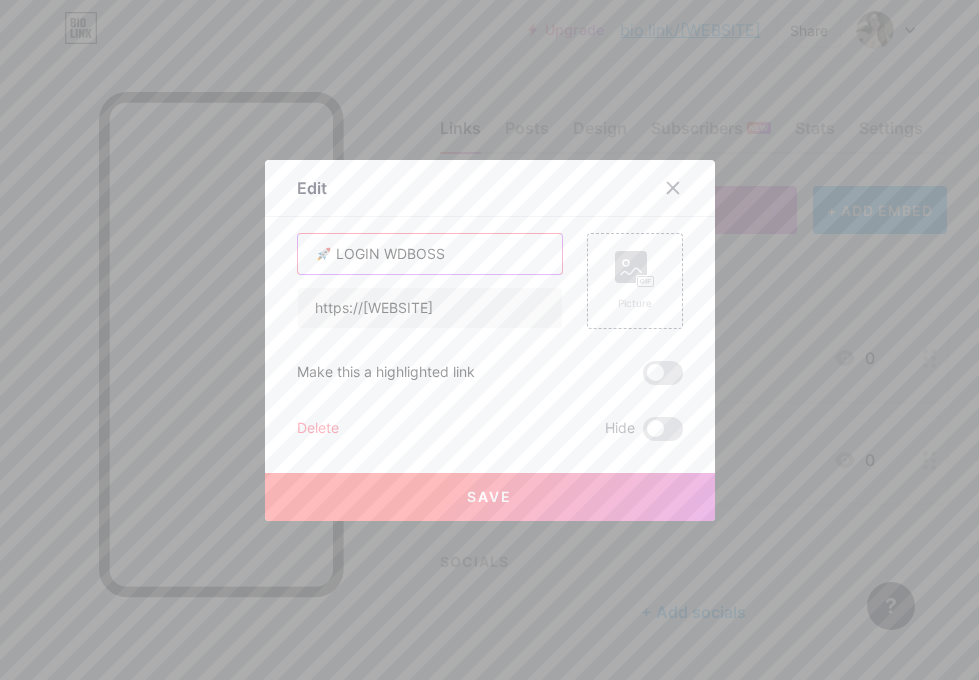 paste on "🚀" 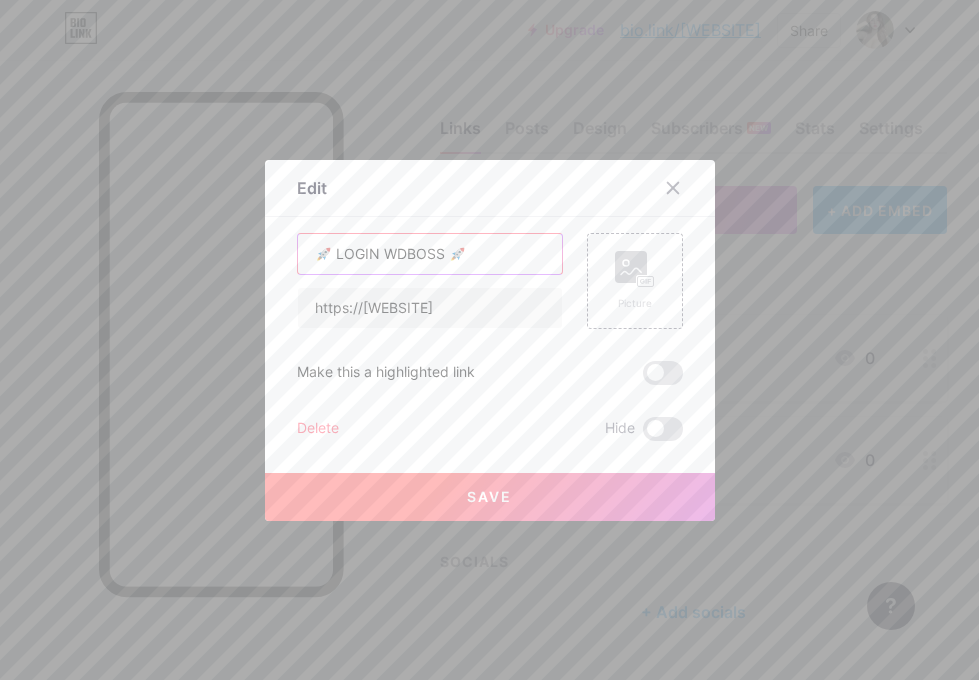 type on "🚀 LOGIN WDBOSS 🚀" 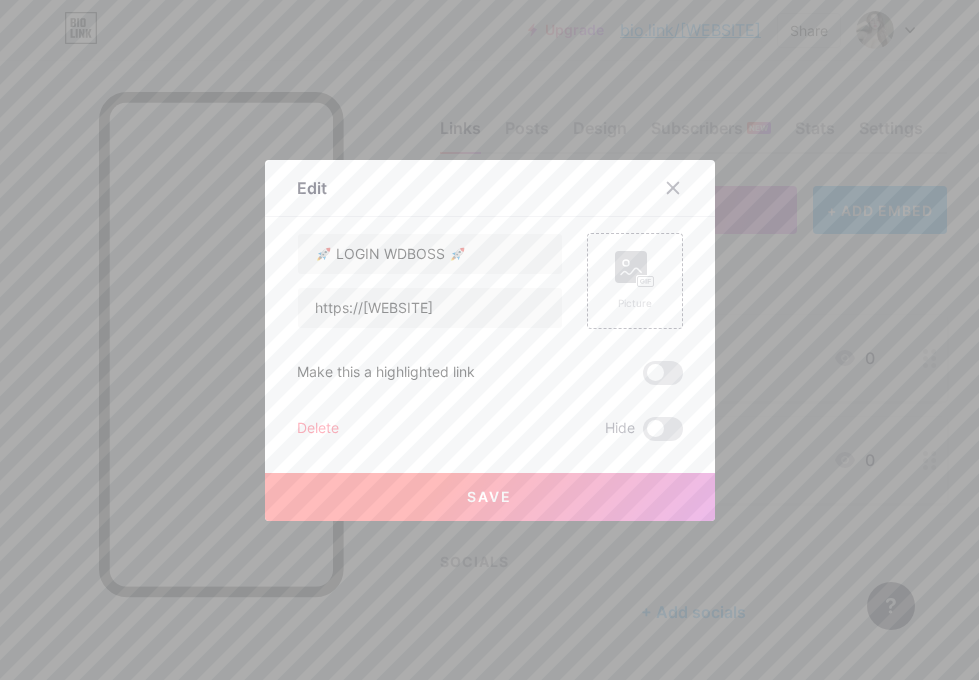 click on "Save" at bounding box center (489, 496) 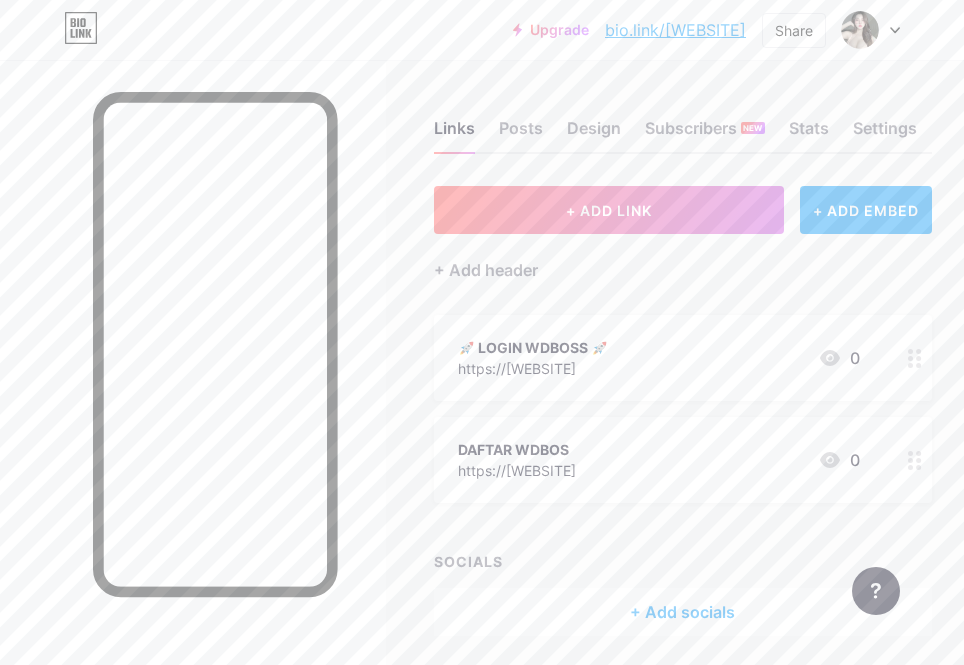 click on "DAFTAR WDBOS
https://[WEBSITE]
0" at bounding box center [659, 460] 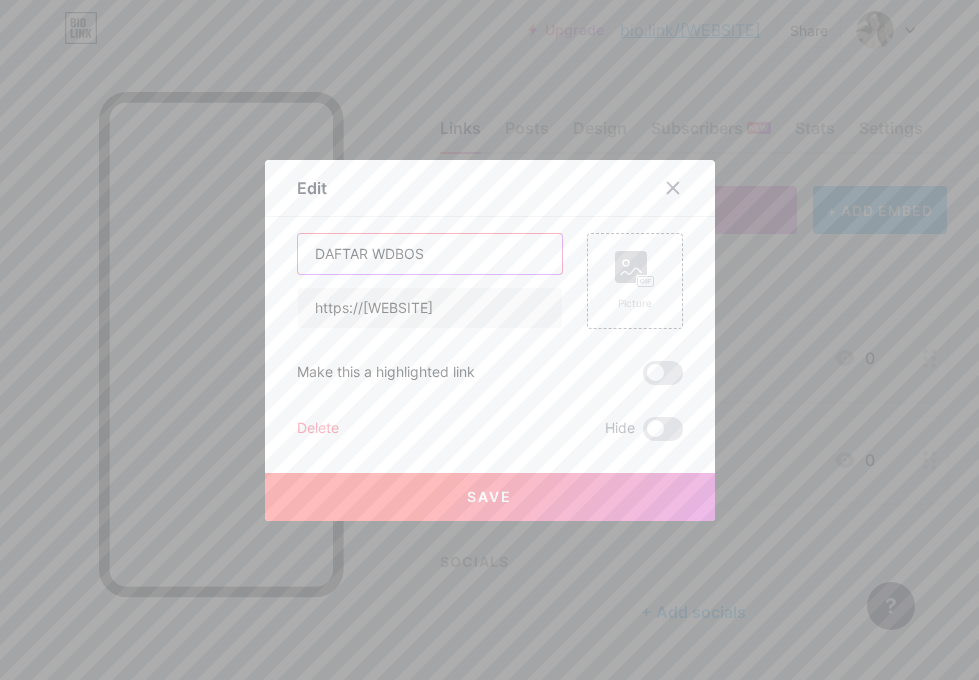 click on "DAFTAR WDBOS" at bounding box center (430, 254) 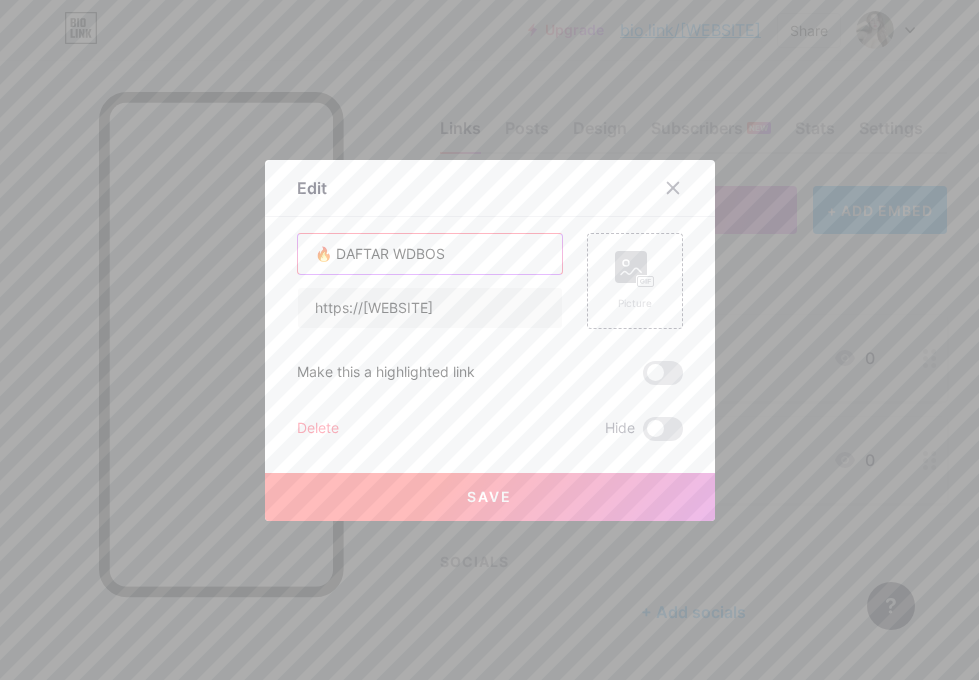 click on "🔥 DAFTAR WDBOS" at bounding box center (430, 254) 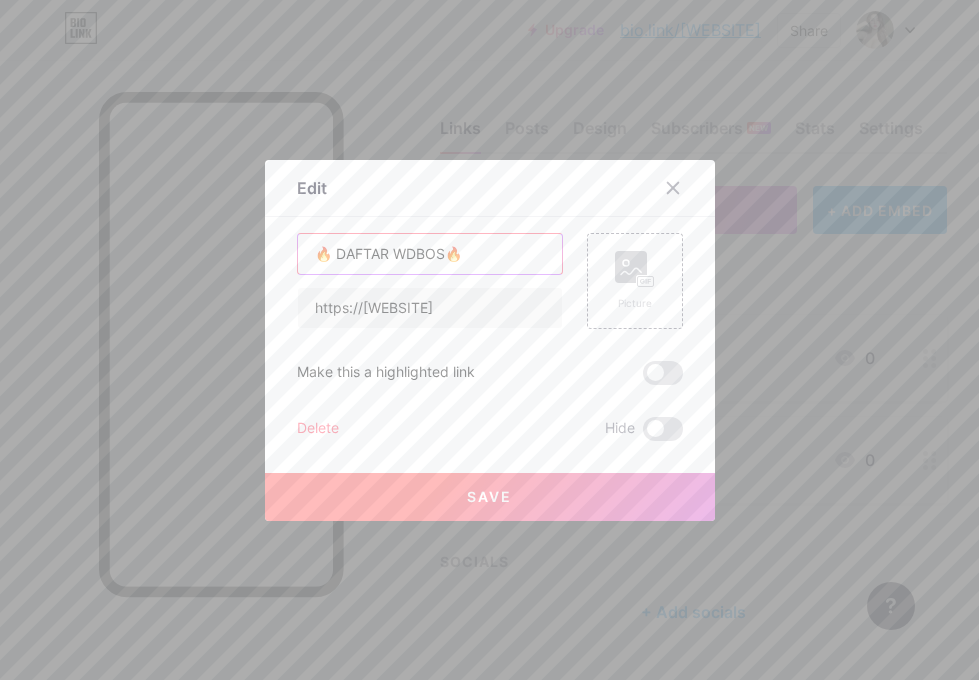 click on "🔥 DAFTAR WDBOS🔥" at bounding box center [430, 254] 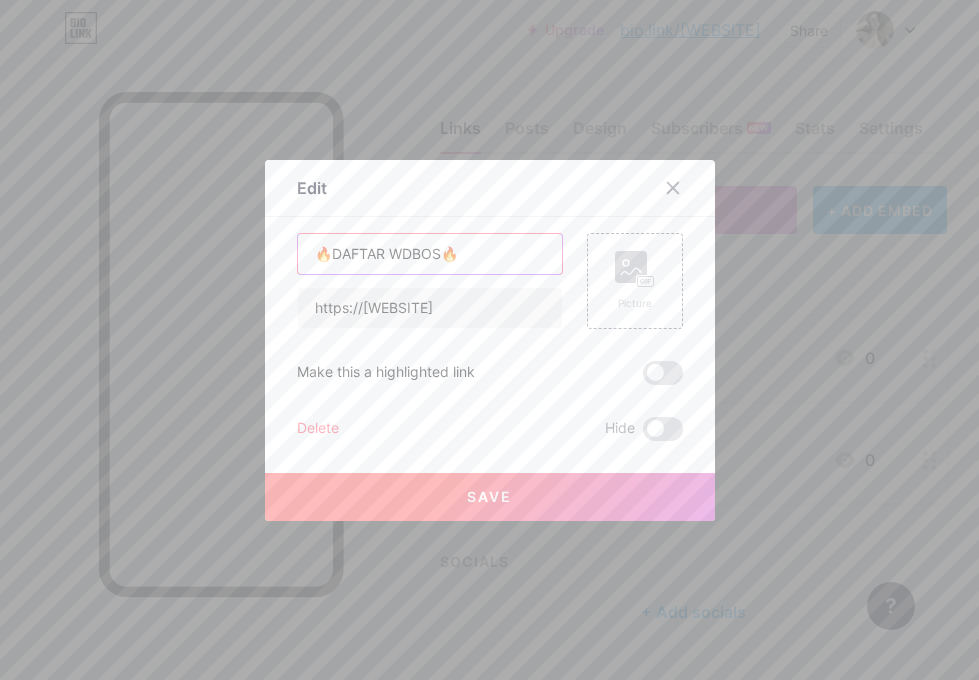 type on "🔥DAFTAR WDBOS🔥" 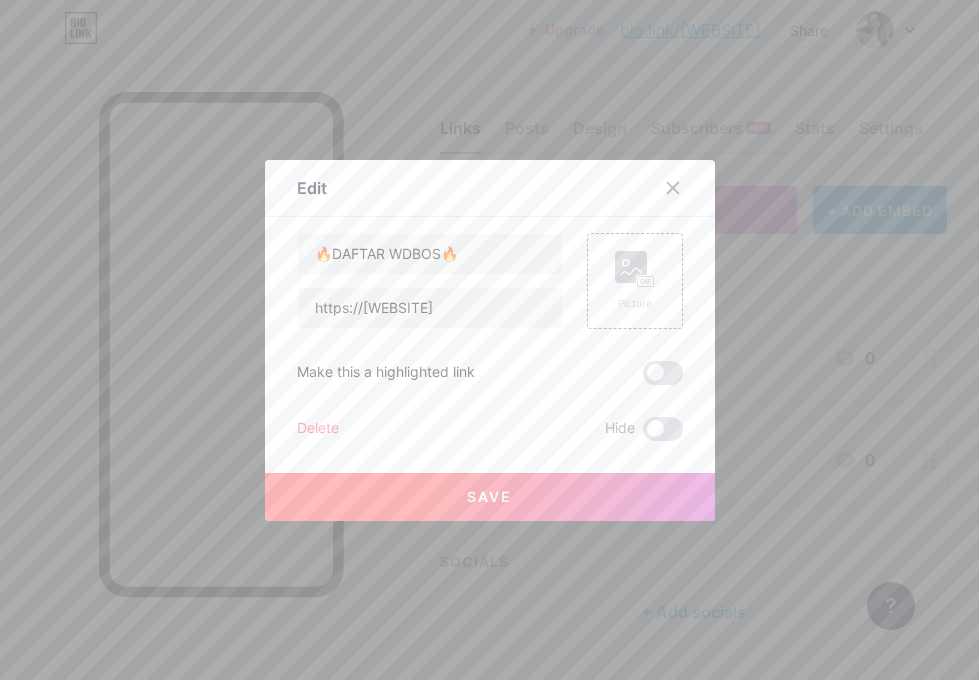 click on "Save" at bounding box center (490, 497) 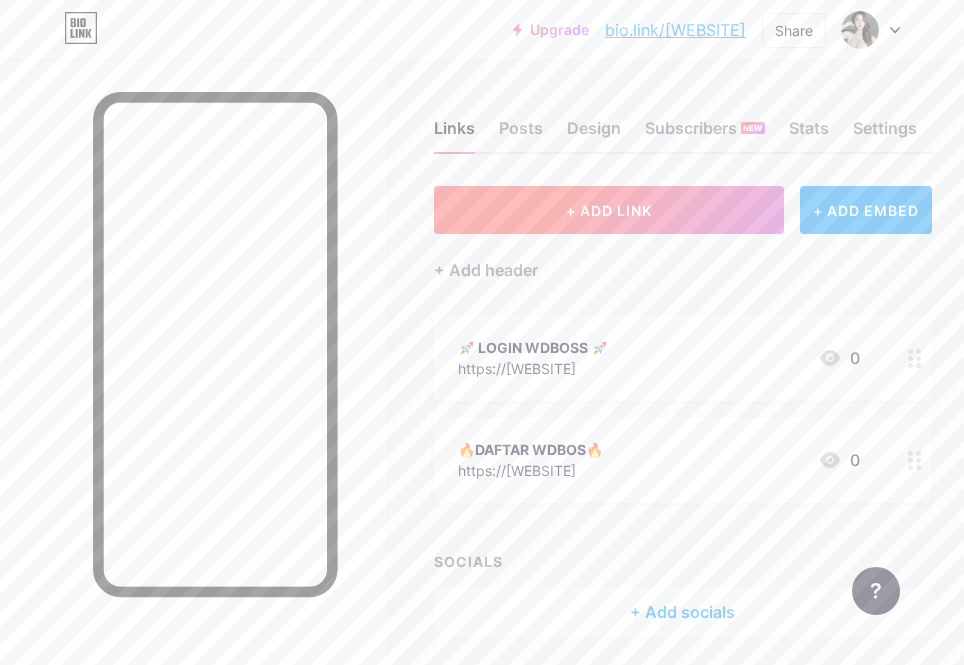click on "+ ADD LINK" at bounding box center [609, 210] 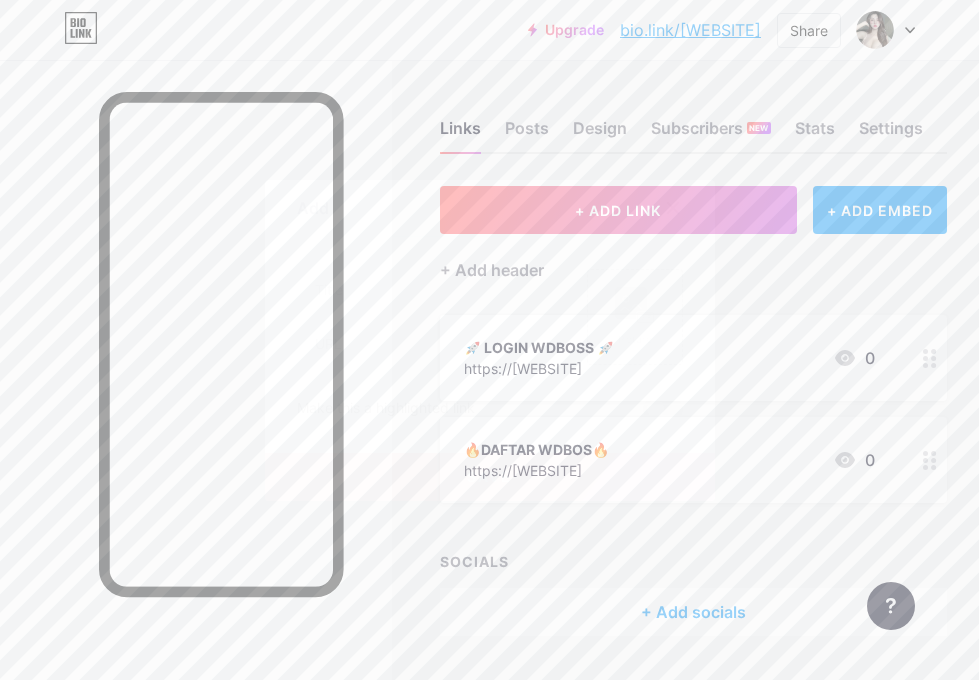 click at bounding box center (430, 317) 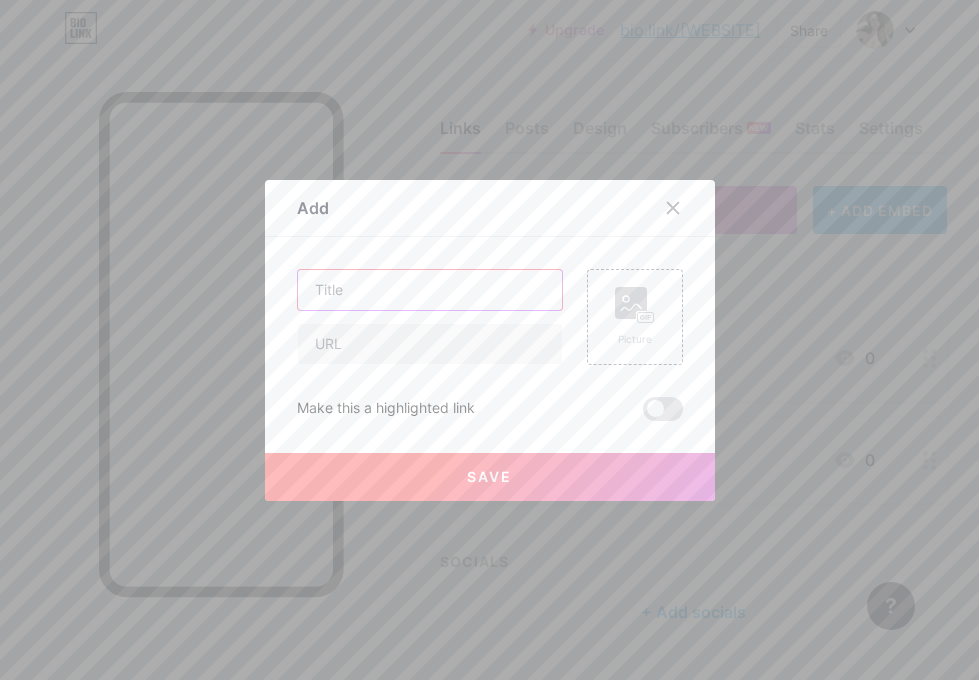 click at bounding box center (430, 290) 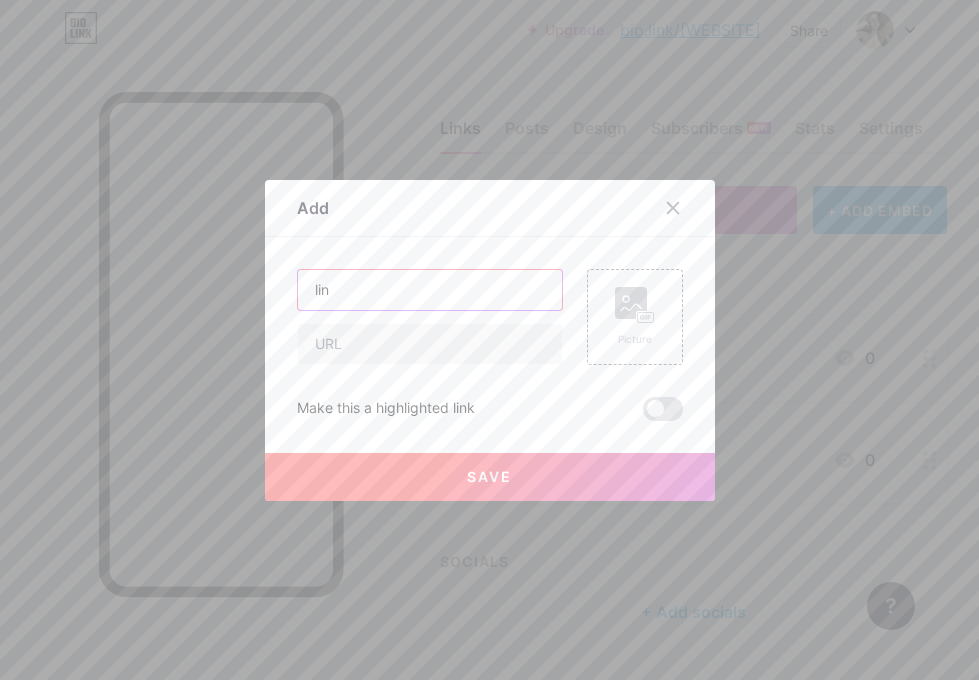 type on "link" 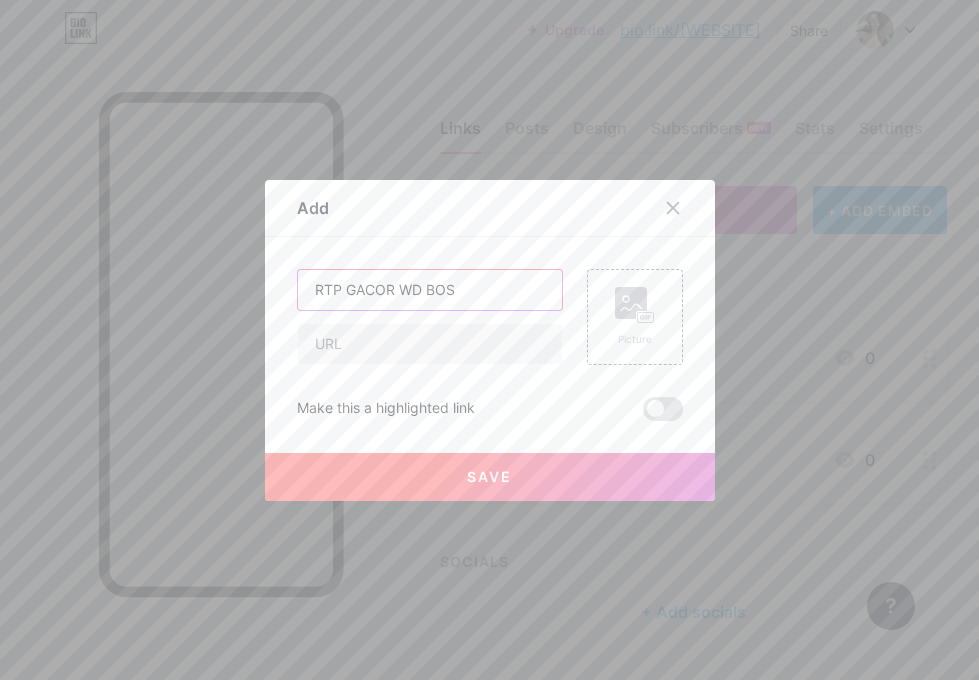 click on "RTP GACOR WD BOS" at bounding box center (430, 290) 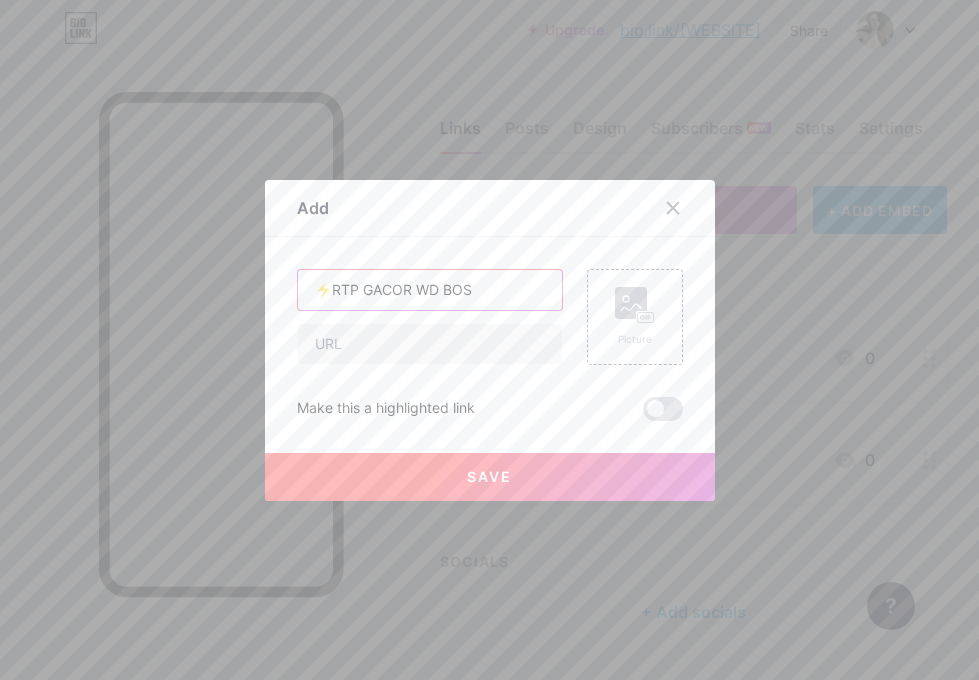click on "⚡RTP GACOR WD BOS" at bounding box center [430, 290] 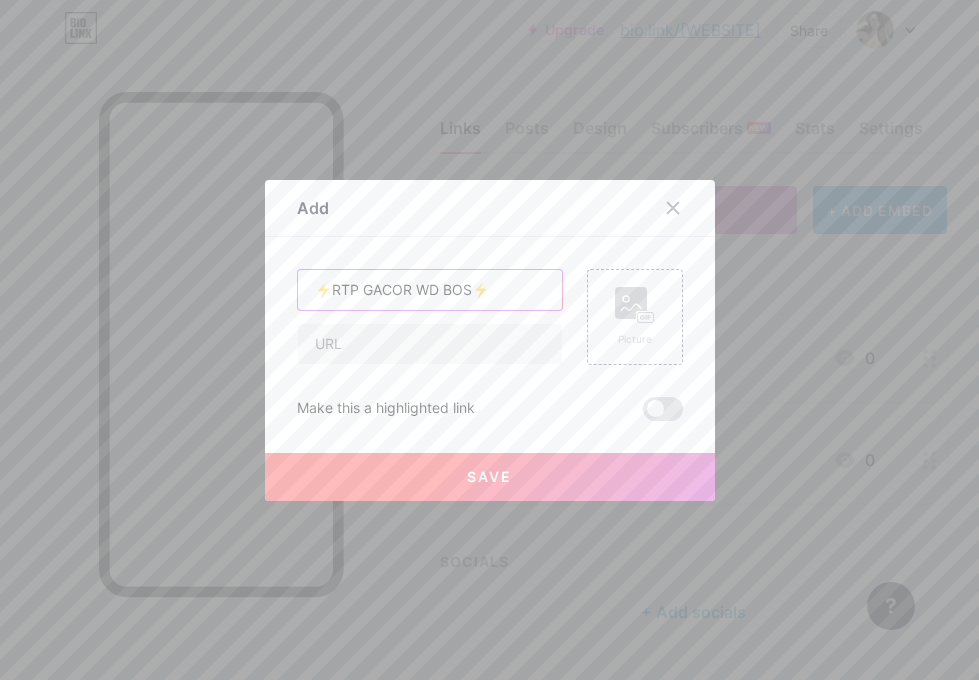 type on "⚡RTP GACOR WD BOS⚡" 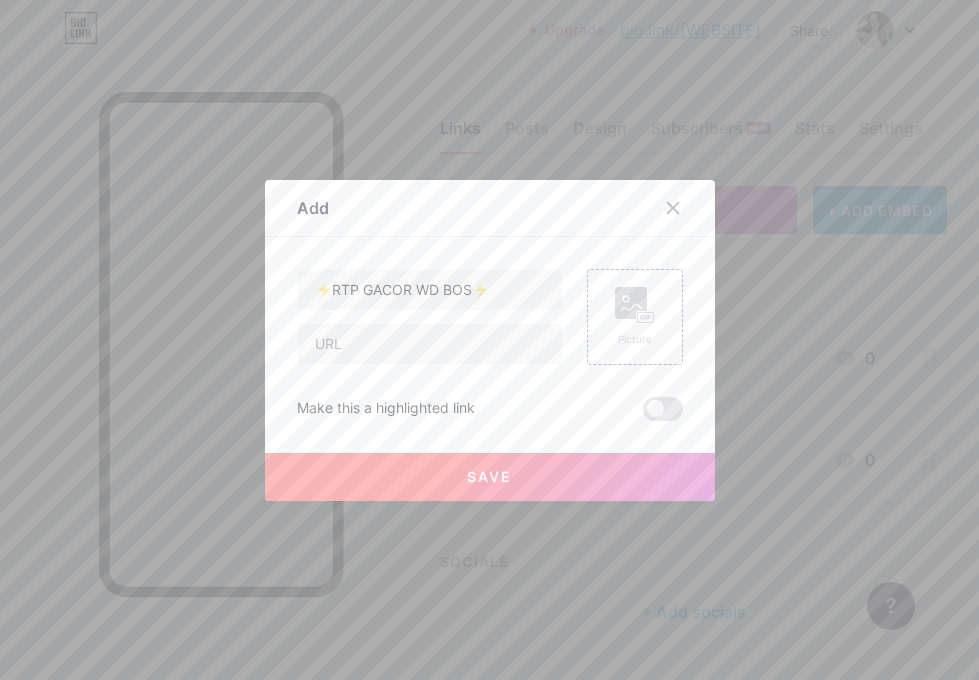 click on "Save" at bounding box center (490, 477) 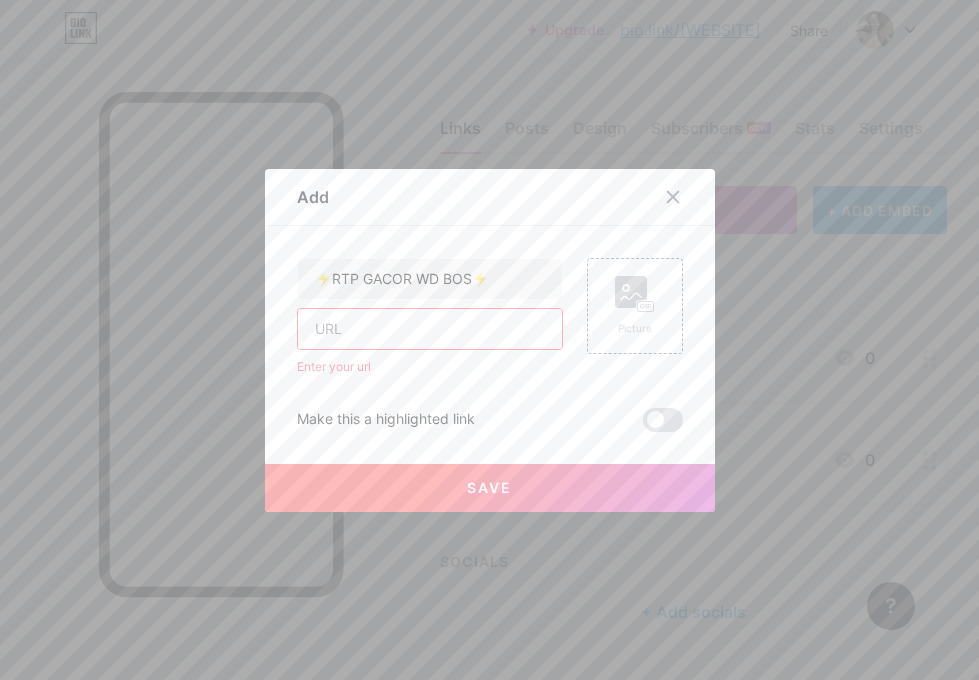 click on "Save" at bounding box center [490, 488] 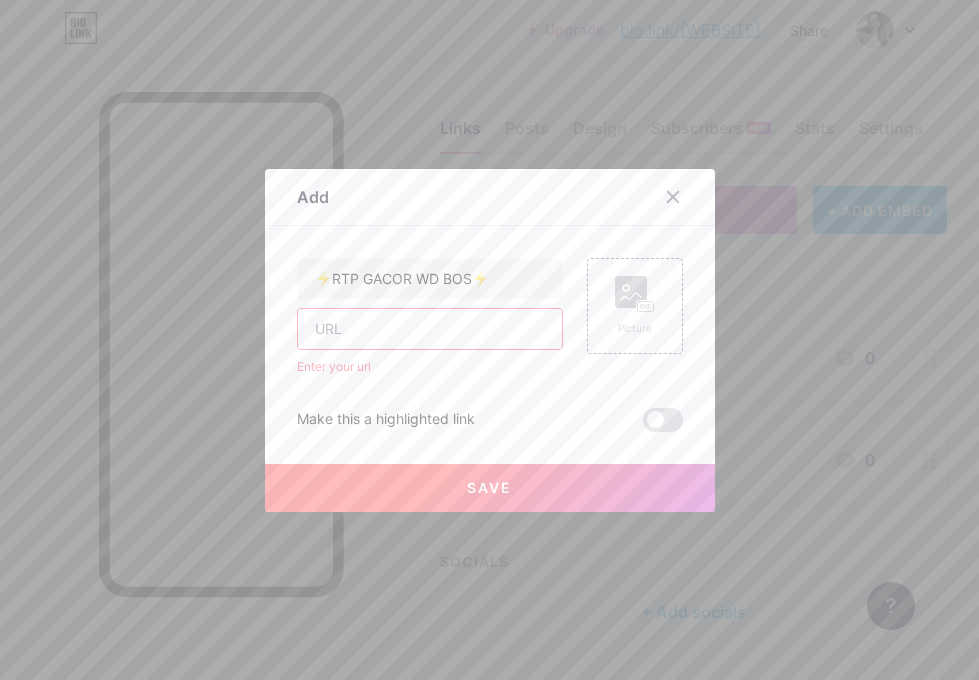 drag, startPoint x: 623, startPoint y: 560, endPoint x: 650, endPoint y: 514, distance: 53.338543 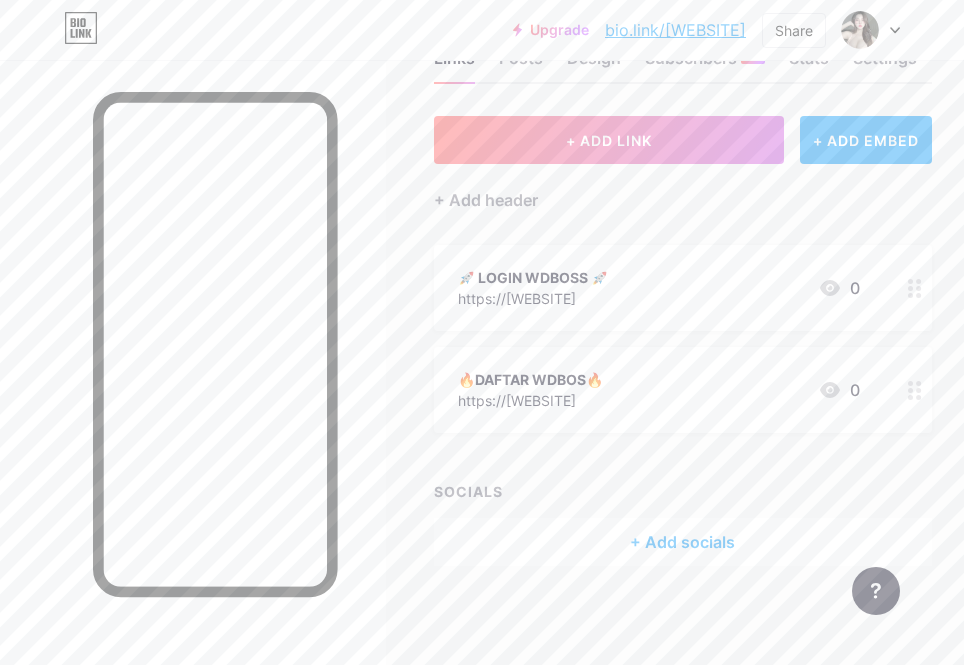scroll, scrollTop: 0, scrollLeft: 0, axis: both 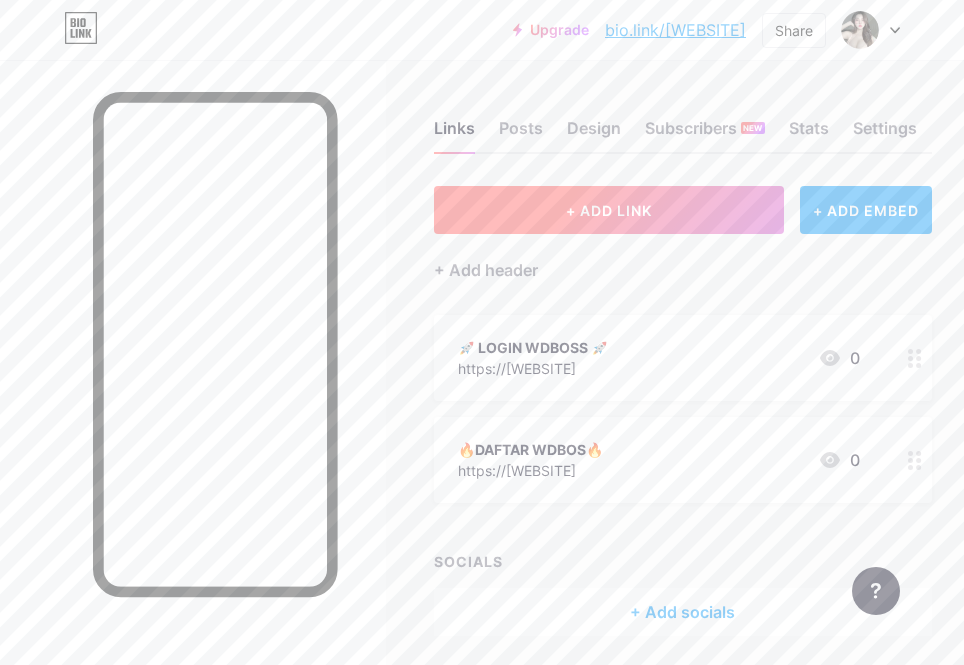 click on "+ ADD LINK" at bounding box center [609, 210] 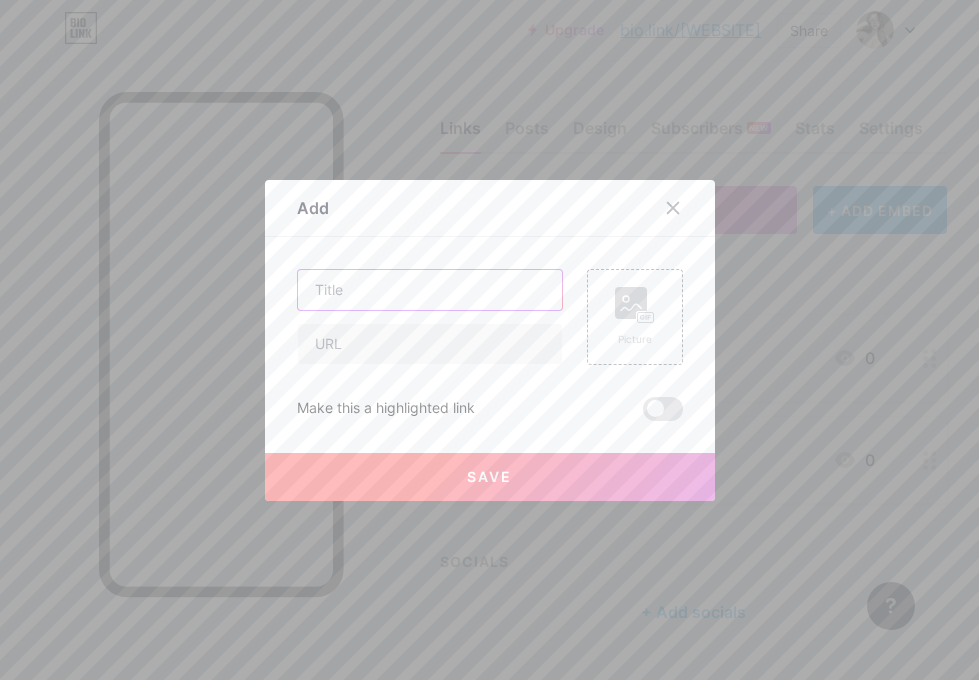 click at bounding box center (430, 290) 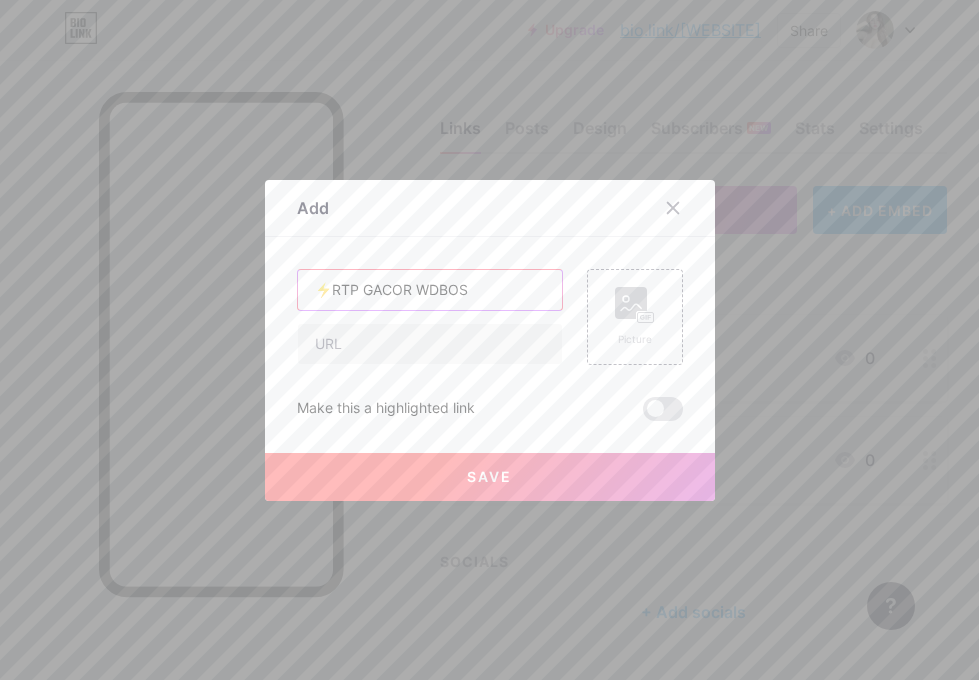 paste on "⚡" 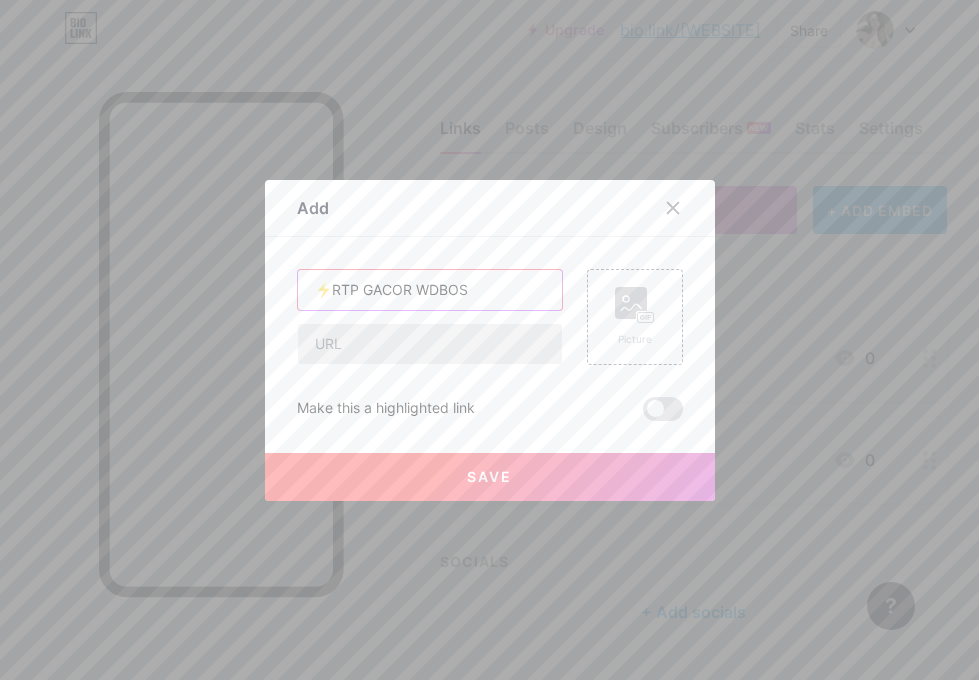 paste on "⚡" 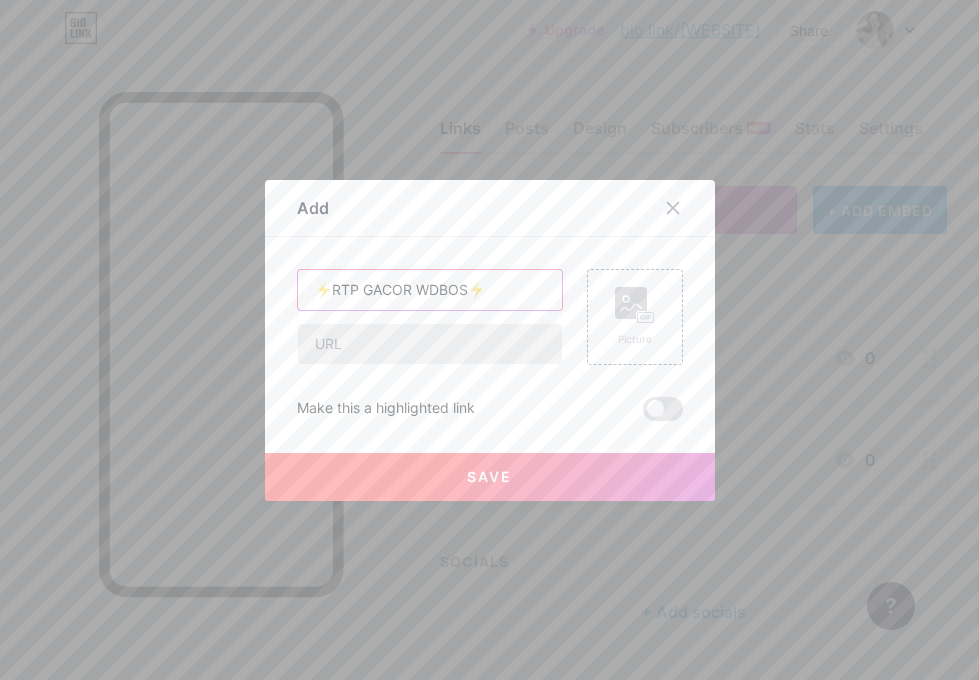 type on "⚡RTP GACOR WDBOS⚡" 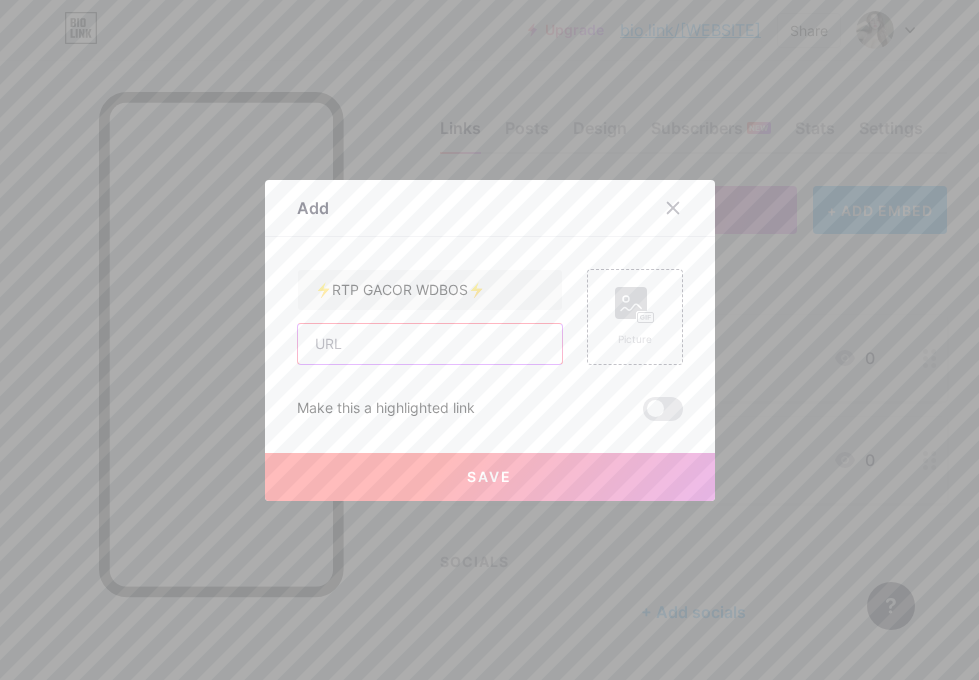 click at bounding box center [430, 344] 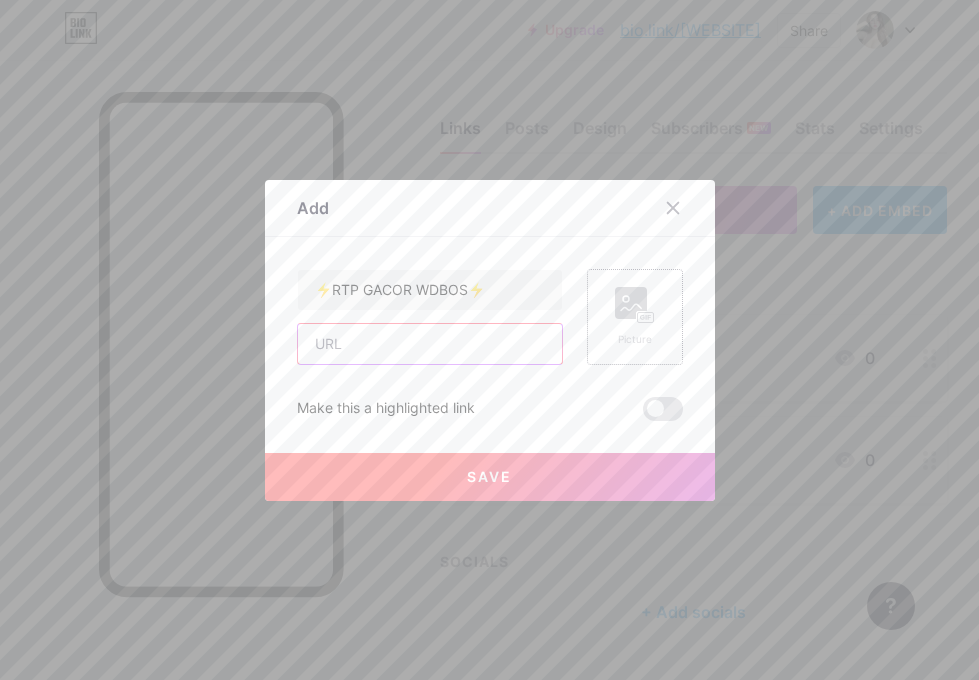 type on "https://[WEBSITE]" 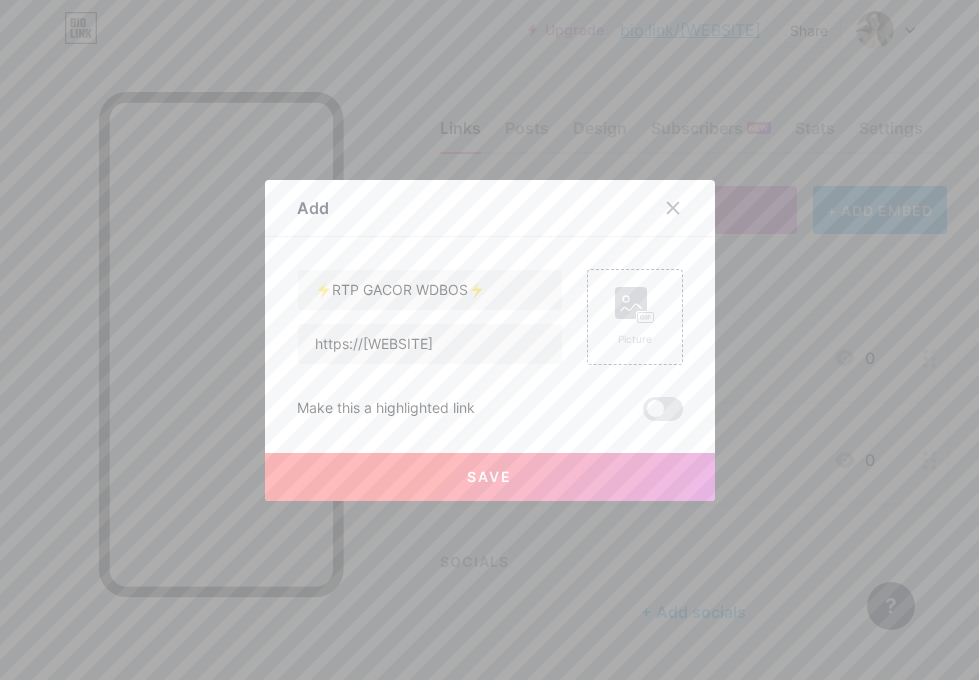 click on "Save" at bounding box center [490, 477] 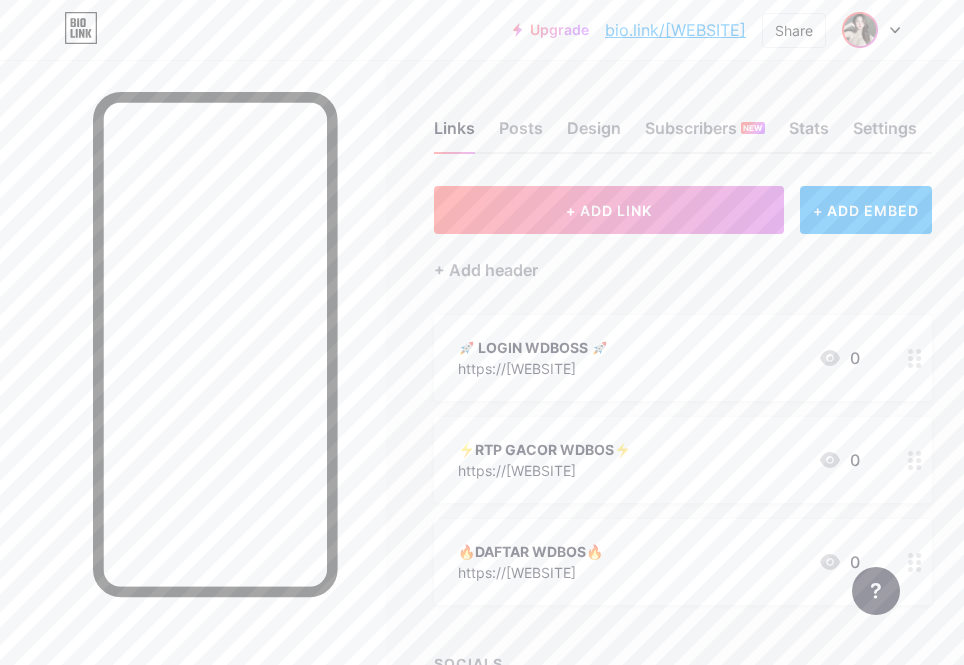 click at bounding box center [860, 30] 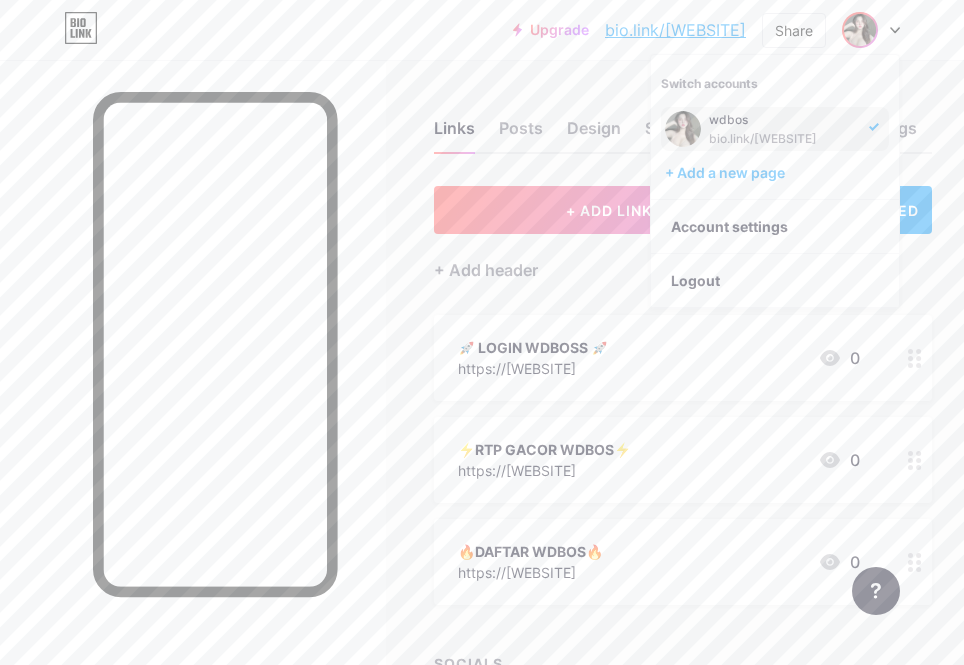 click on "bio.link/[WEBSITE]" at bounding box center [783, 139] 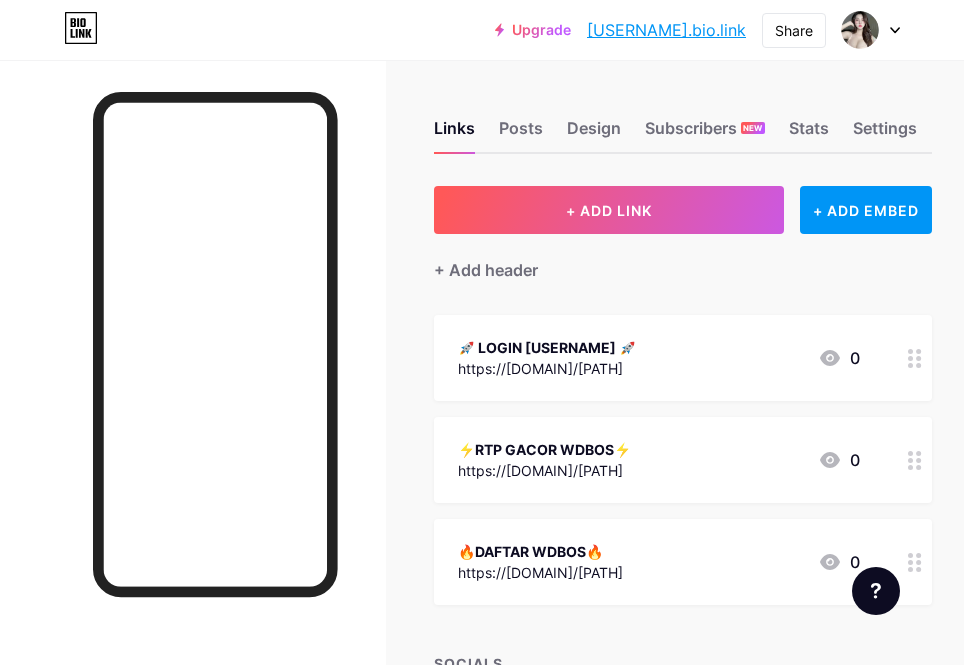 scroll, scrollTop: 0, scrollLeft: 0, axis: both 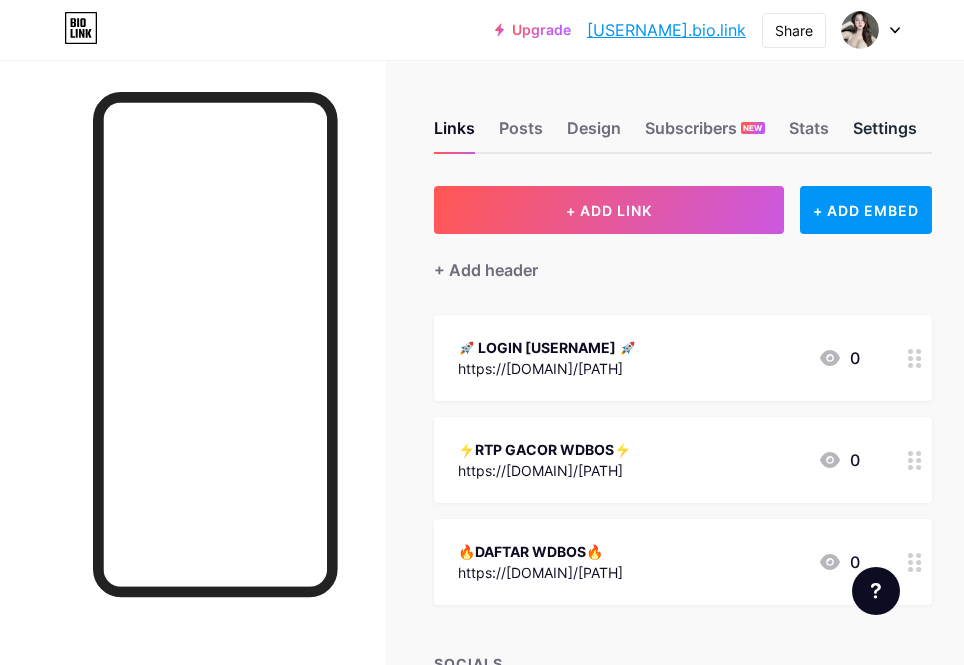 click on "Settings" at bounding box center [885, 134] 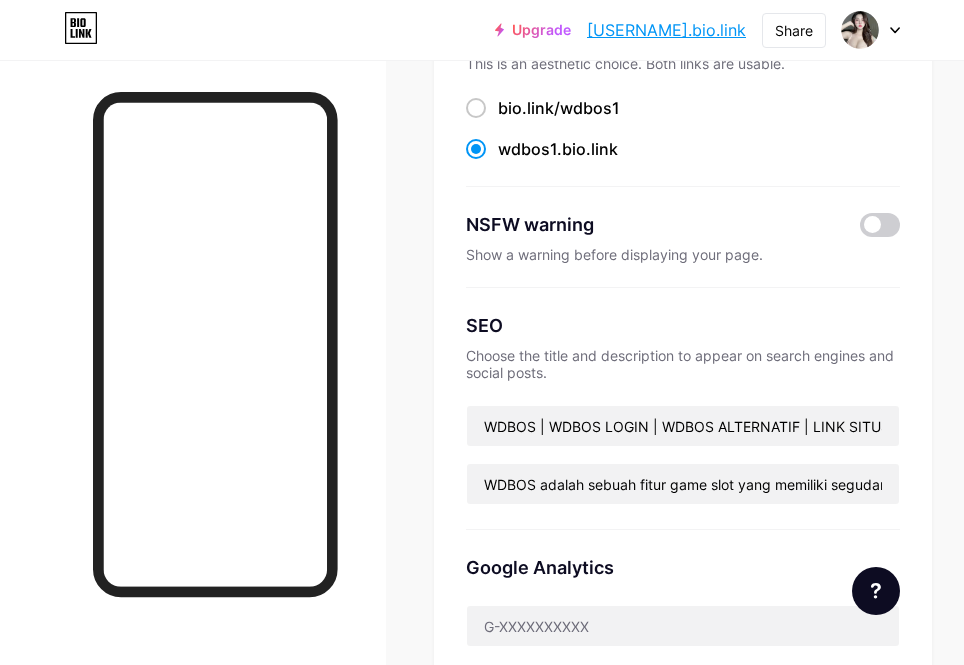 scroll, scrollTop: 0, scrollLeft: 0, axis: both 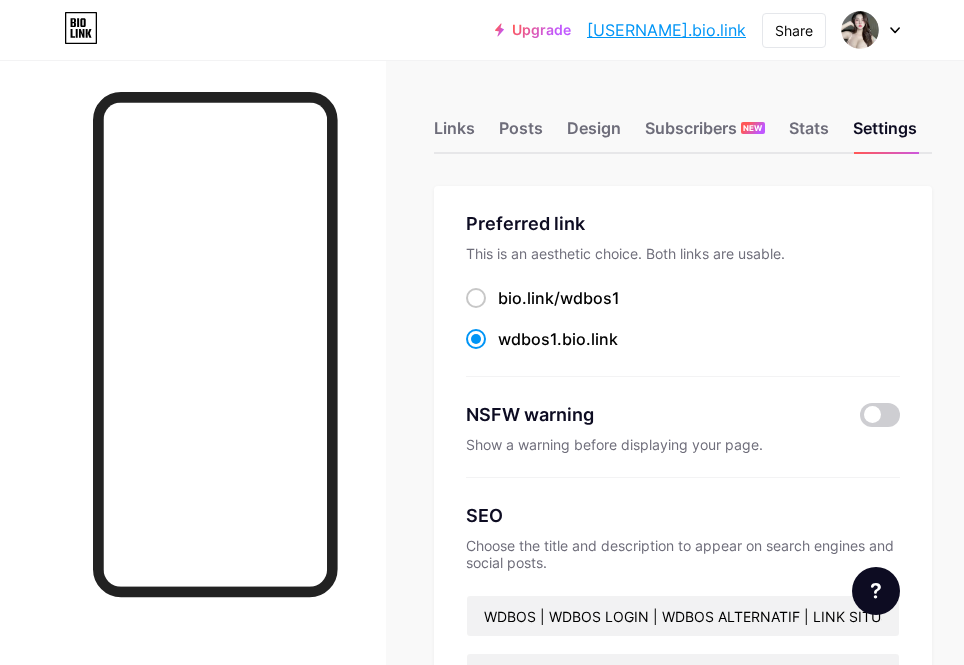 click at bounding box center (871, 30) 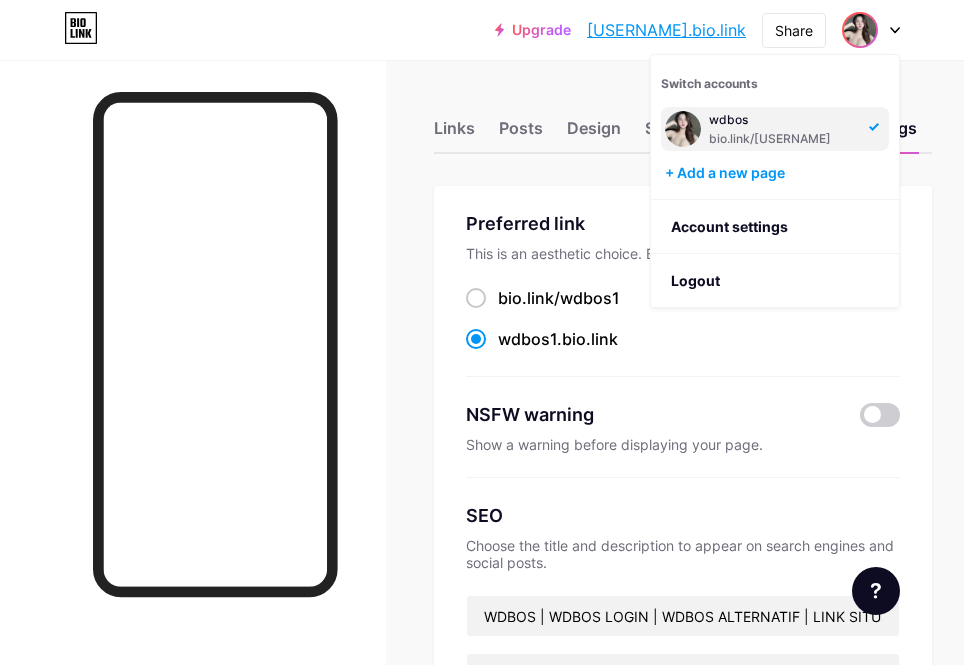 click on "Links
Posts
Design
Subscribers
NEW
Stats
Settings     Preferred link   This is an aesthetic choice. Both links are usable.
bio.link/ wdbos1       wdbos1 .bio.link
NSFW warning       Show a warning before displaying your page.     SEO   Choose the title and description to appear on search engines and social posts.   WDBOS | WDBOS LOGIN | WDBOS ALTERNATIF | LINK SITUS WDBOS     WDBOS adalah sebuah fitur game slot yang memiliki segudang permainan dan persentase kemangan maxwin yang maximal setiap hari     Google Analytics       My username   bio.link/   wdbos1           Pro Links   PRO   Custom Domain   Try your own custom domain eg: jaseem.com   Set
up domain             Emoji link   Add emojis to your link eg: bio.link/😄😭🥵   Create
Go to  Help Center  to learn more or to contact support.   Changes saved           Feature requests             Help center" at bounding box center (482, 821) 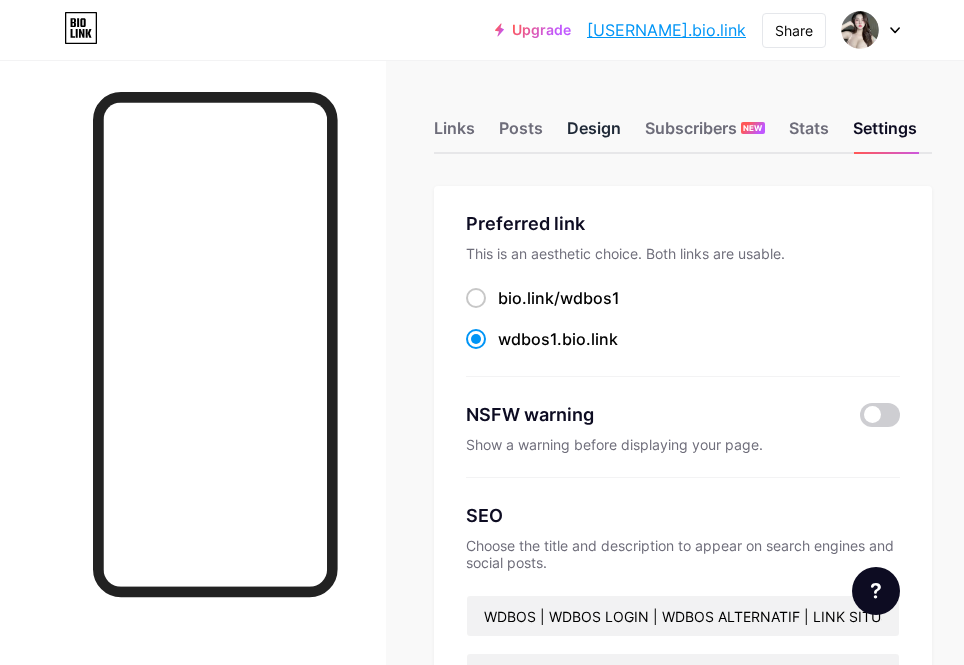 click on "Design" at bounding box center (594, 134) 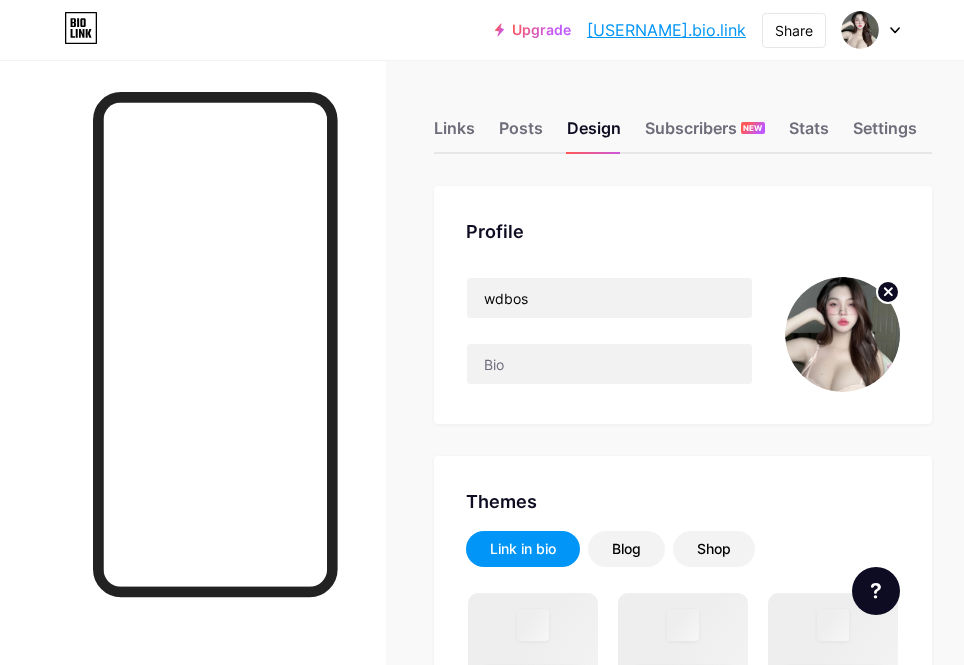 click at bounding box center (842, 334) 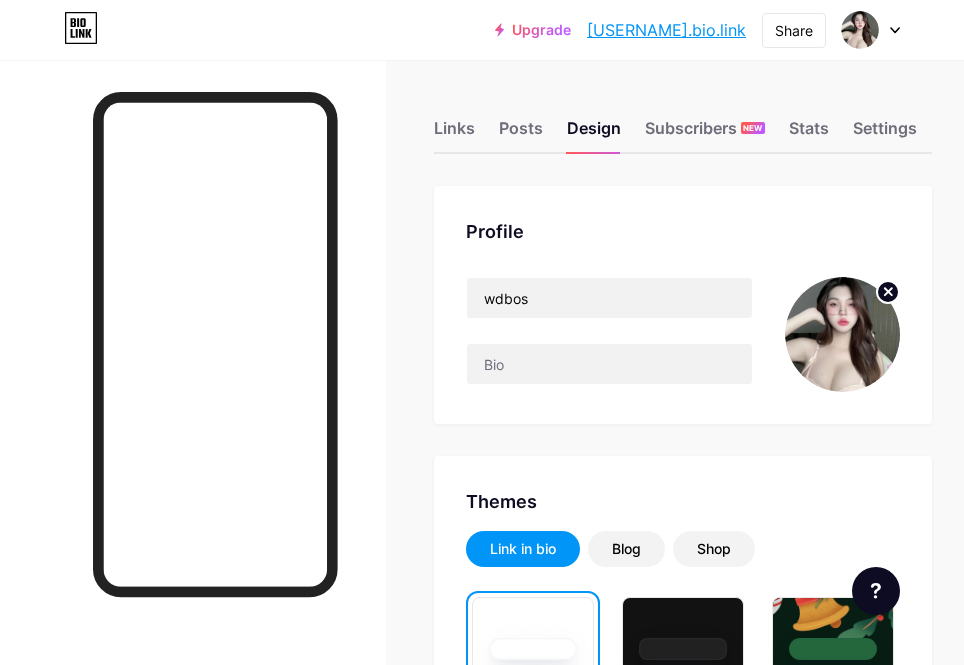 drag, startPoint x: 904, startPoint y: 290, endPoint x: 924, endPoint y: 360, distance: 72.8011 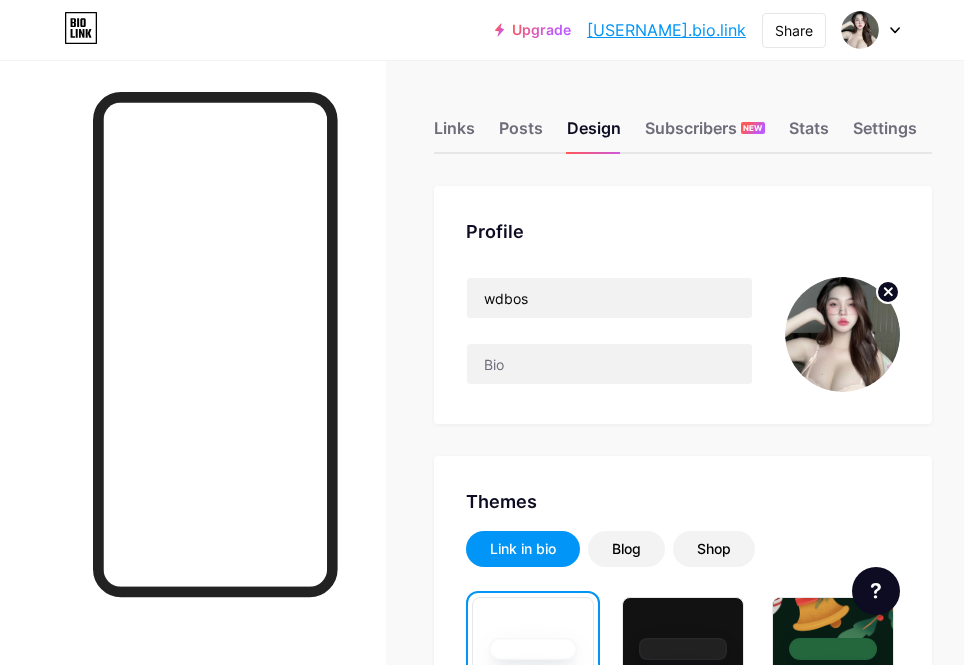 click on "Profile   wdbos" at bounding box center (683, 305) 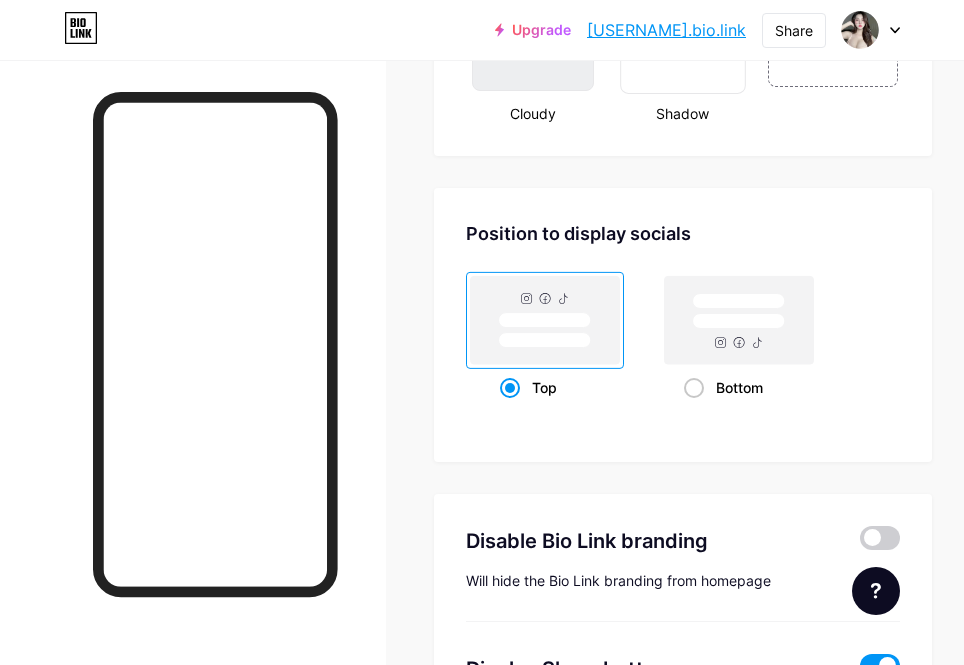 scroll, scrollTop: 2676, scrollLeft: 0, axis: vertical 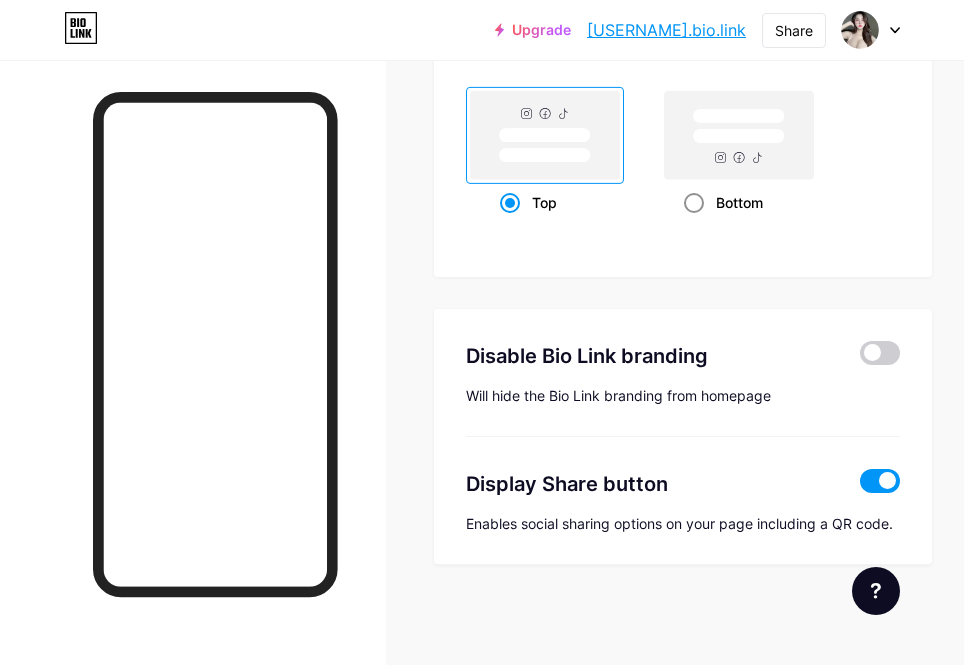 click at bounding box center (694, 203) 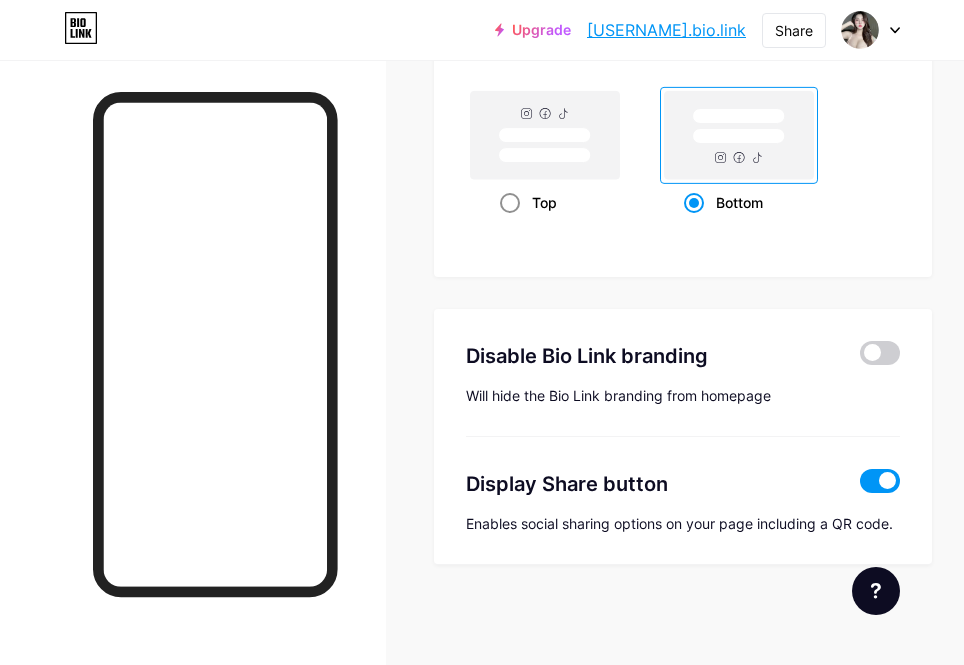 click at bounding box center [510, 203] 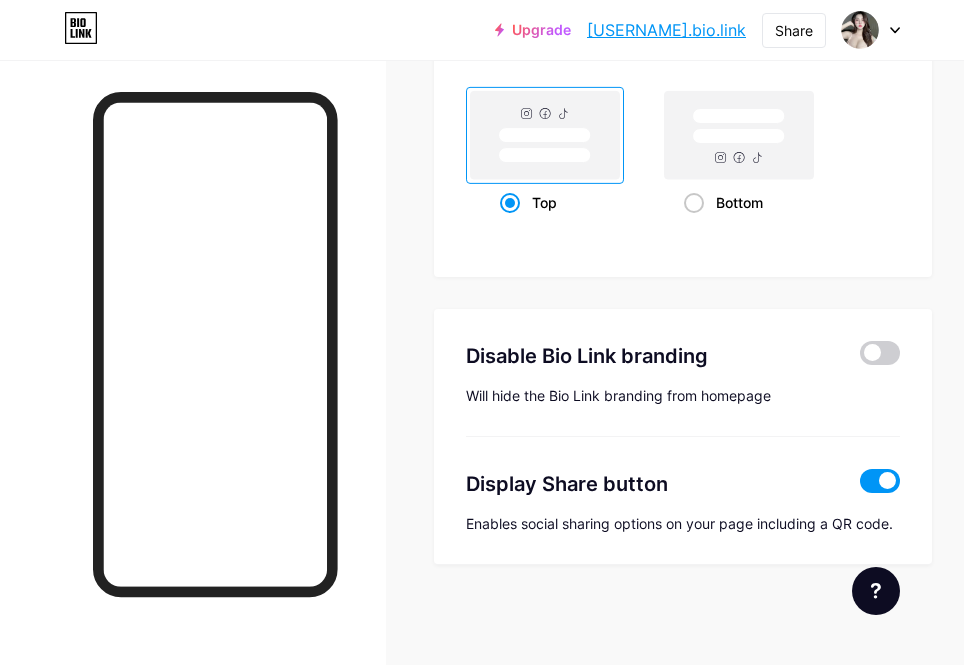 click on "Position to display socials                 Top                     Bottom" at bounding box center (683, 140) 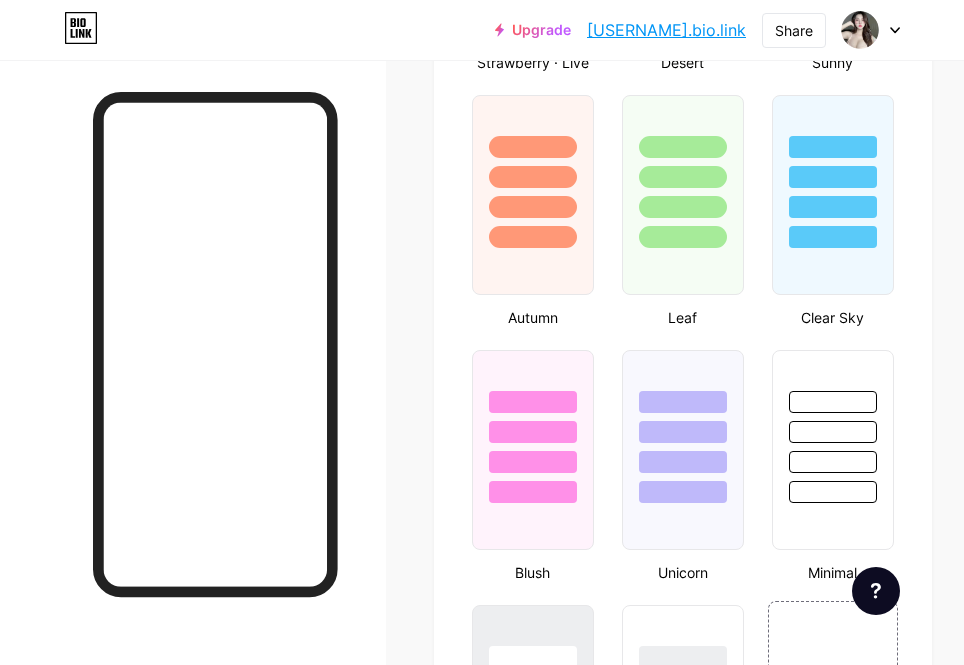 scroll, scrollTop: 1776, scrollLeft: 0, axis: vertical 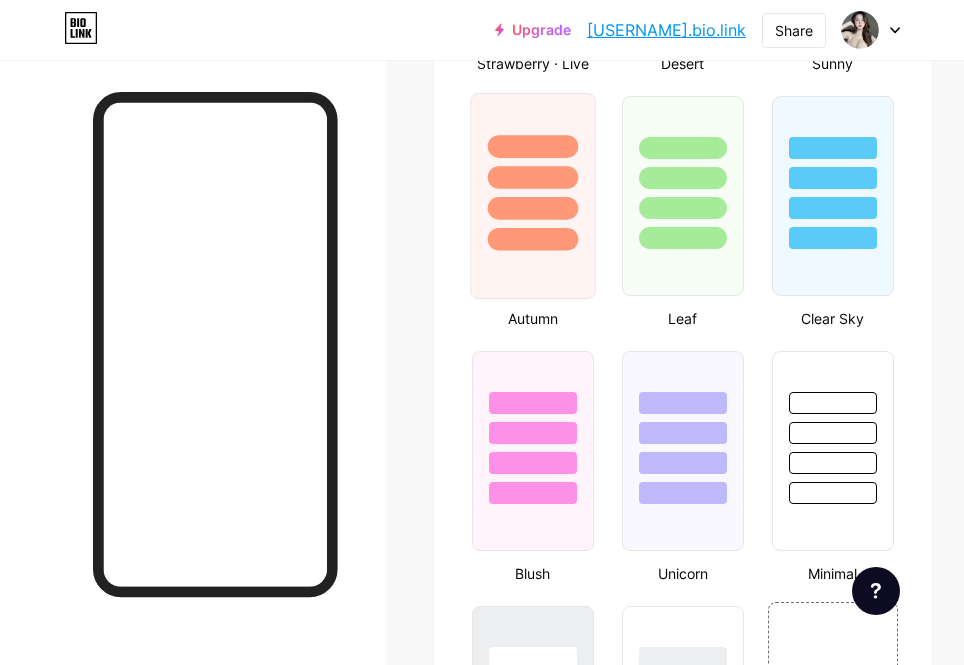click at bounding box center [532, 208] 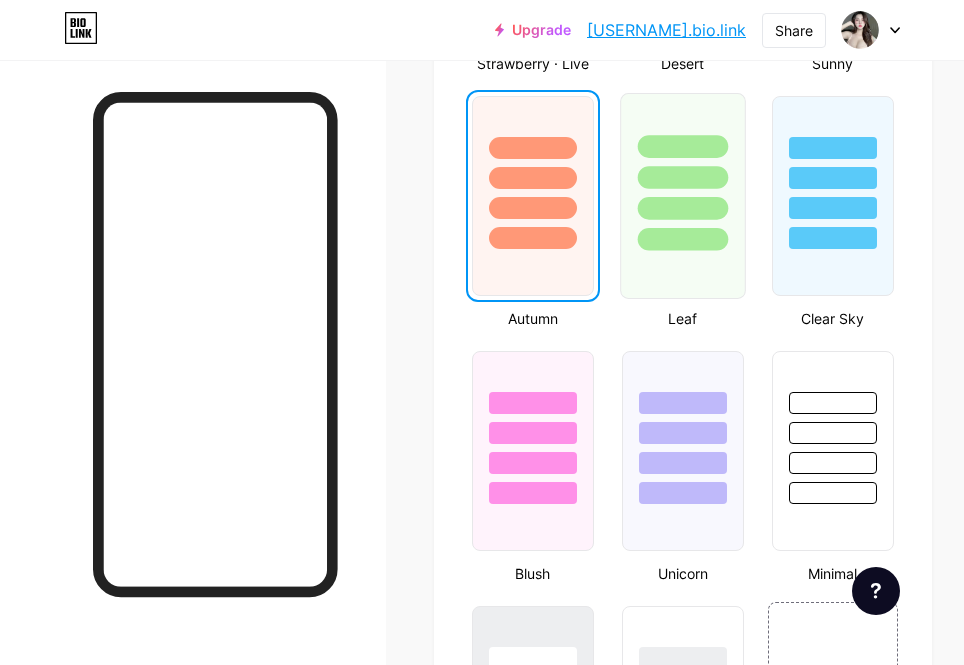 click at bounding box center [682, 208] 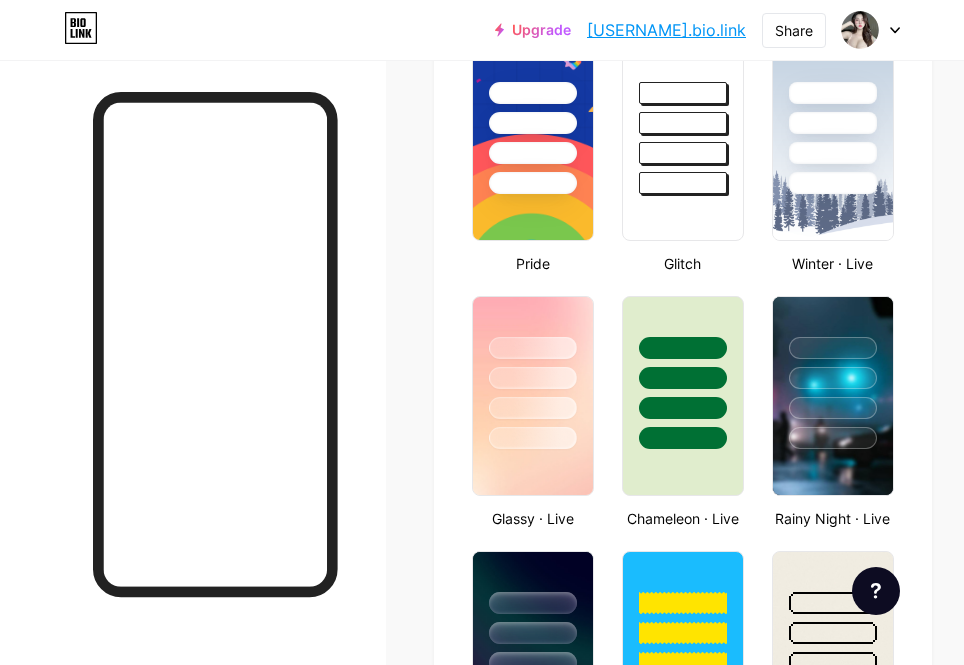 scroll, scrollTop: 776, scrollLeft: 0, axis: vertical 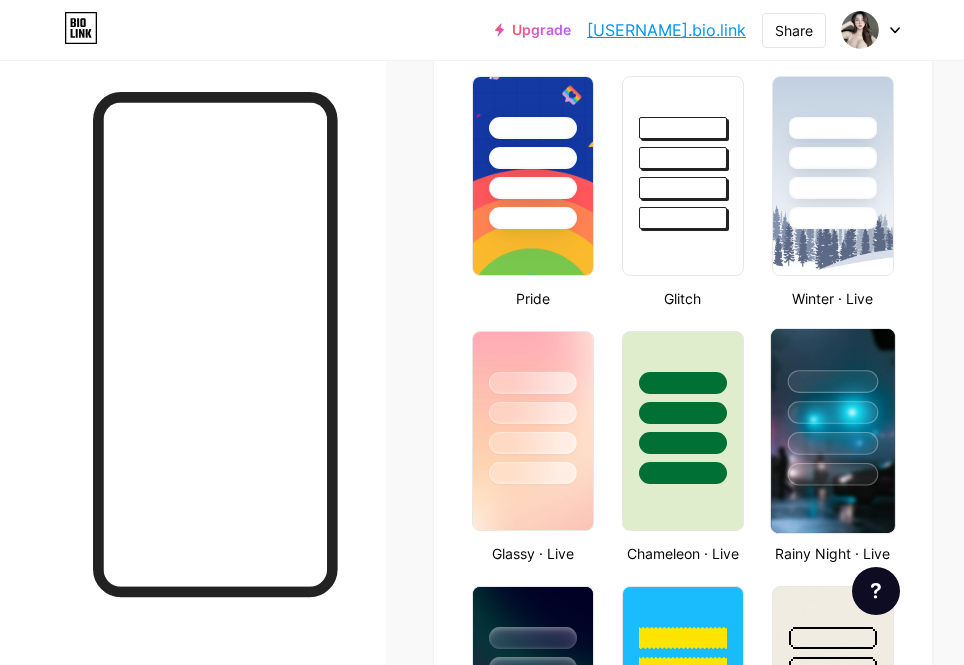 click at bounding box center (833, 412) 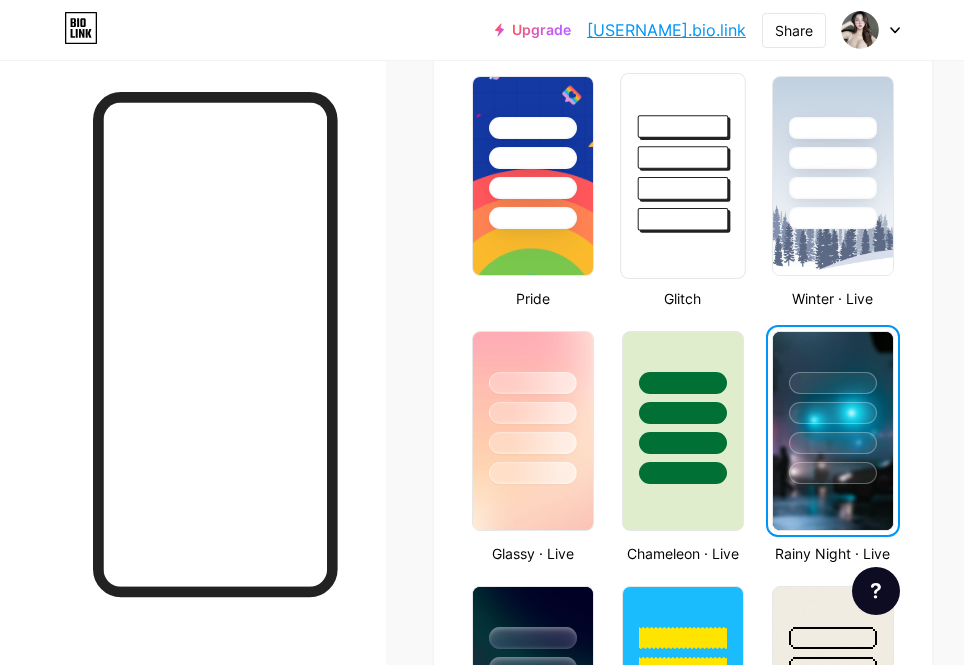 click at bounding box center [682, 219] 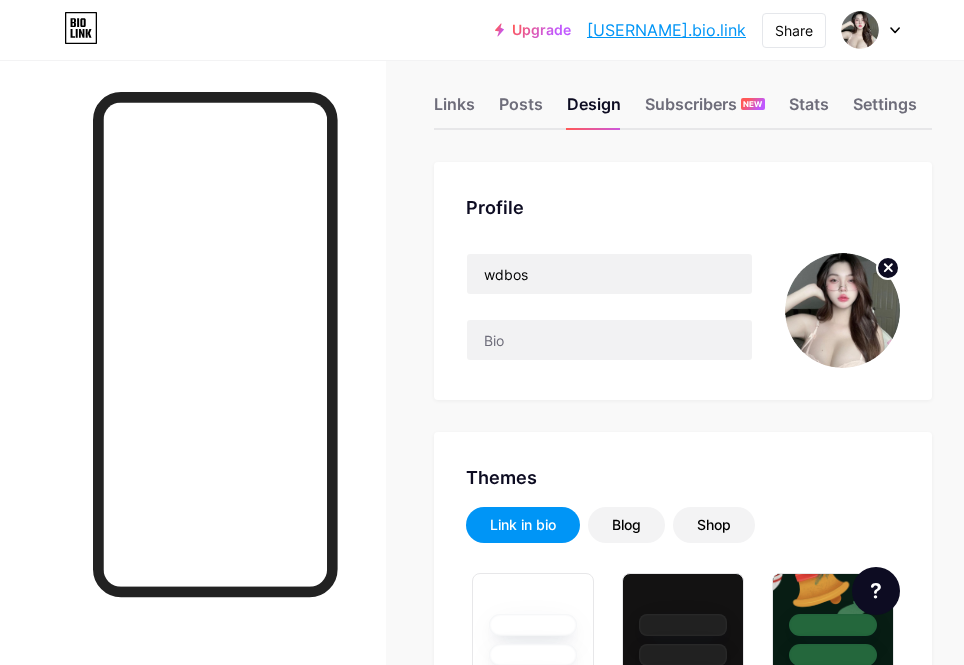 scroll, scrollTop: 0, scrollLeft: 0, axis: both 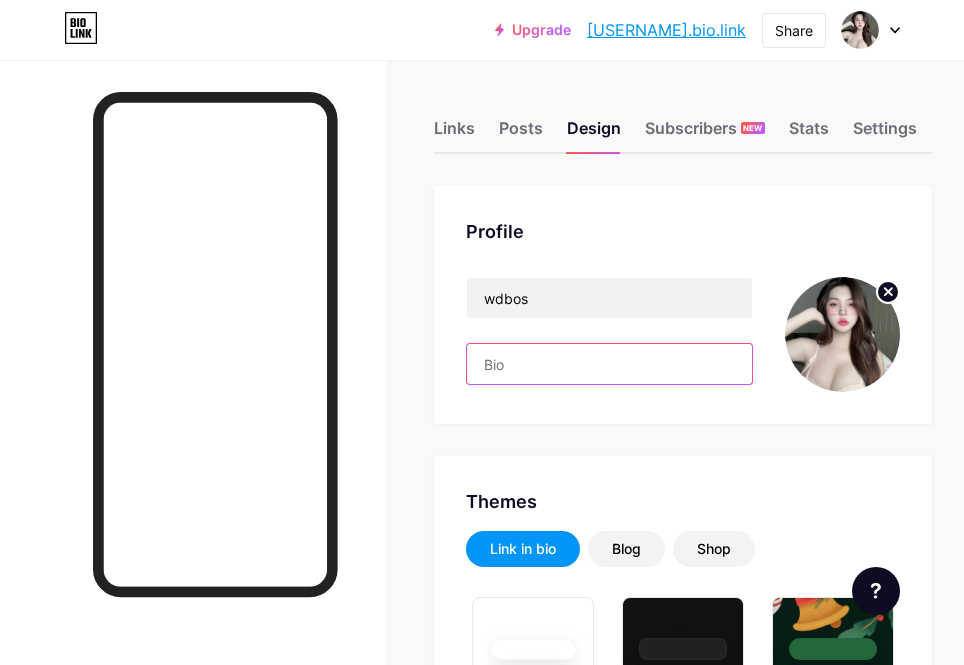 click at bounding box center (609, 364) 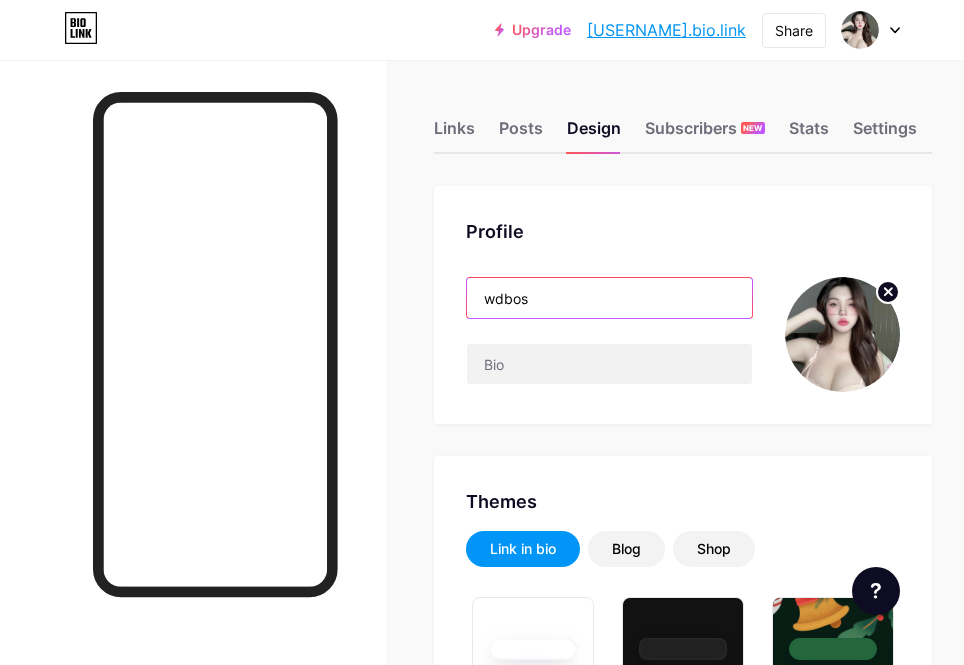 click on "wdbos" at bounding box center (609, 298) 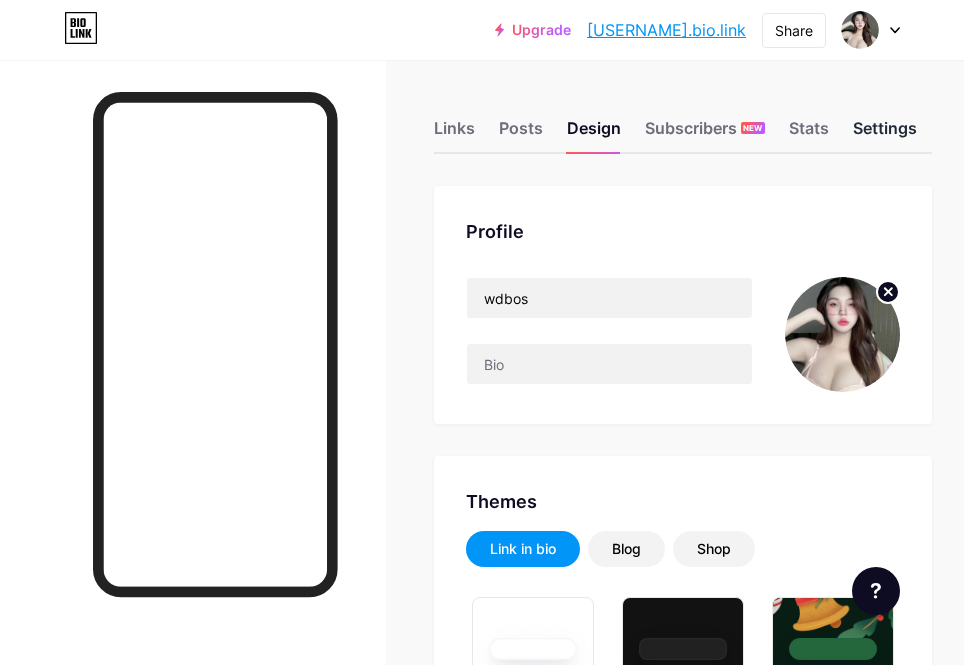 click on "Settings" at bounding box center [885, 134] 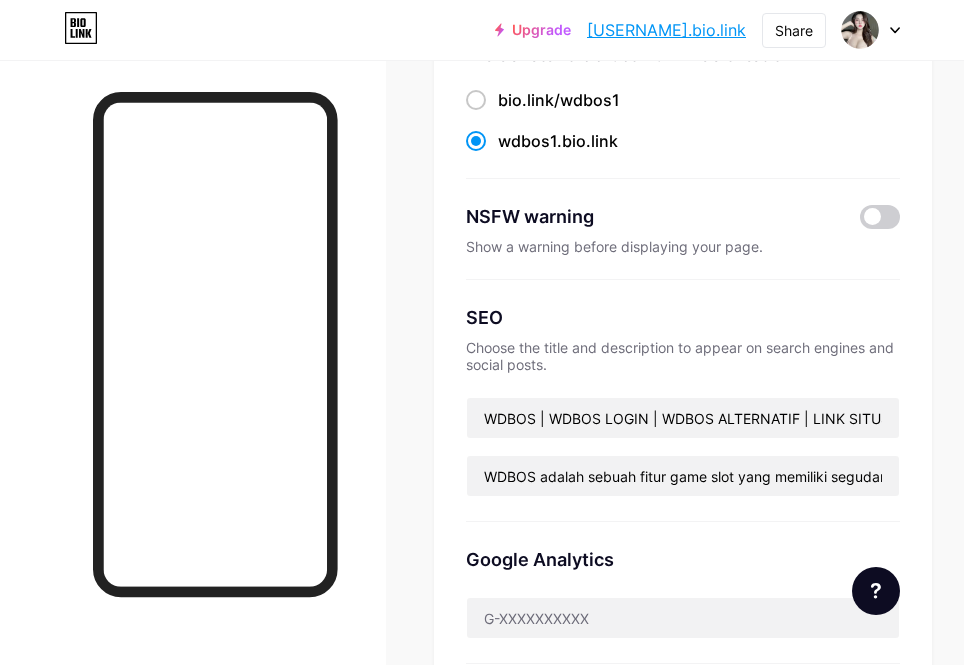 scroll, scrollTop: 200, scrollLeft: 0, axis: vertical 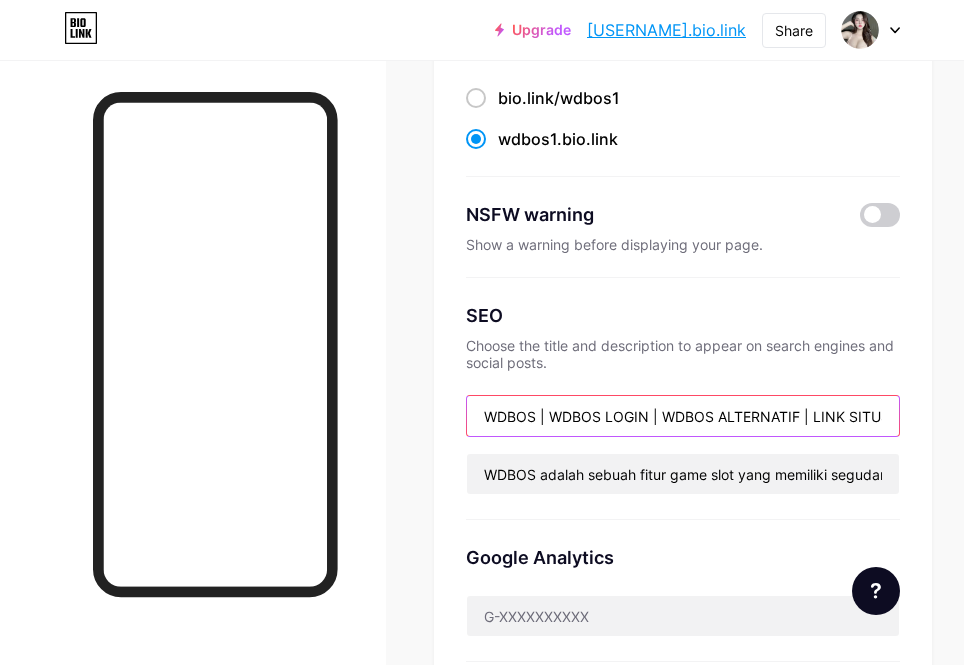 click on "WDBOS | WDBOS LOGIN | WDBOS ALTERNATIF | LINK SITUS WDBOS" at bounding box center [683, 416] 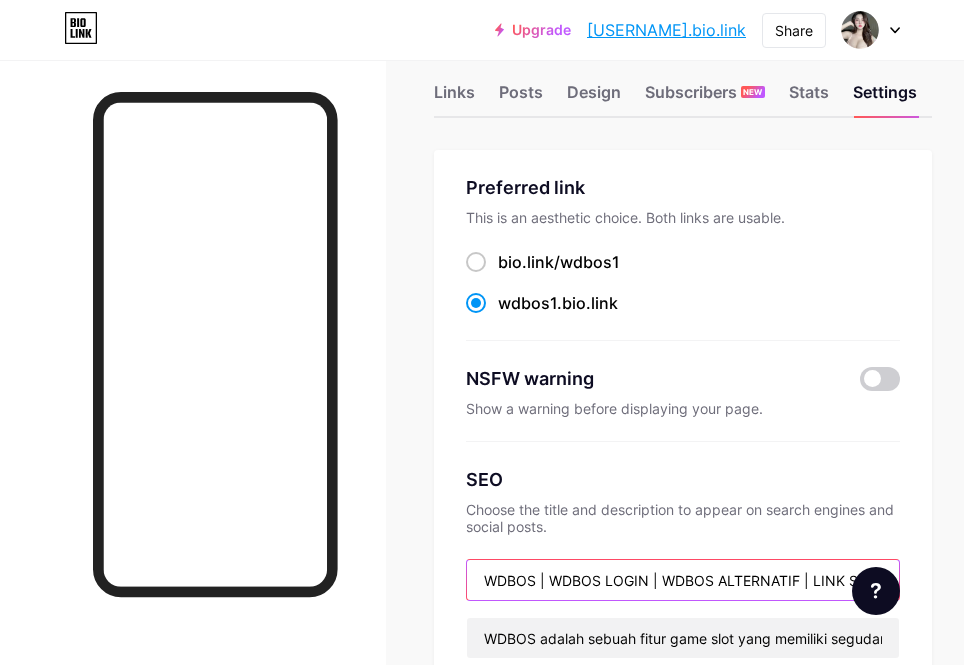 scroll, scrollTop: 0, scrollLeft: 0, axis: both 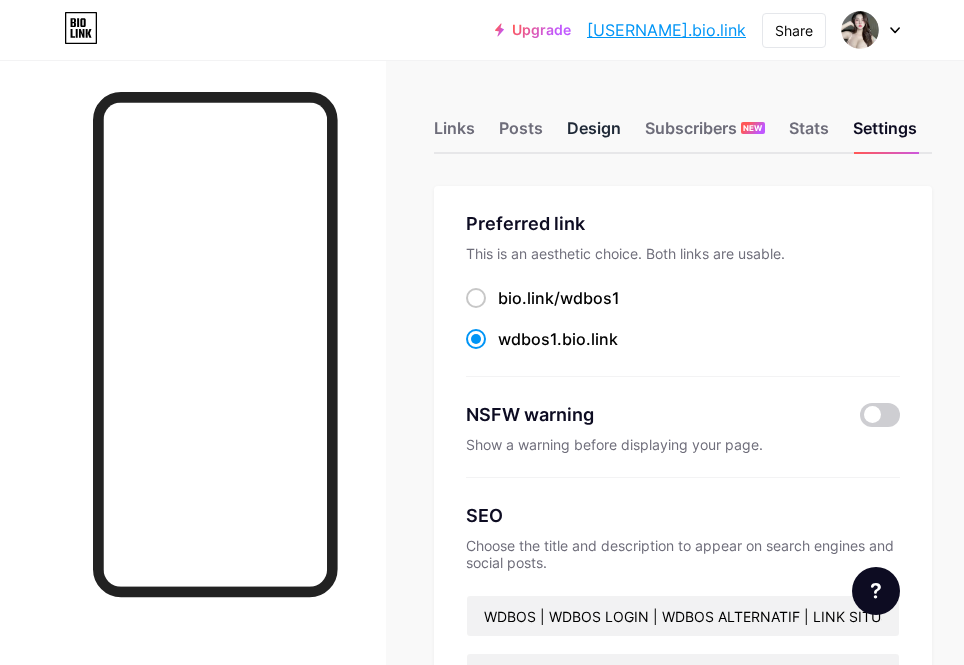 click on "Design" at bounding box center [594, 134] 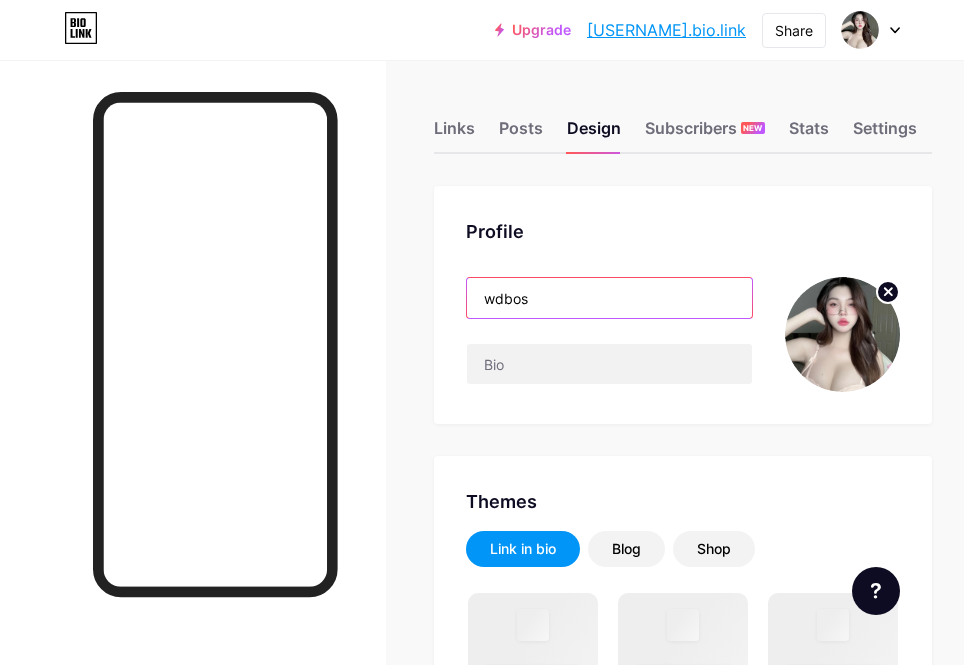click on "wdbos" at bounding box center (609, 298) 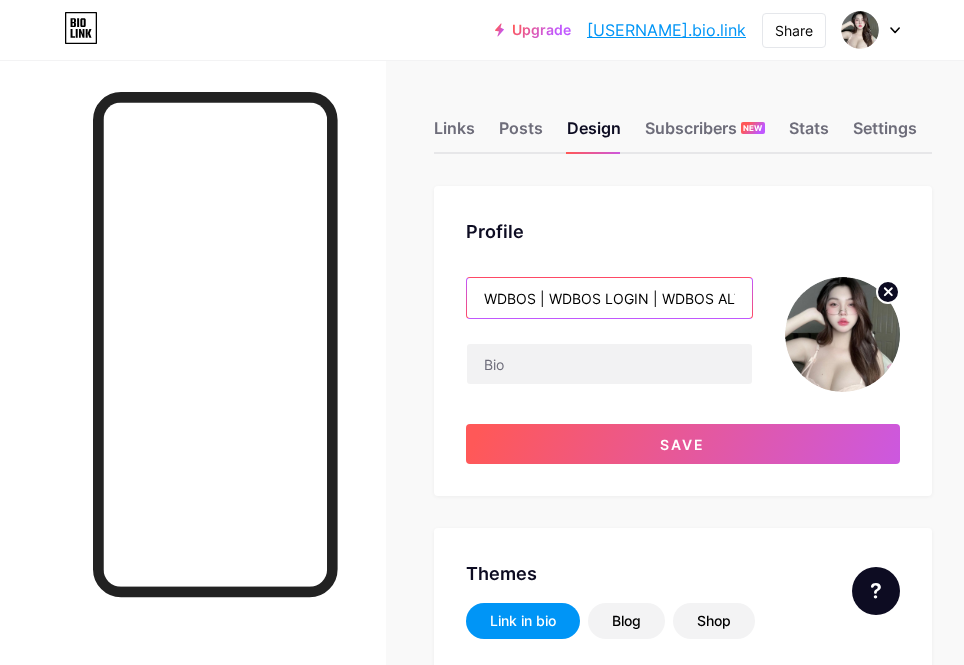 scroll, scrollTop: 0, scrollLeft: 198, axis: horizontal 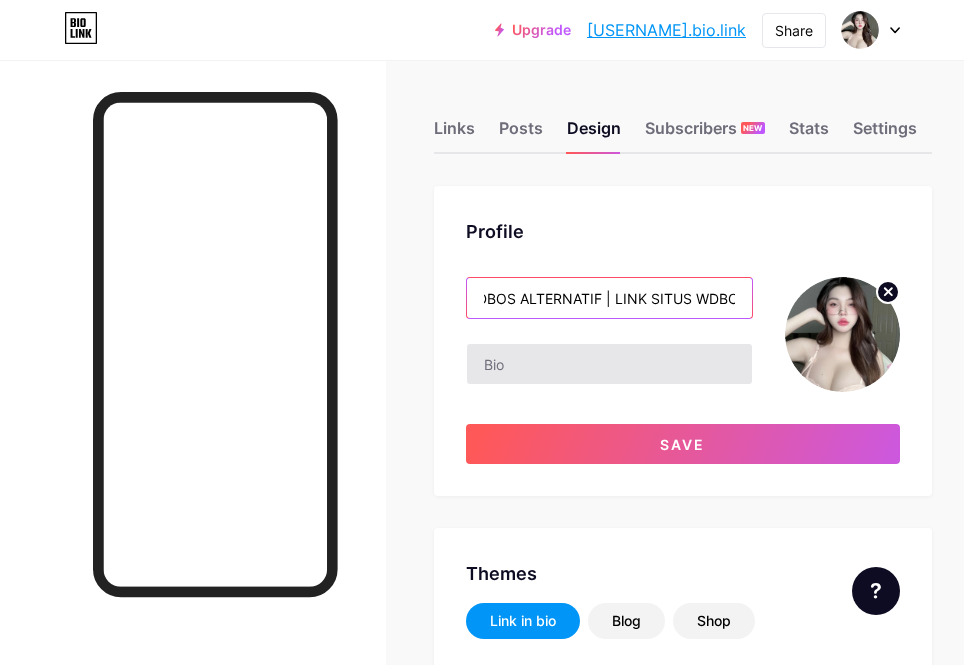 type on "WDBOS | WDBOS LOGIN | WDBOS ALTERNATIF | LINK SITUS WDBOS" 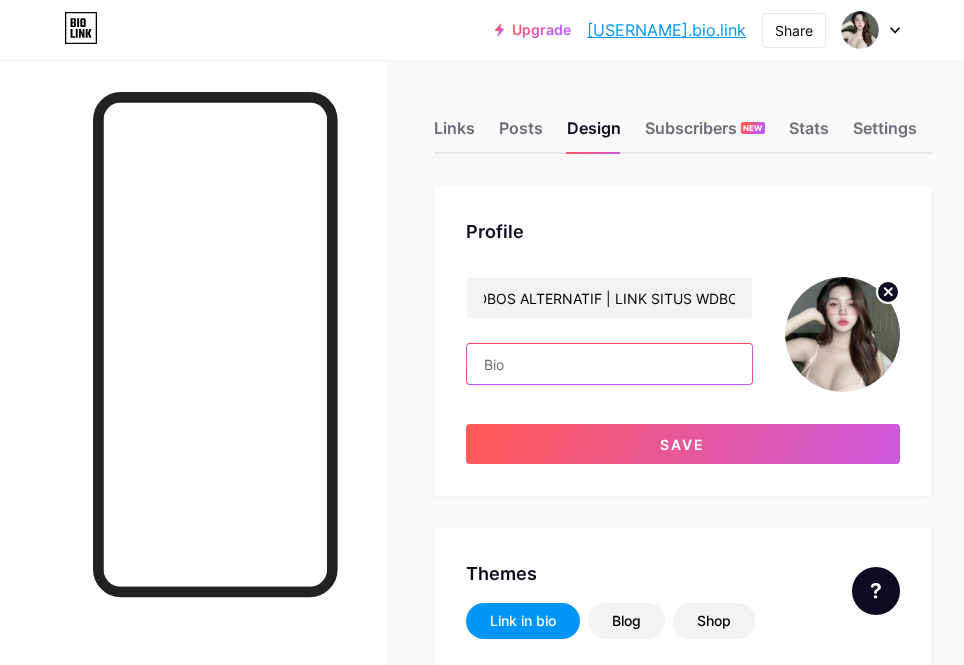 scroll, scrollTop: 0, scrollLeft: 0, axis: both 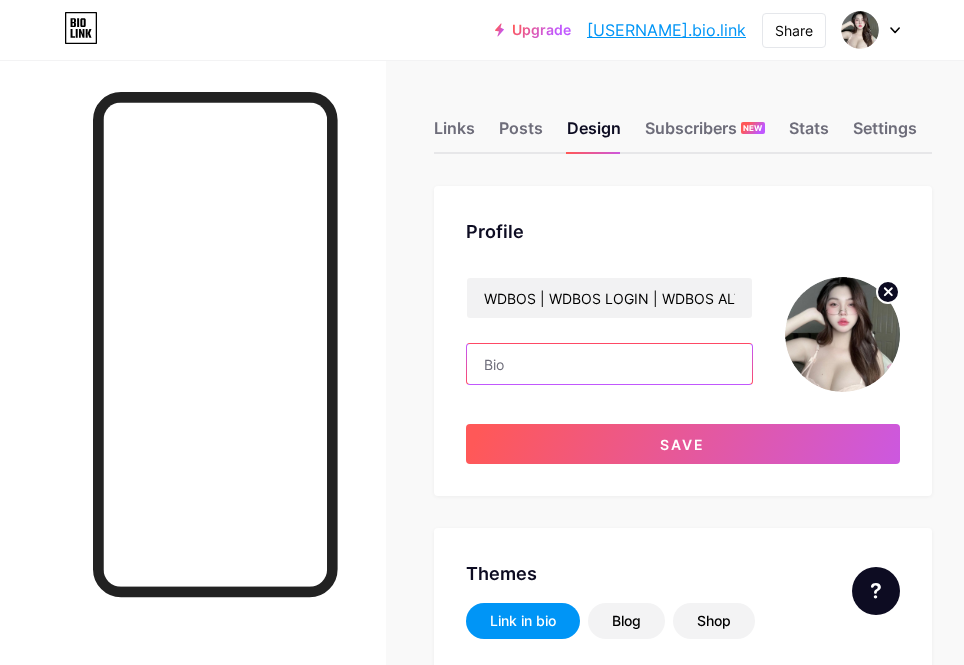 click at bounding box center (609, 364) 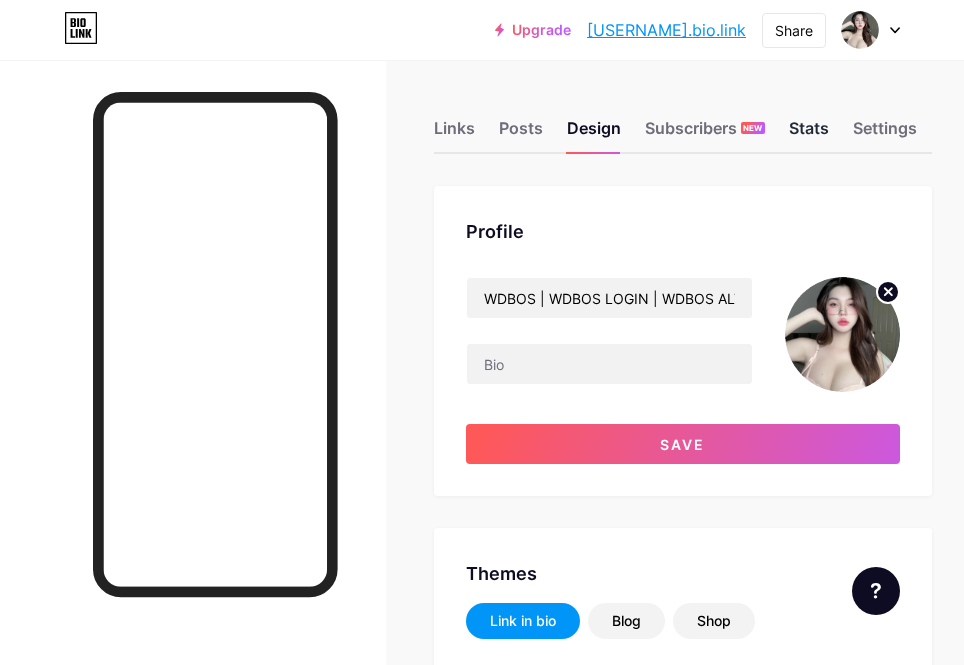 click on "Stats" at bounding box center (809, 134) 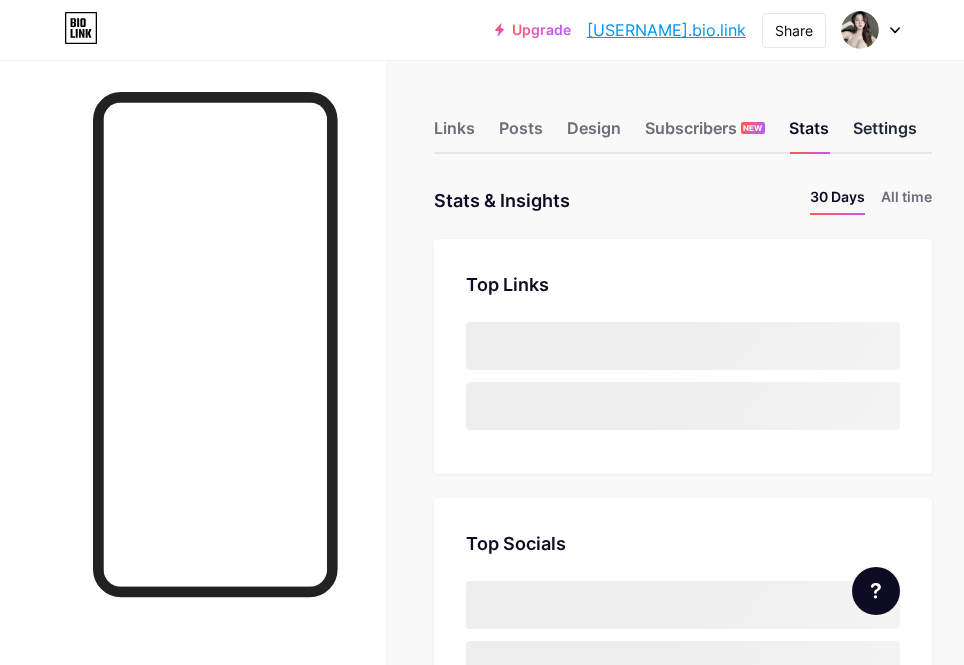 click on "Settings" at bounding box center [885, 134] 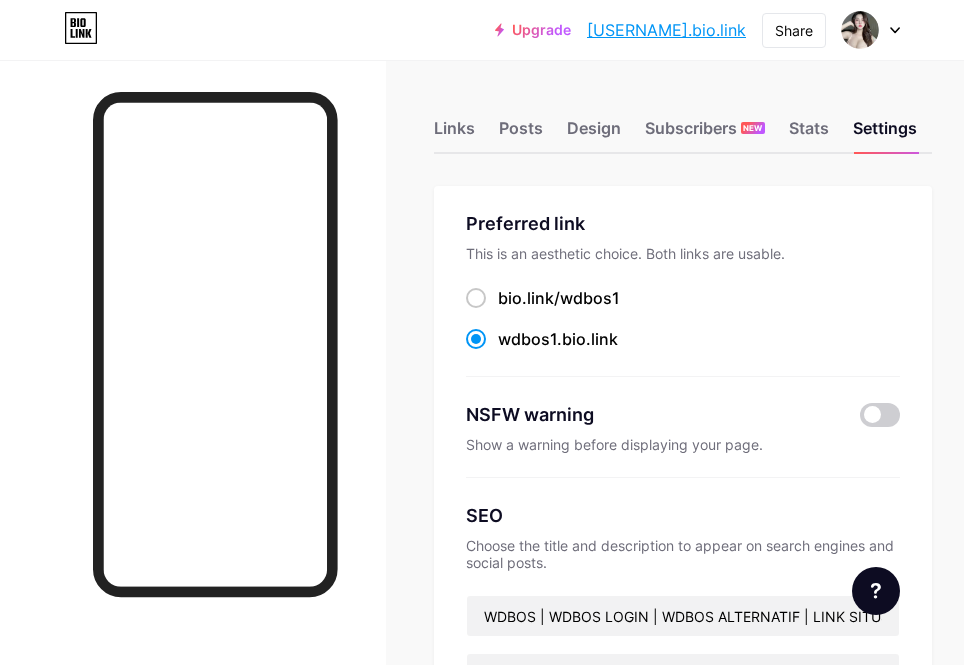 scroll, scrollTop: 300, scrollLeft: 0, axis: vertical 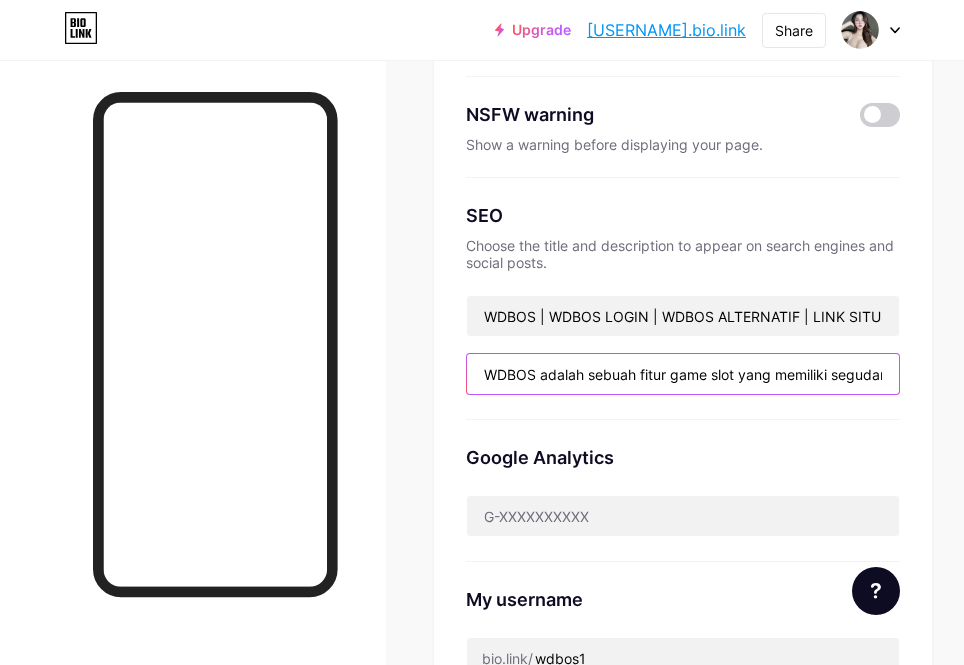 click on "WDBOS adalah sebuah fitur game slot yang memiliki segudang permainan dan persentase kemangan maxwin yang maximal setiap hari" at bounding box center (683, 374) 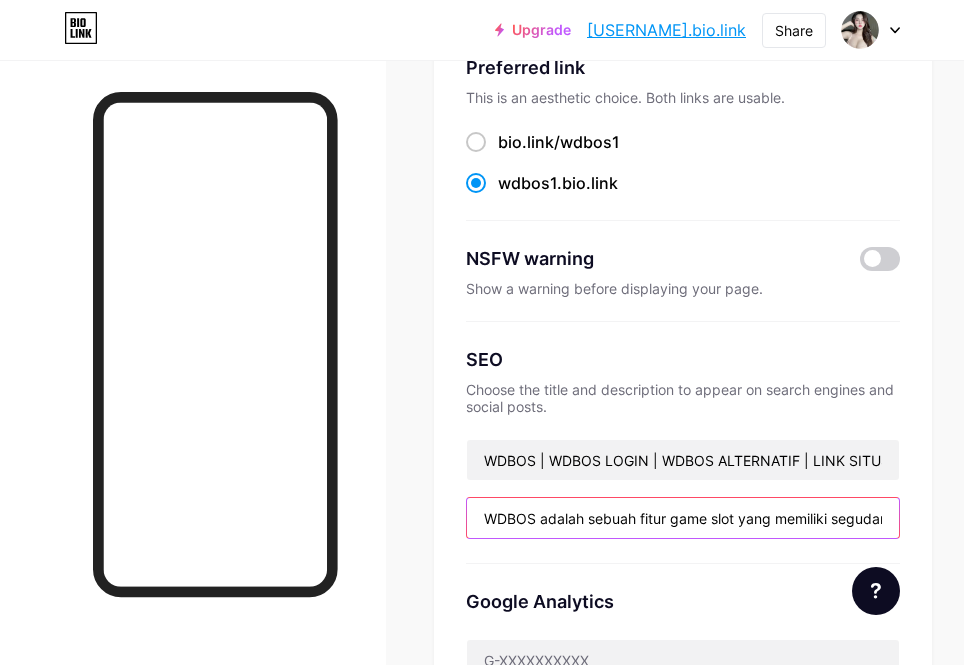 scroll, scrollTop: 0, scrollLeft: 0, axis: both 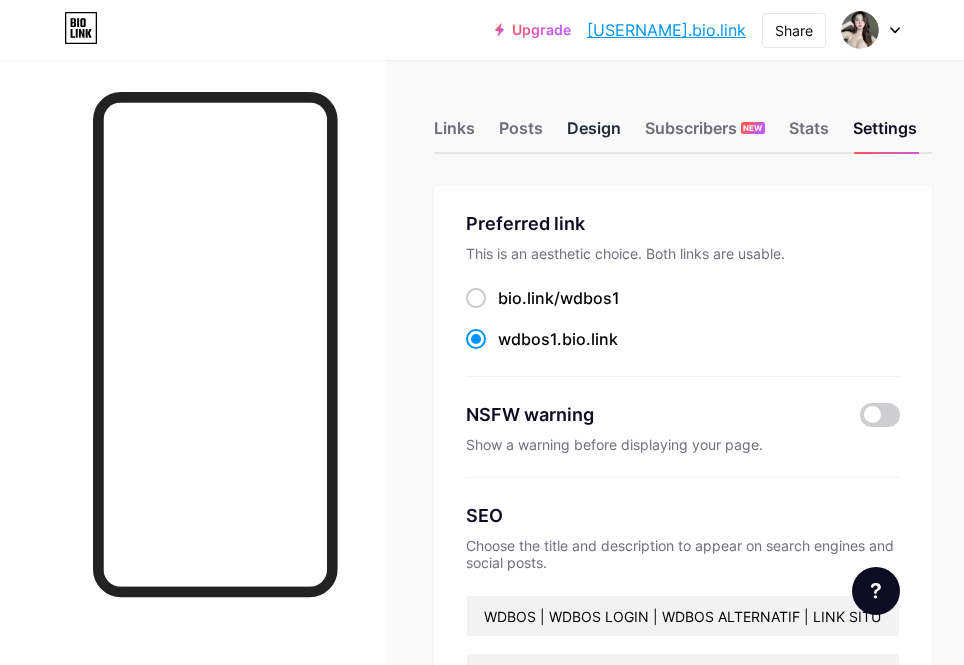 click on "Design" at bounding box center (594, 134) 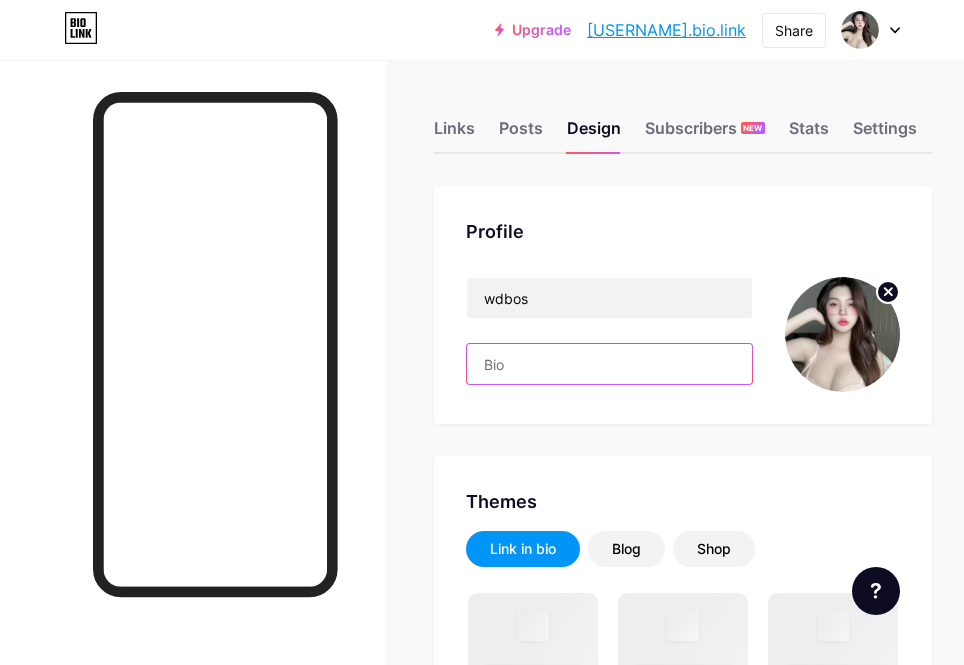 click at bounding box center [609, 364] 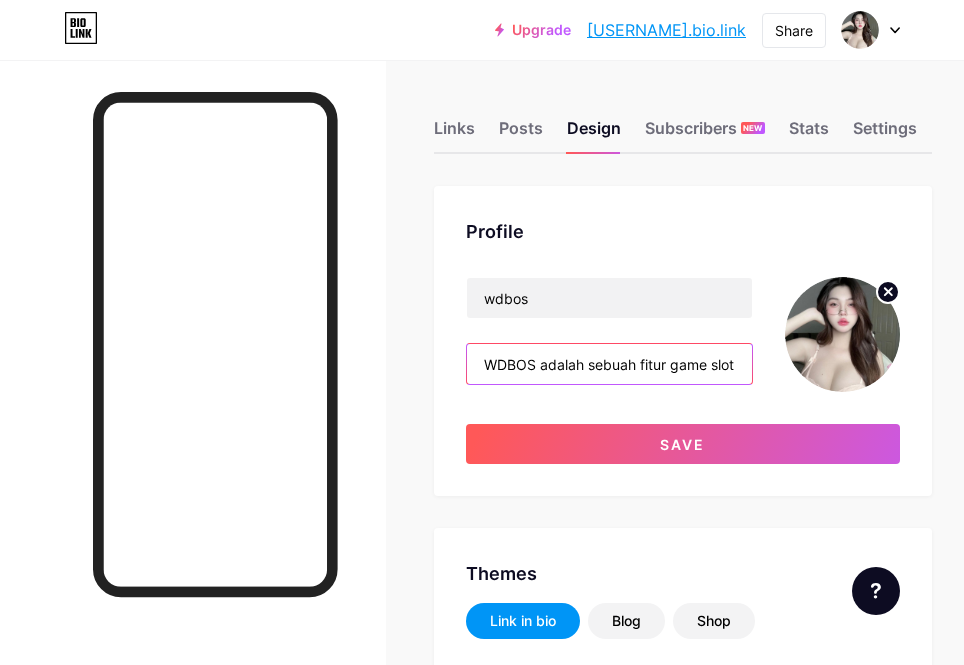 scroll, scrollTop: 0, scrollLeft: 628, axis: horizontal 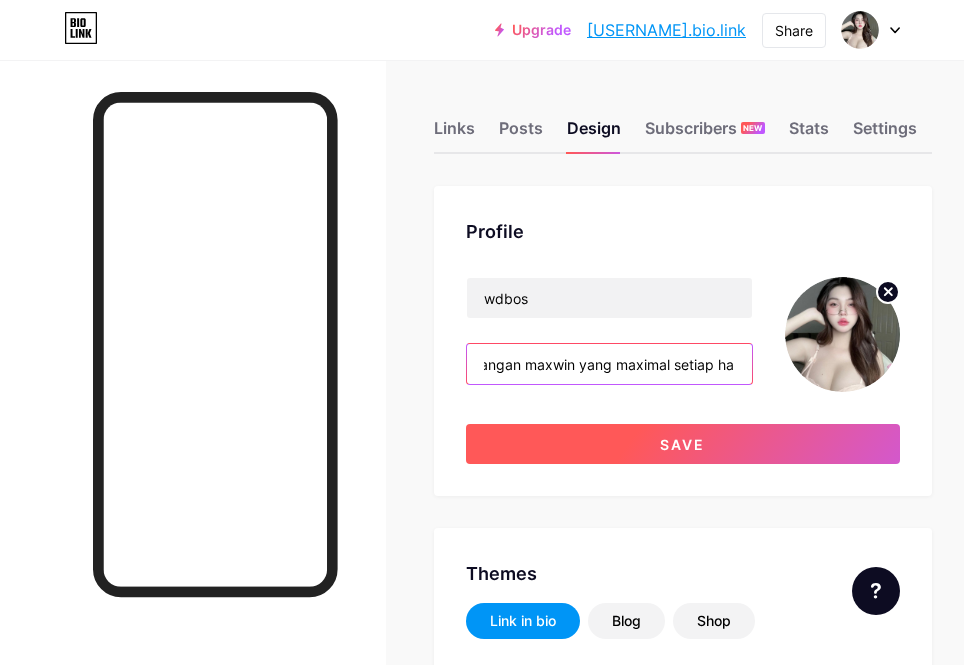 type on "WDBOS adalah sebuah fitur game slot yang memiliki segudang permainan dan persentase kemangan maxwin yang maximal setiap hari" 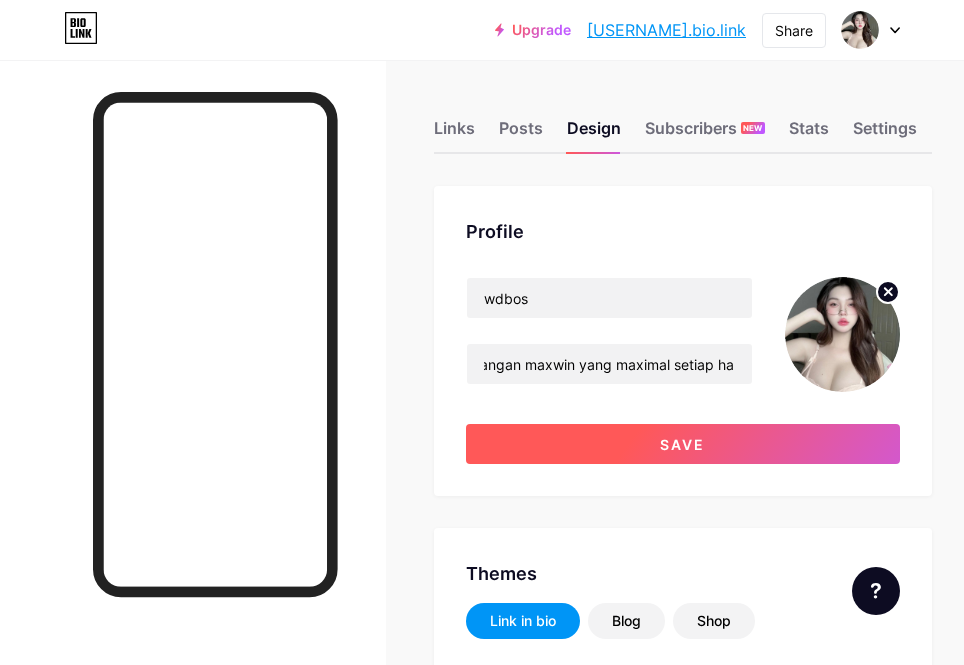 scroll, scrollTop: 0, scrollLeft: 0, axis: both 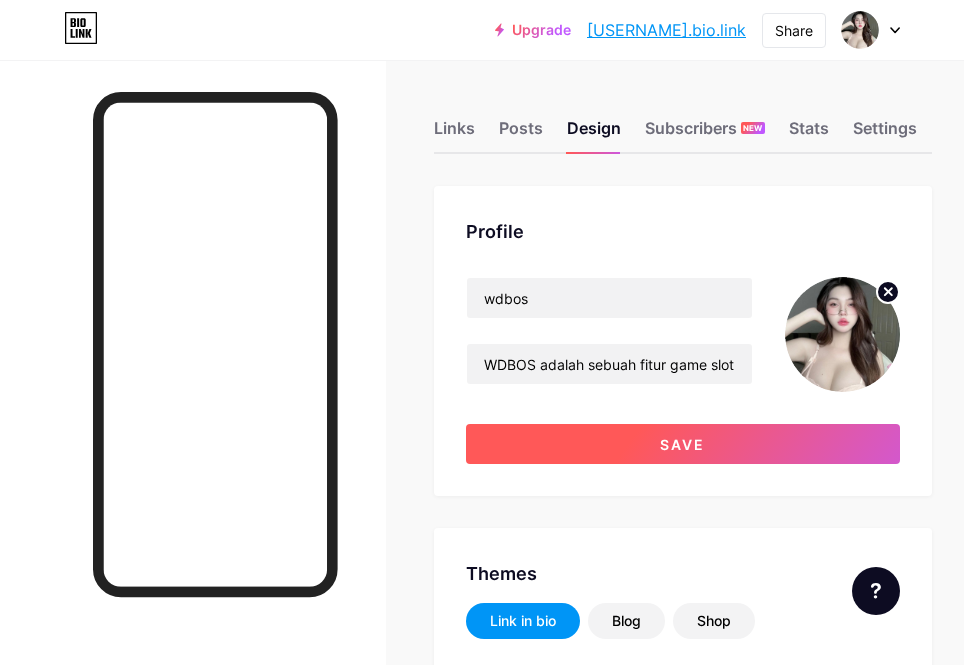 click on "Save" at bounding box center (683, 444) 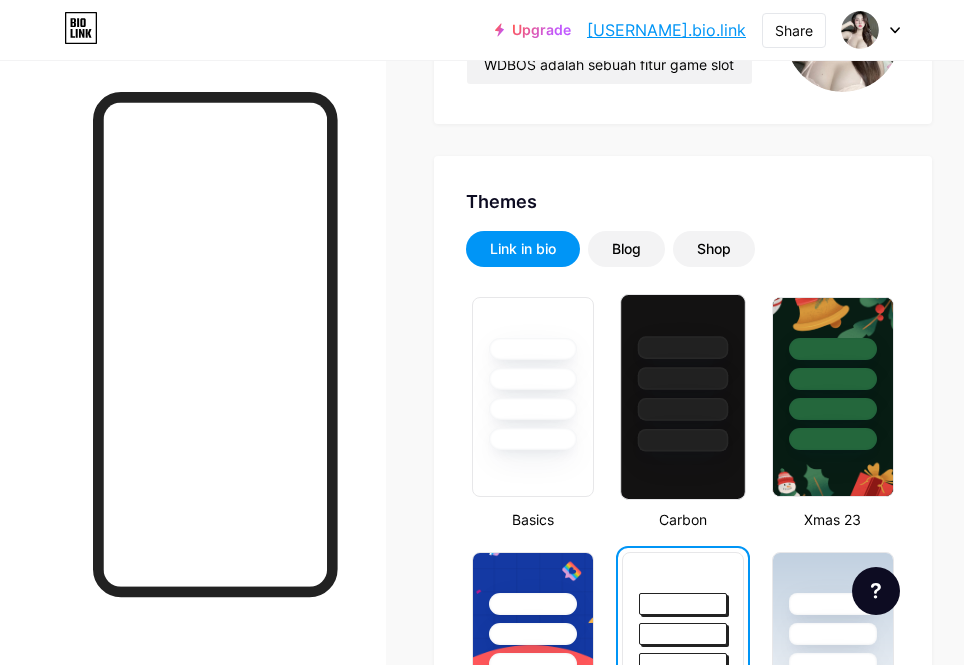 scroll, scrollTop: 0, scrollLeft: 0, axis: both 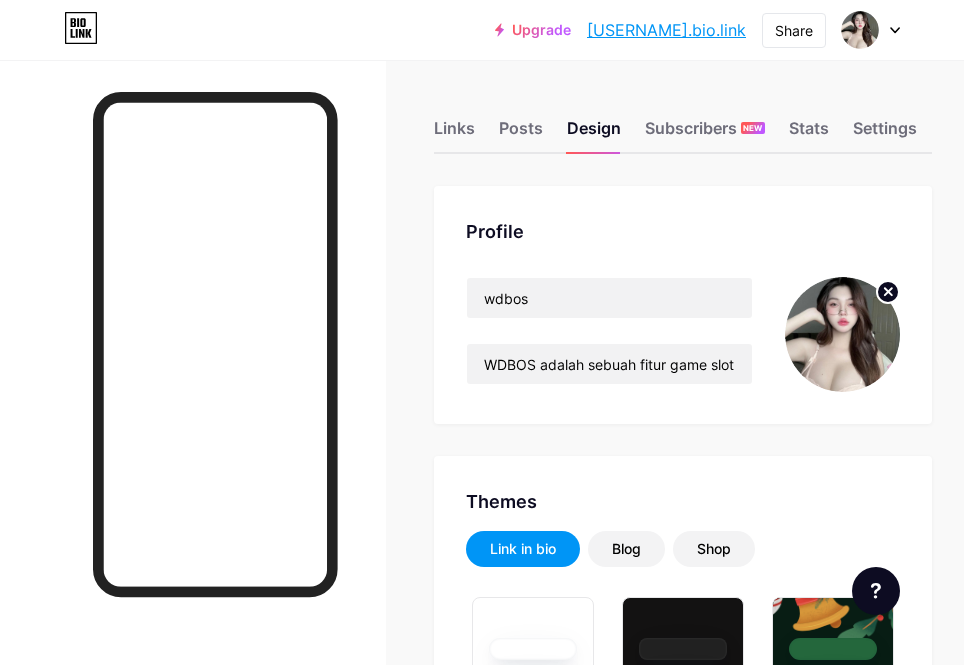drag, startPoint x: 884, startPoint y: 131, endPoint x: 855, endPoint y: 171, distance: 49.40648 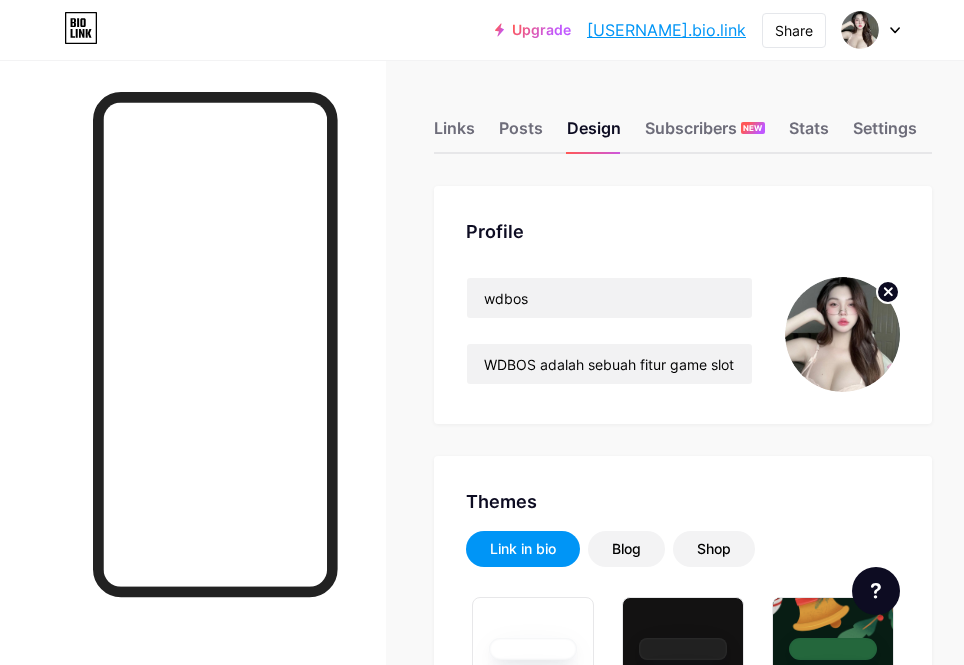 click on "Settings" at bounding box center [885, 134] 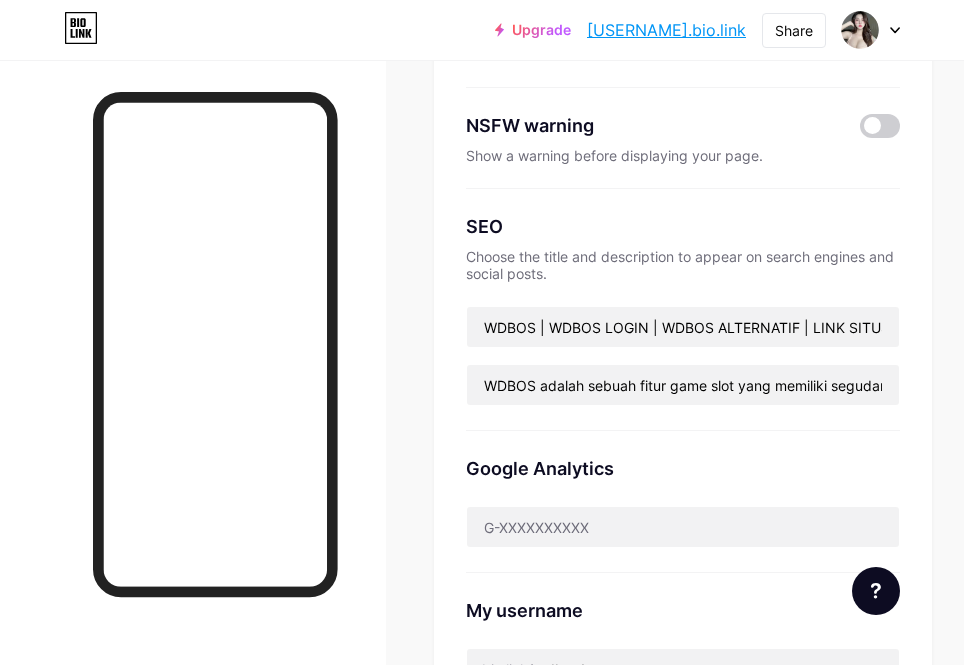 scroll, scrollTop: 300, scrollLeft: 0, axis: vertical 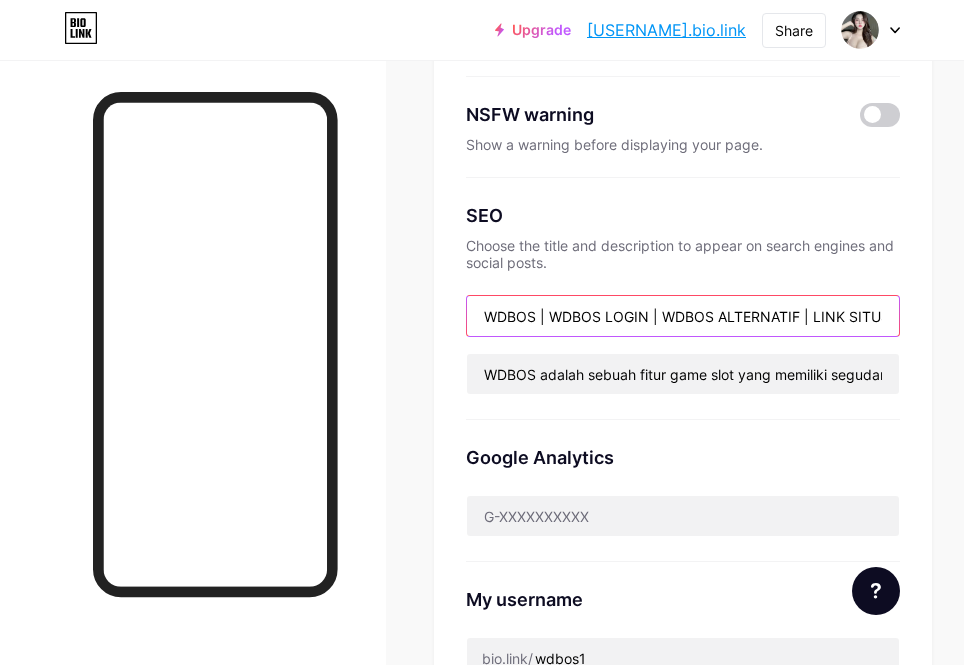 click on "WDBOS | WDBOS LOGIN | WDBOS ALTERNATIF | LINK SITUS WDBOS" at bounding box center (683, 316) 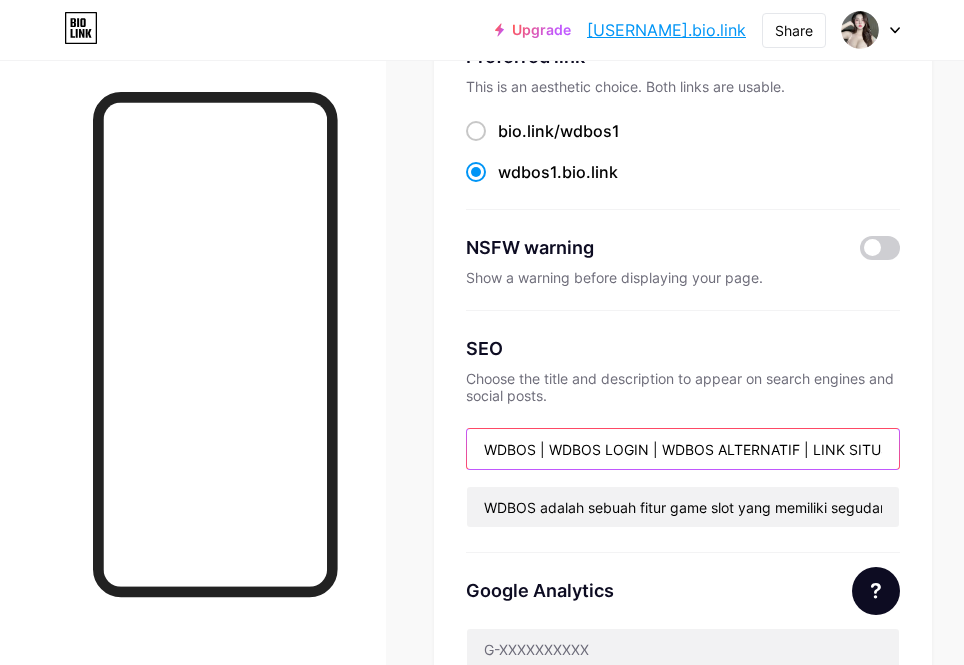scroll, scrollTop: 0, scrollLeft: 0, axis: both 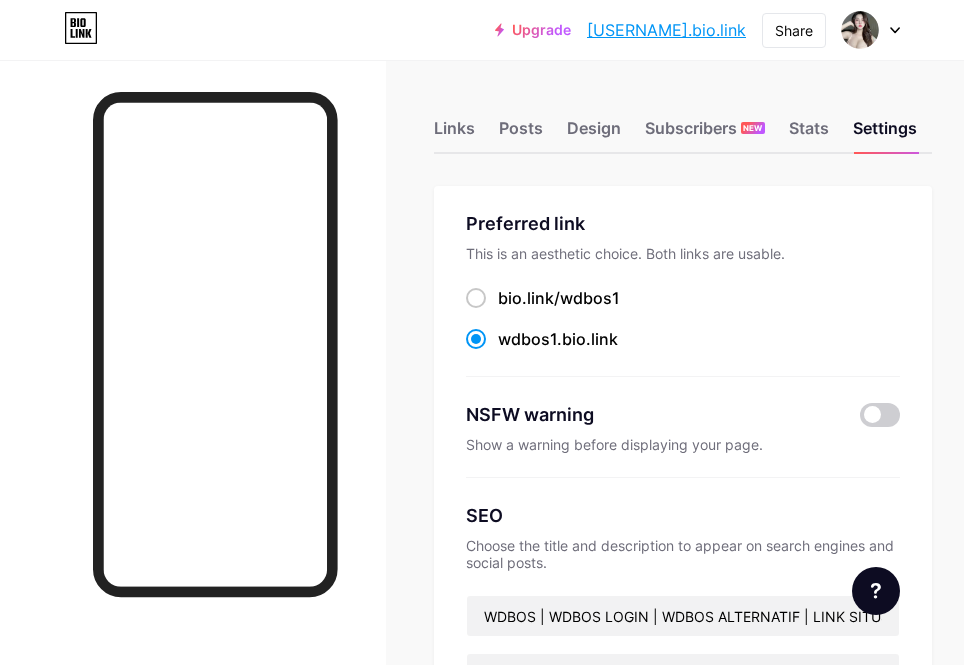 click on "Links
Posts
Design
Subscribers
NEW
Stats
Settings" at bounding box center (683, 119) 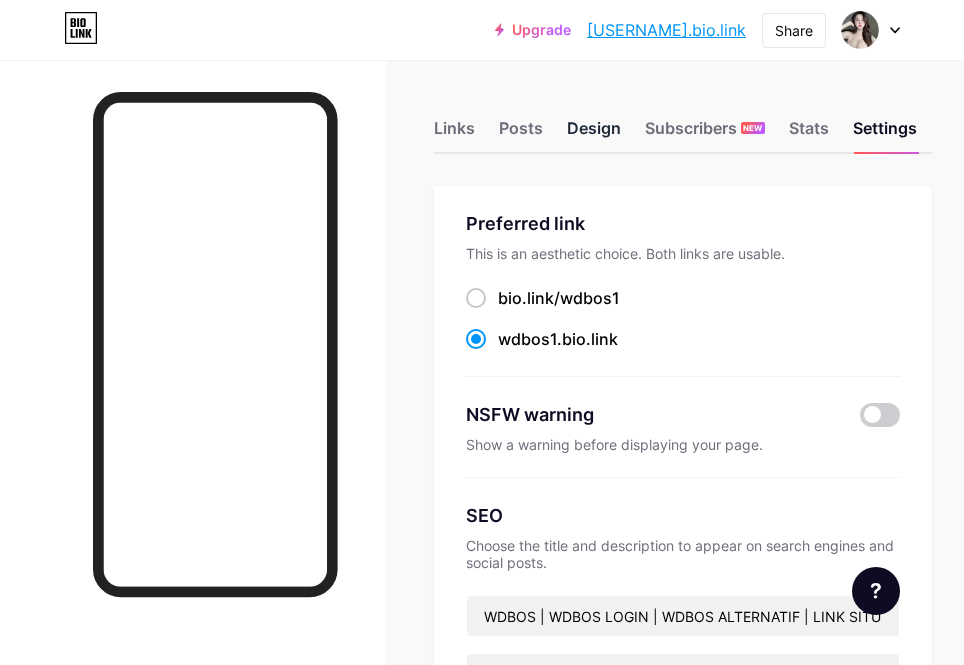 click on "Design" at bounding box center [594, 134] 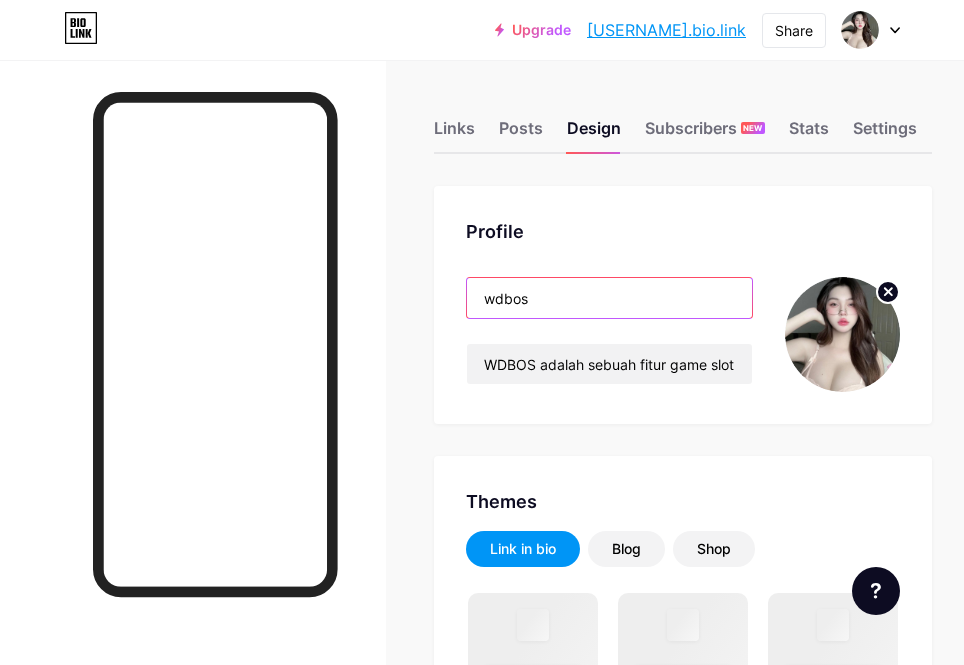 click on "wdbos" at bounding box center (609, 298) 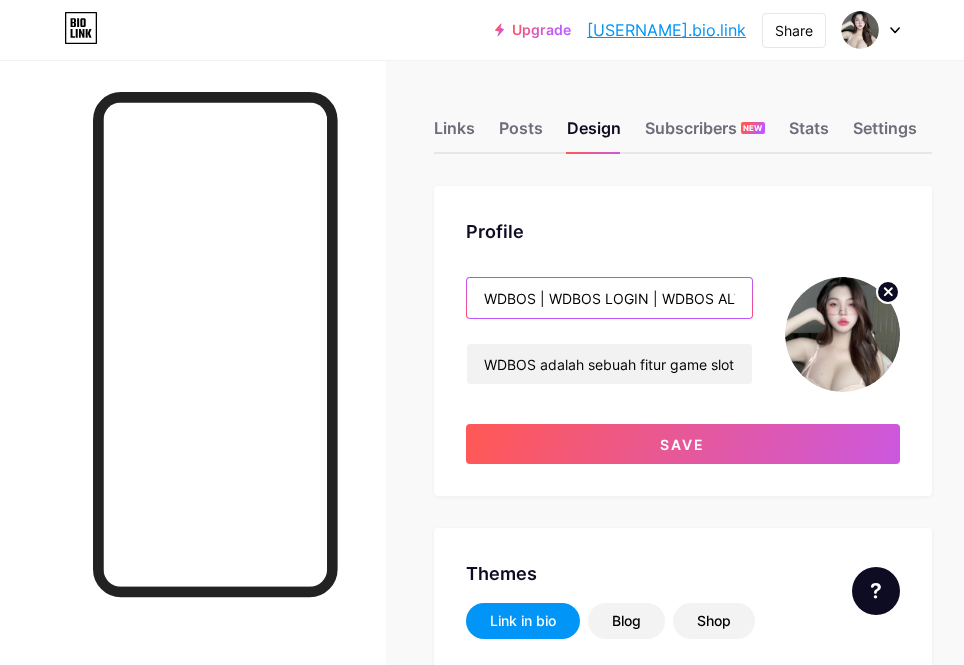 scroll, scrollTop: 0, scrollLeft: 198, axis: horizontal 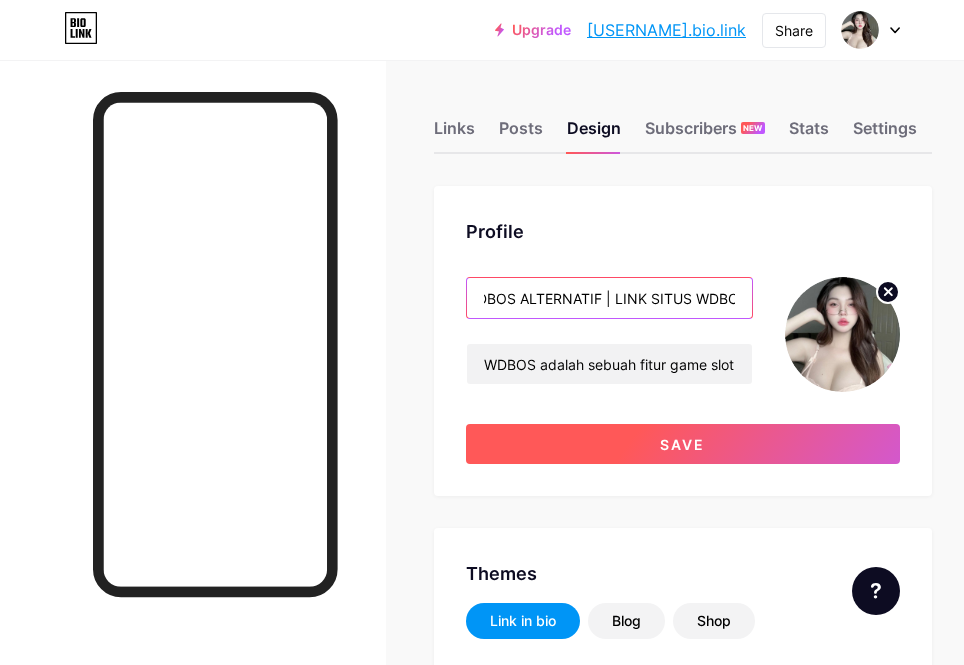 type on "WDBOS | WDBOS LOGIN | WDBOS ALTERNATIF | LINK SITUS WDBOS" 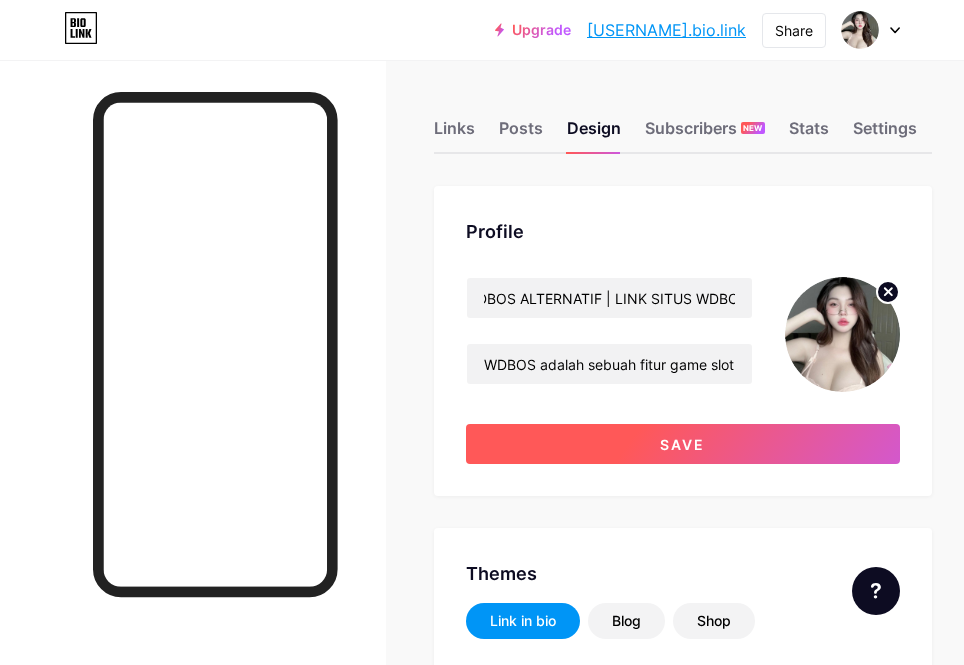 scroll, scrollTop: 0, scrollLeft: 0, axis: both 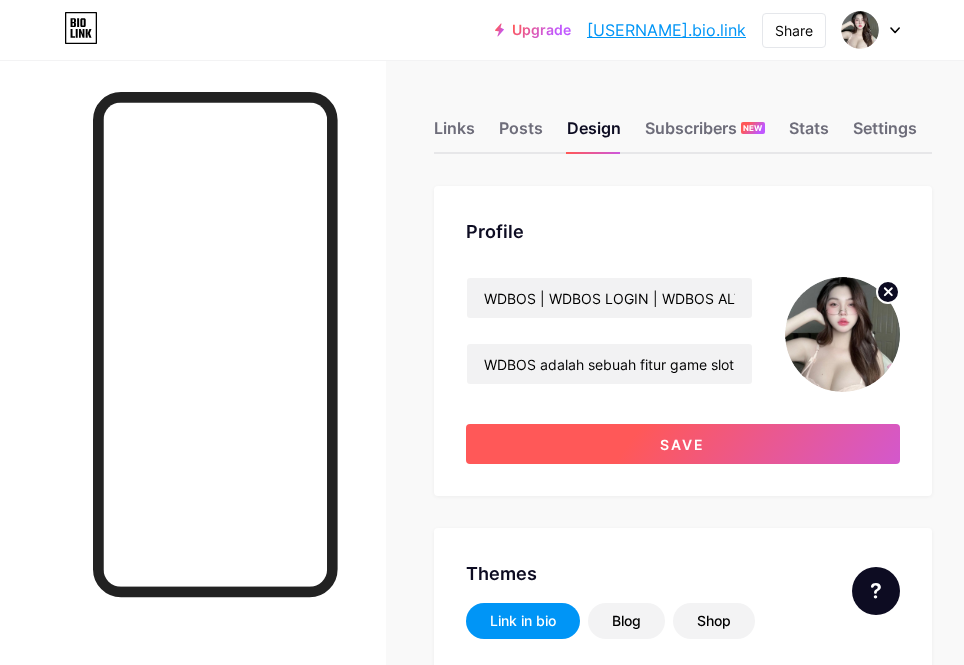 click on "Save" at bounding box center [683, 444] 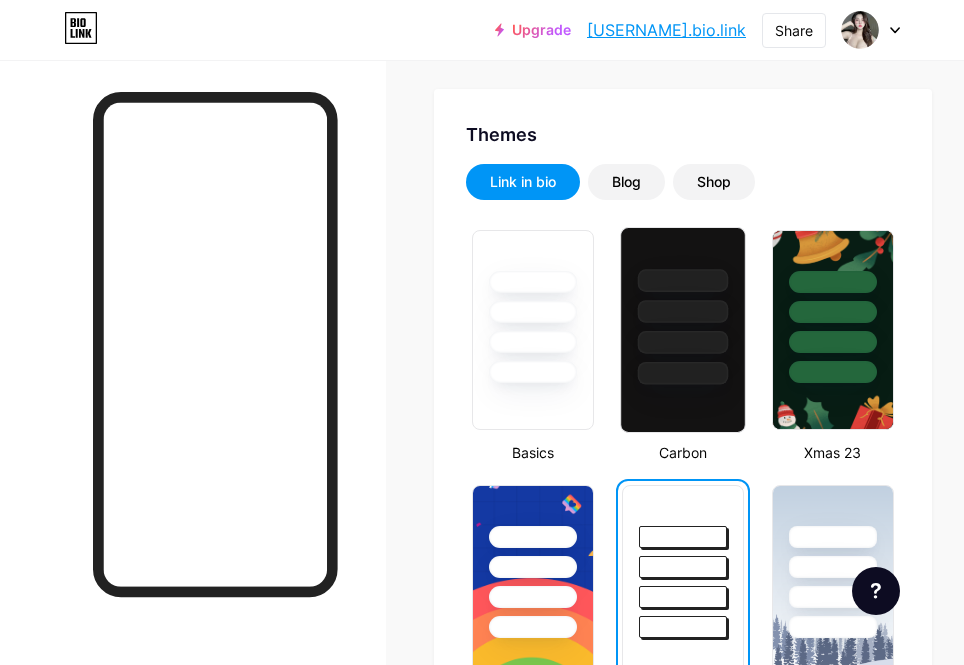 scroll, scrollTop: 300, scrollLeft: 0, axis: vertical 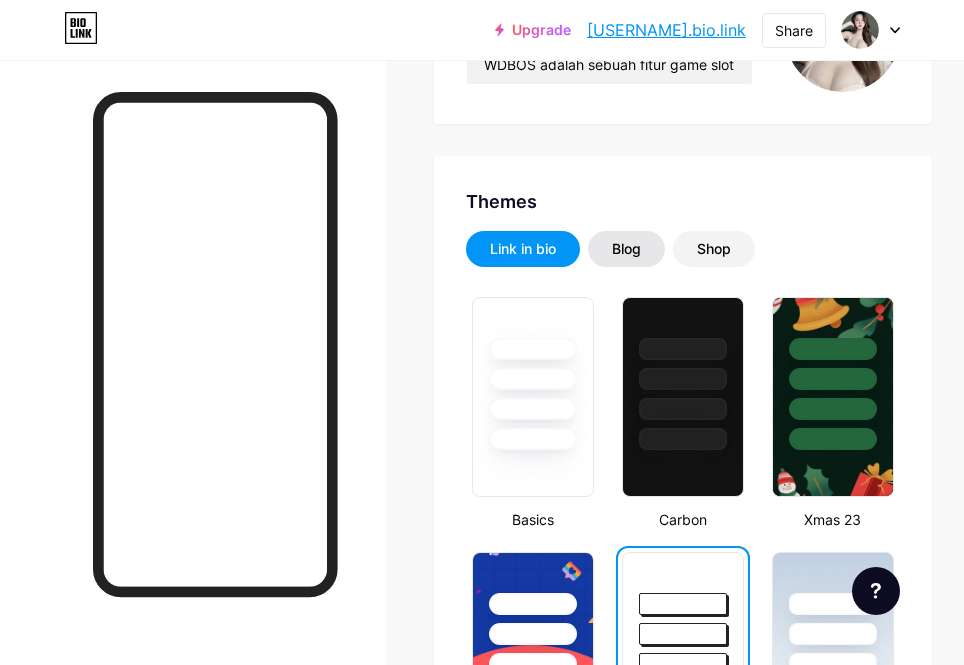 click on "Blog" at bounding box center (626, 249) 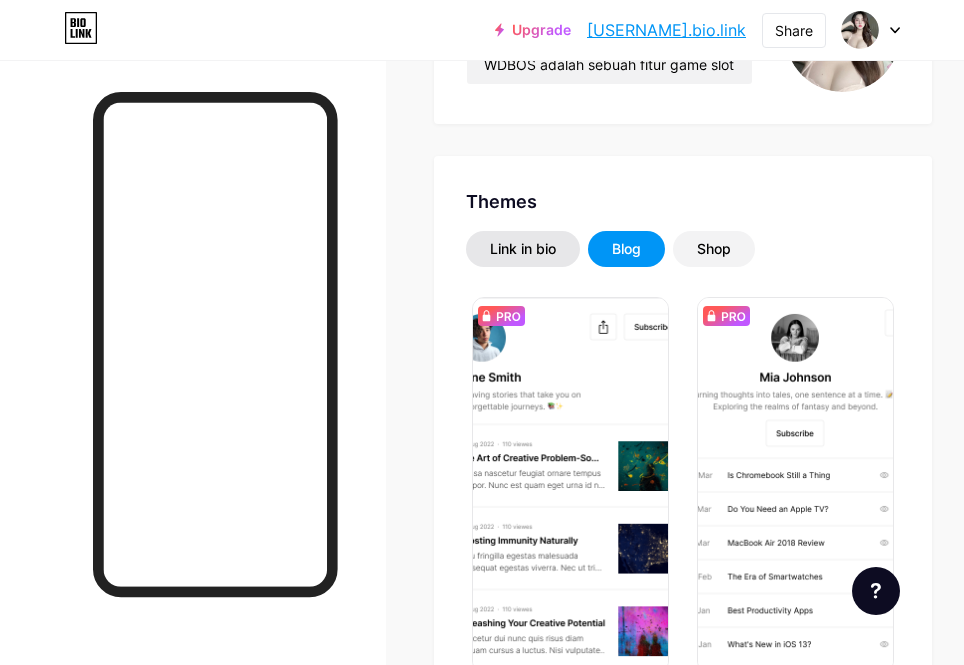 click on "Link in bio" at bounding box center (523, 249) 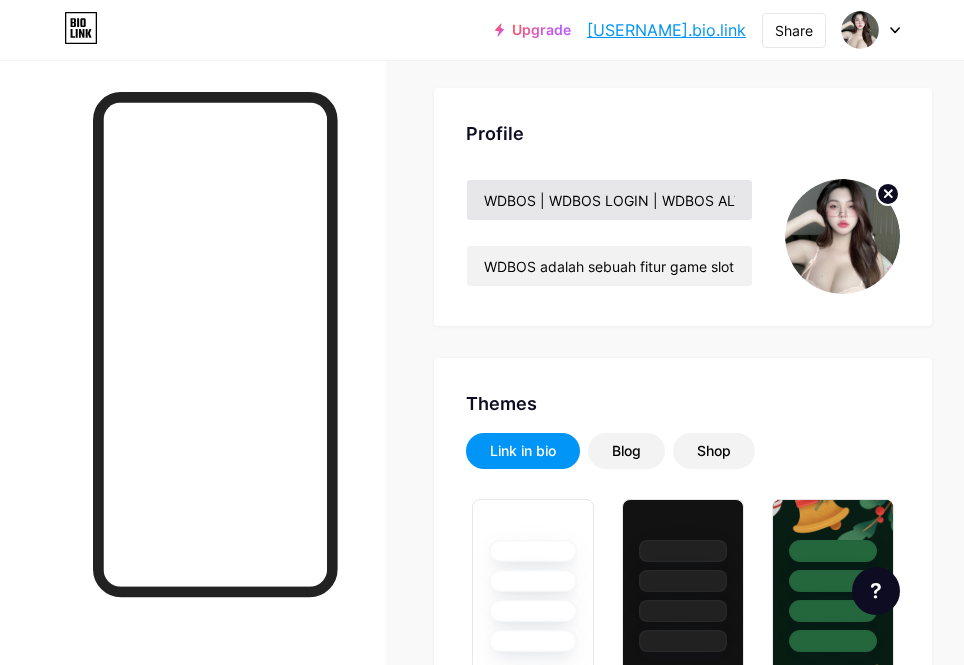 scroll, scrollTop: 0, scrollLeft: 0, axis: both 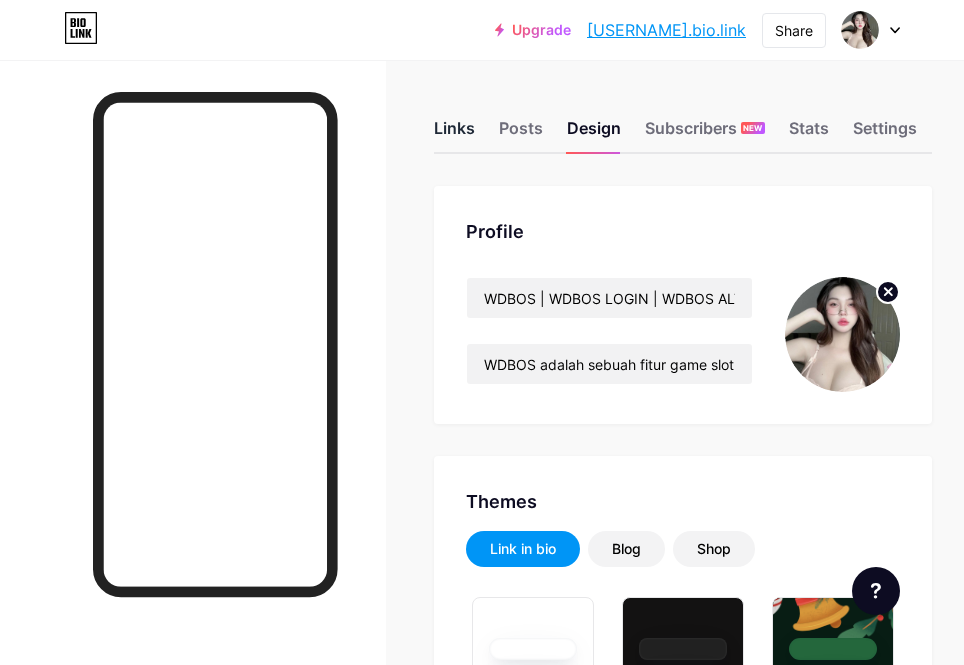 click on "Links" at bounding box center [454, 134] 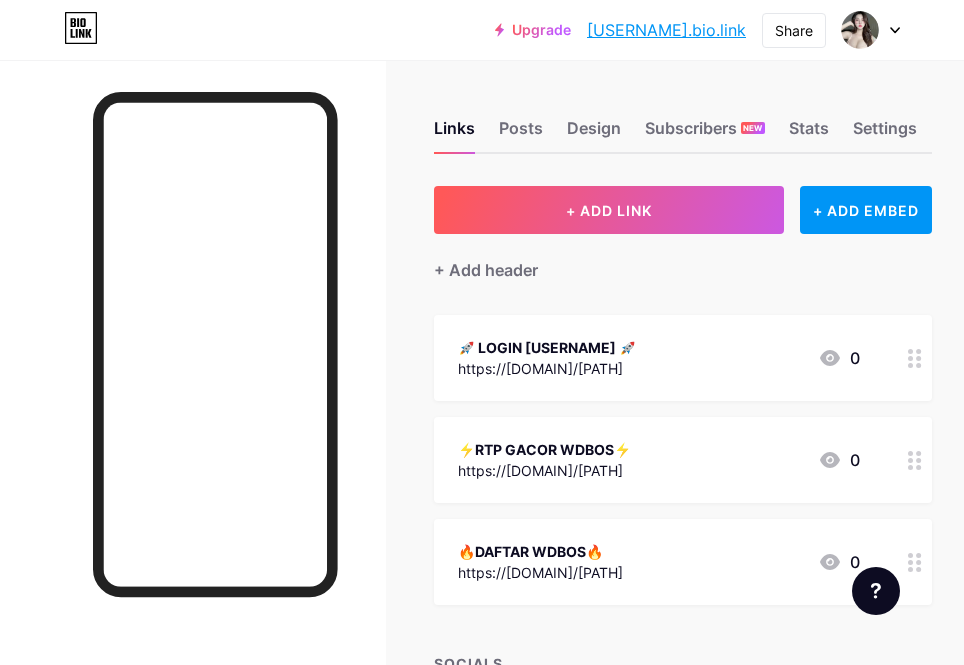 drag, startPoint x: 700, startPoint y: 454, endPoint x: 715, endPoint y: 553, distance: 100.12991 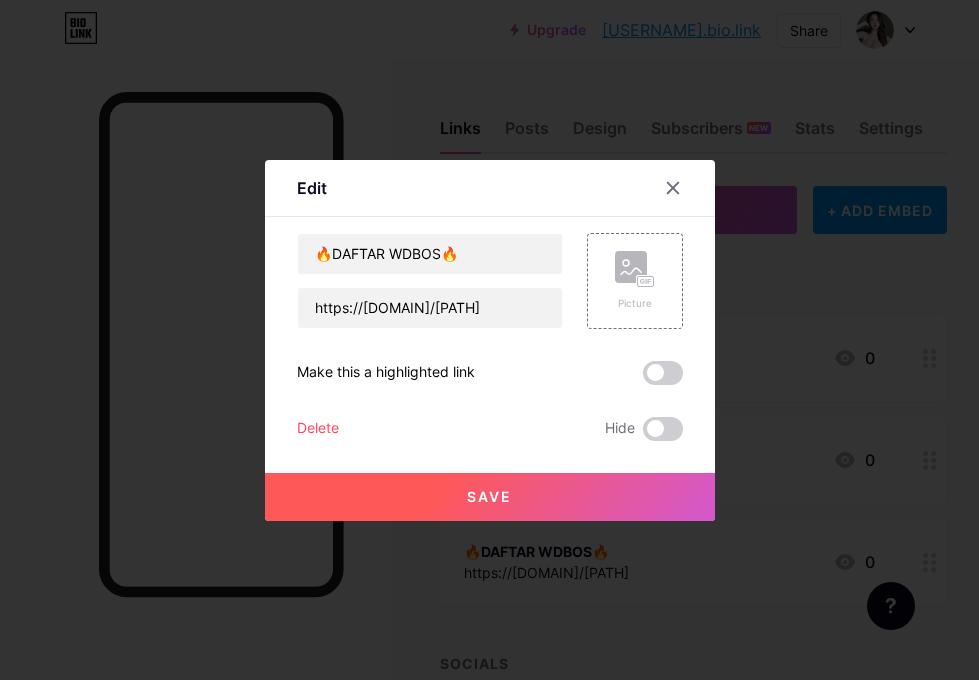 click at bounding box center [489, 340] 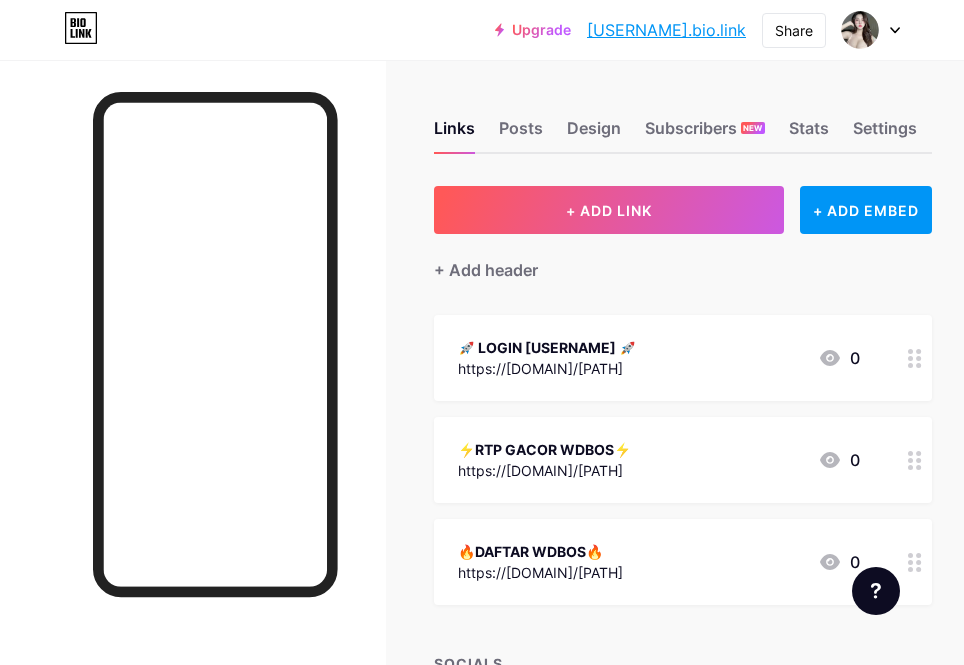 type 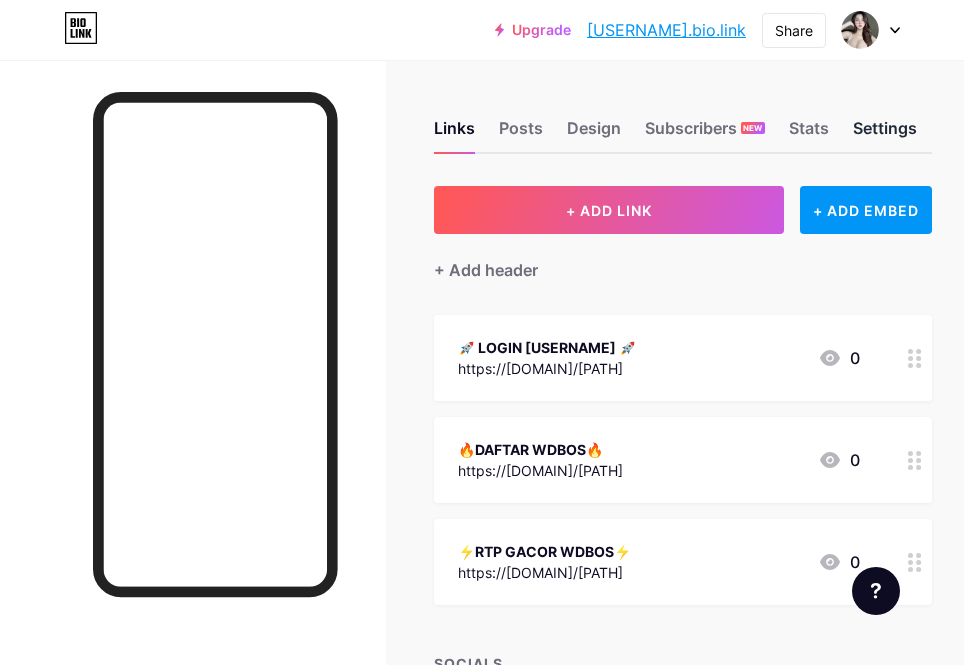 click on "Settings" at bounding box center (885, 134) 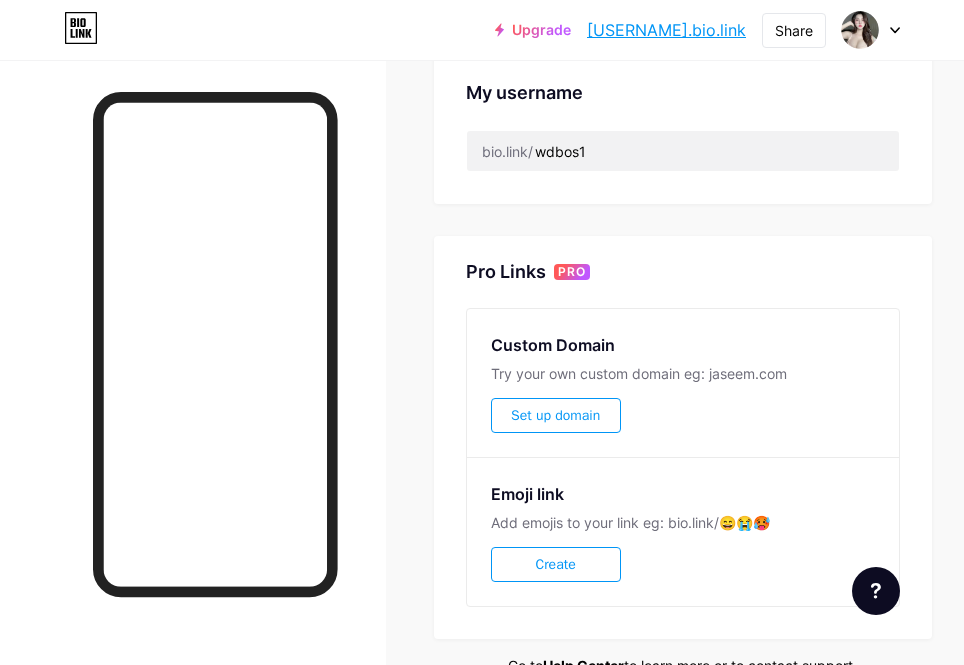 scroll, scrollTop: 916, scrollLeft: 0, axis: vertical 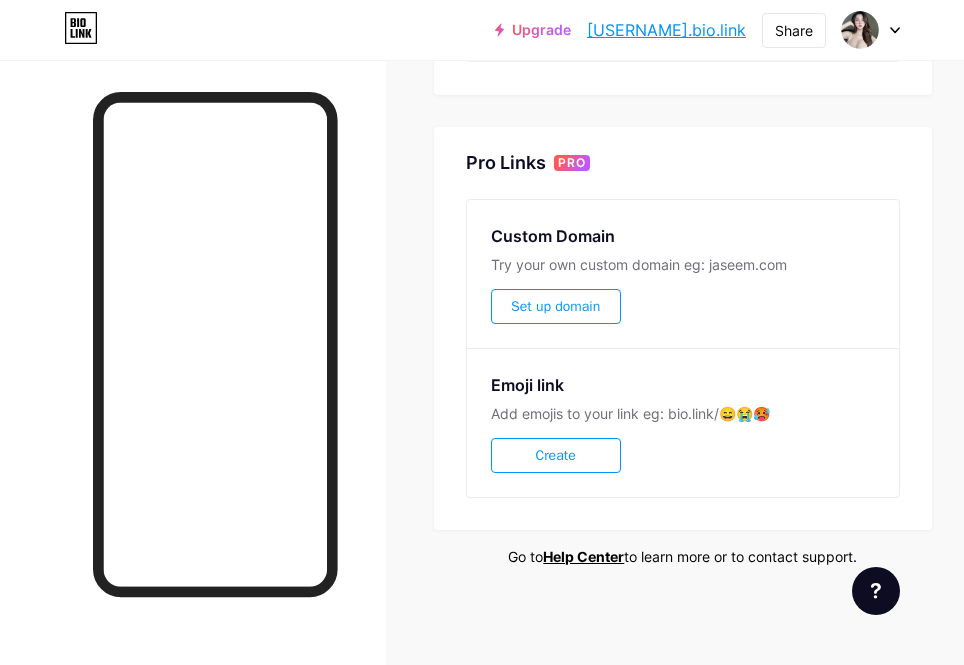 click 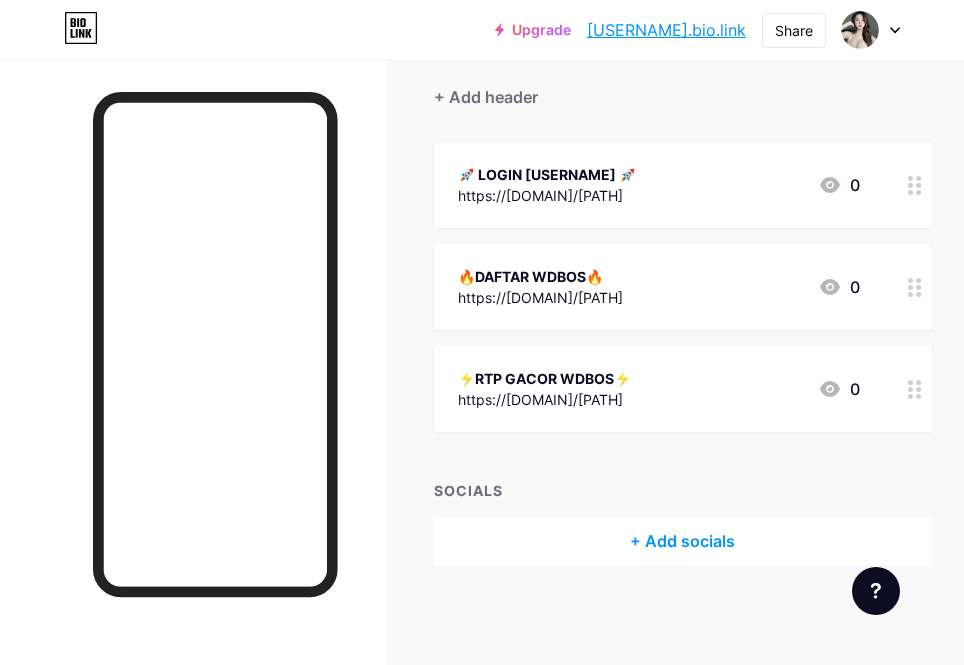 scroll, scrollTop: 0, scrollLeft: 0, axis: both 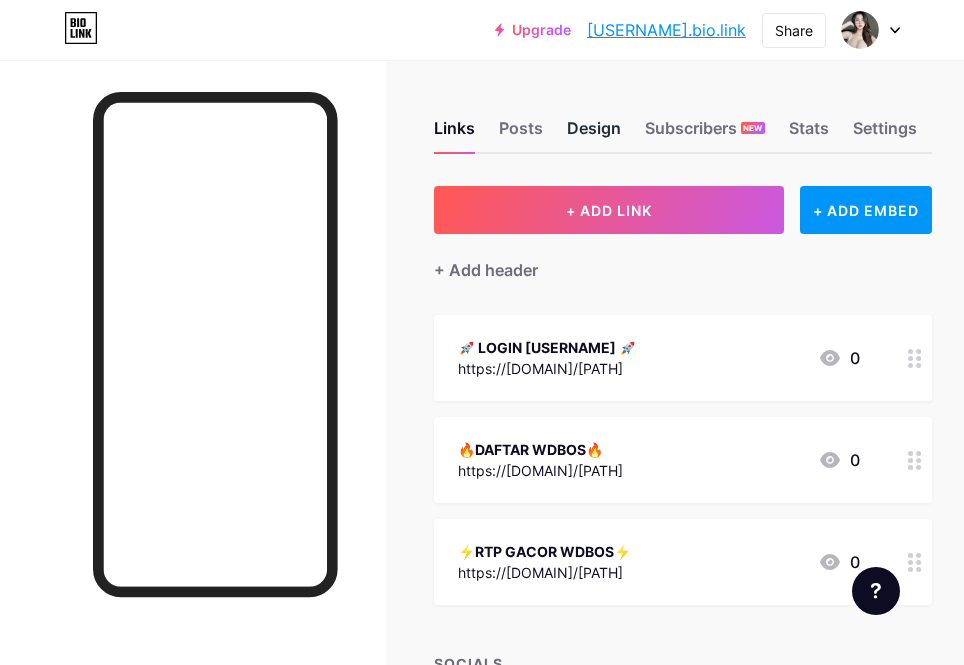 click on "Design" at bounding box center (594, 134) 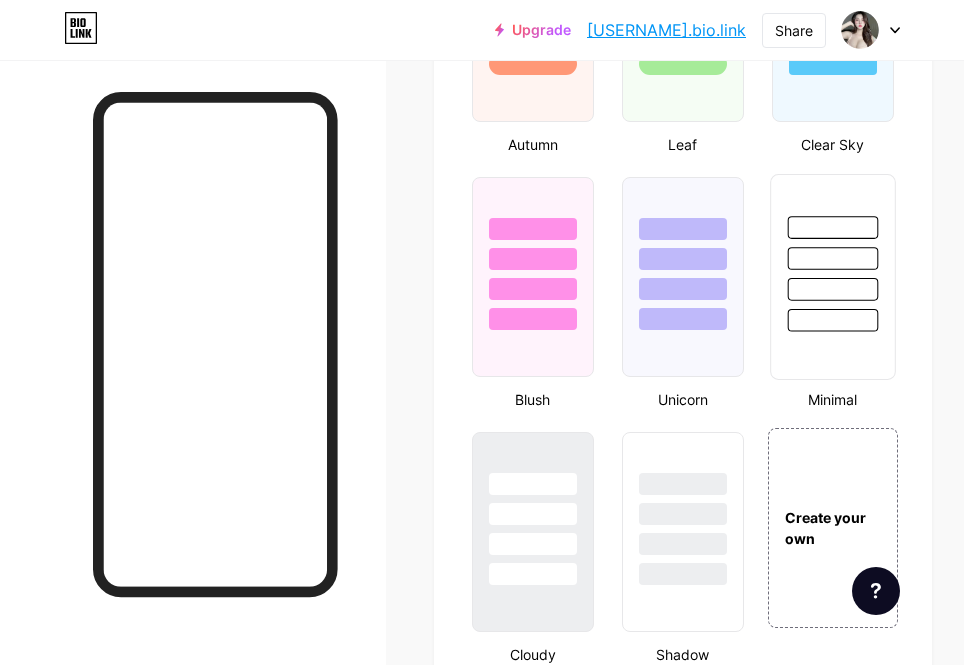 scroll, scrollTop: 1976, scrollLeft: 0, axis: vertical 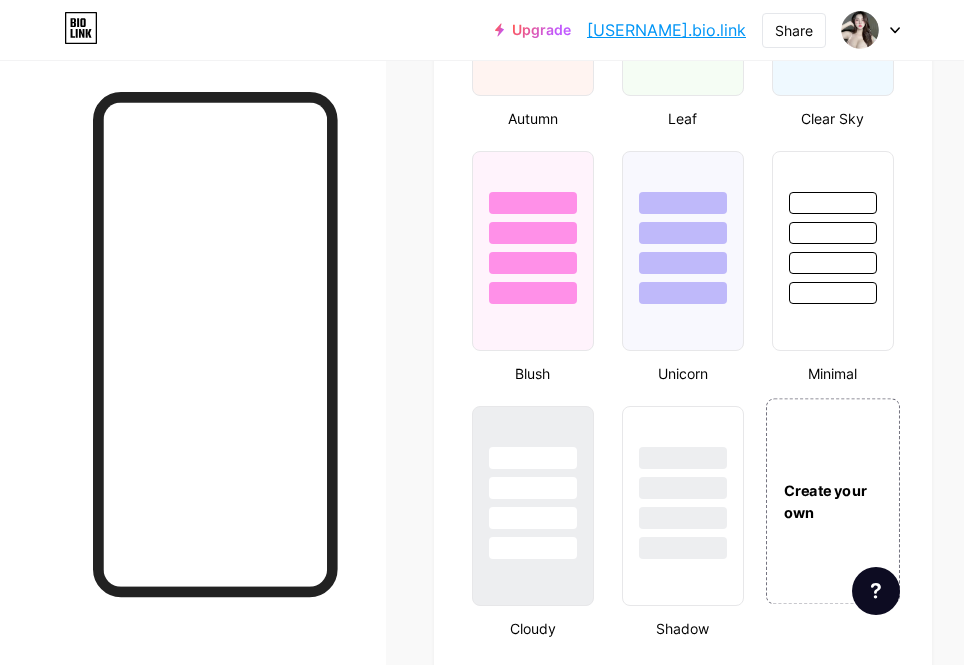 click on "Create your own" at bounding box center [833, 501] 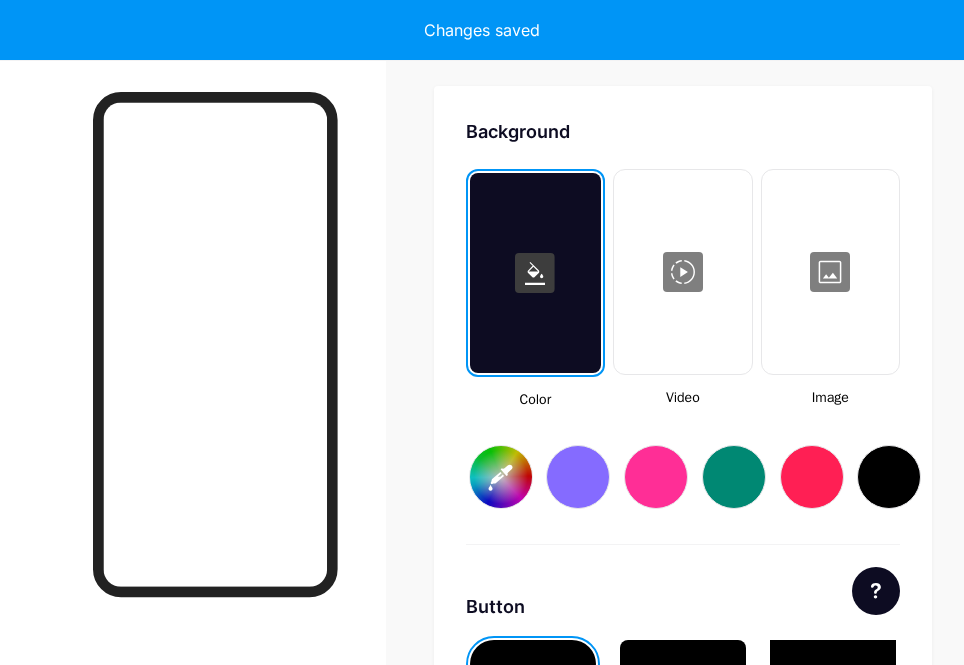 scroll, scrollTop: 2599, scrollLeft: 0, axis: vertical 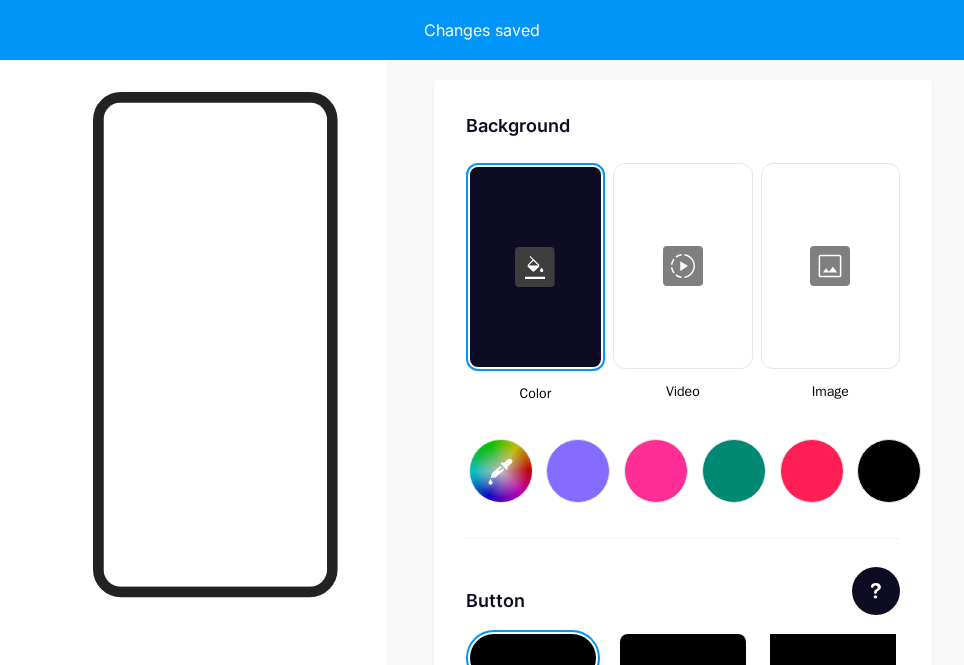 type on "#ffffff" 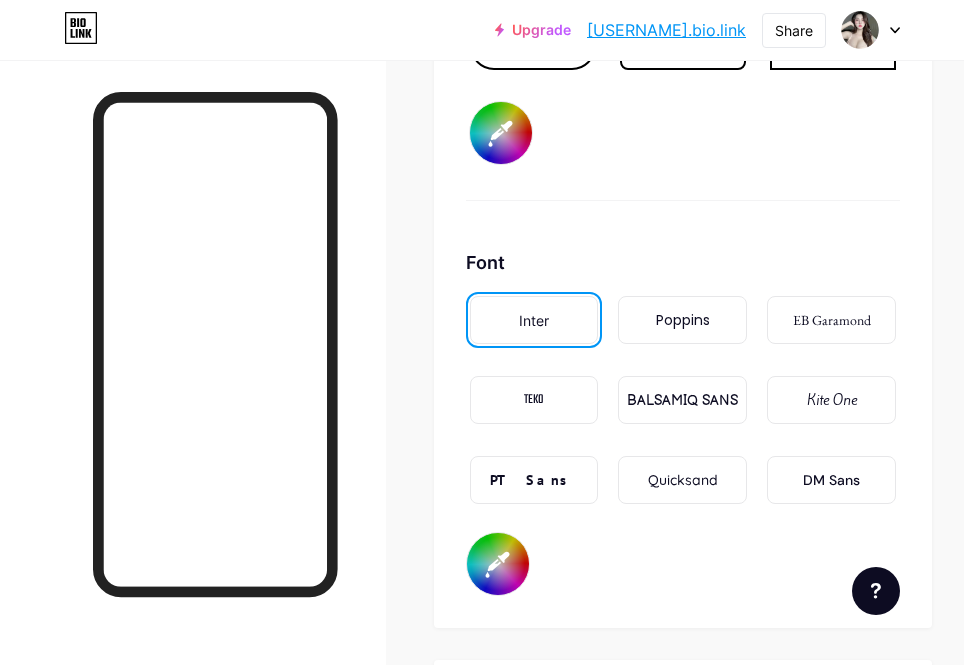 scroll, scrollTop: 3299, scrollLeft: 0, axis: vertical 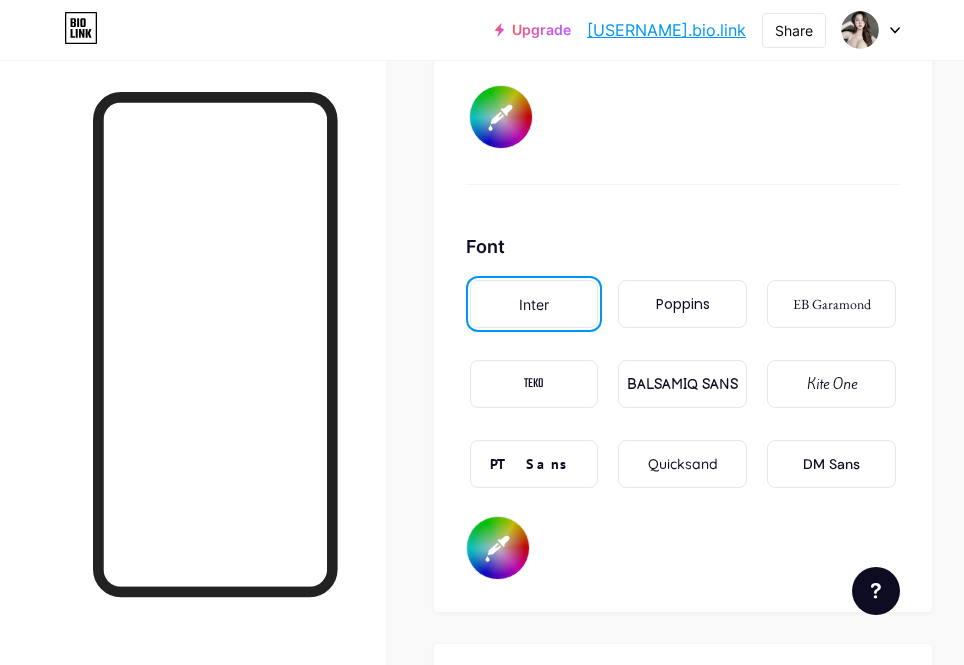 click on "BALSAMIQ SANS" at bounding box center (682, 384) 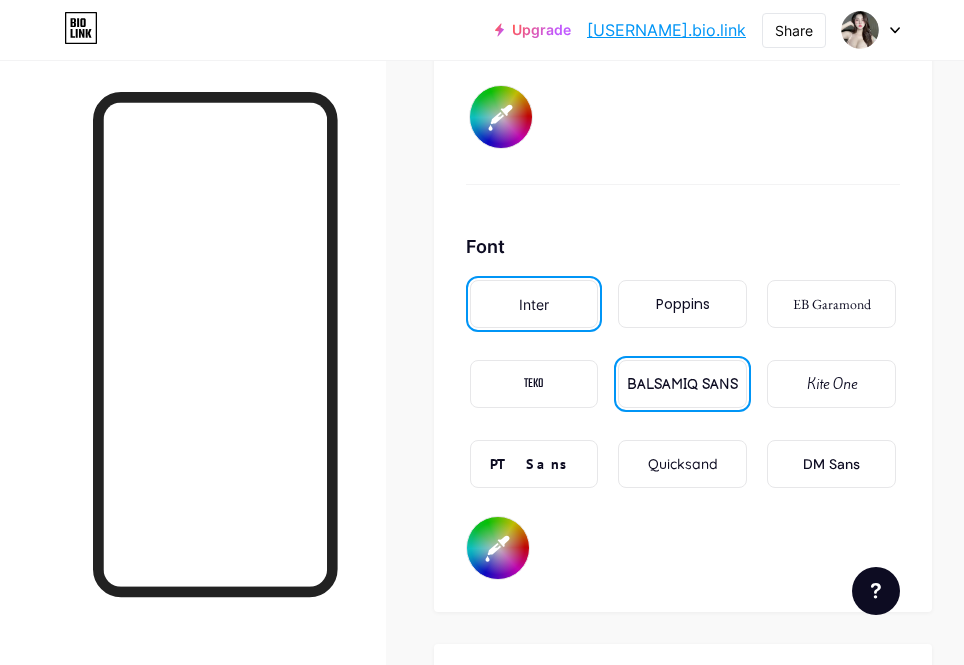 click on "Inter" at bounding box center [534, 304] 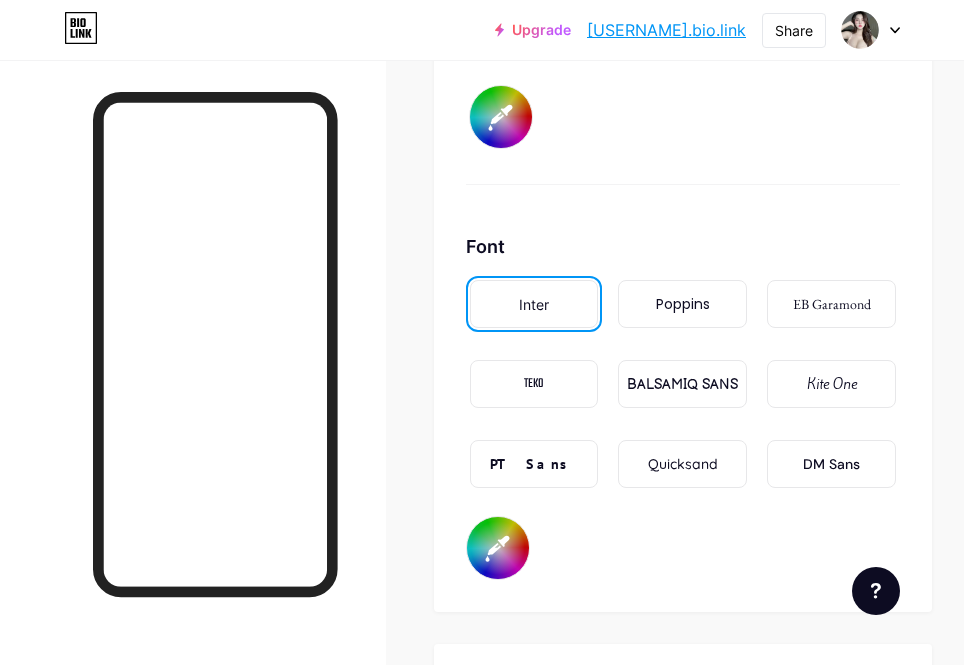 click on "Poppins" at bounding box center (683, 304) 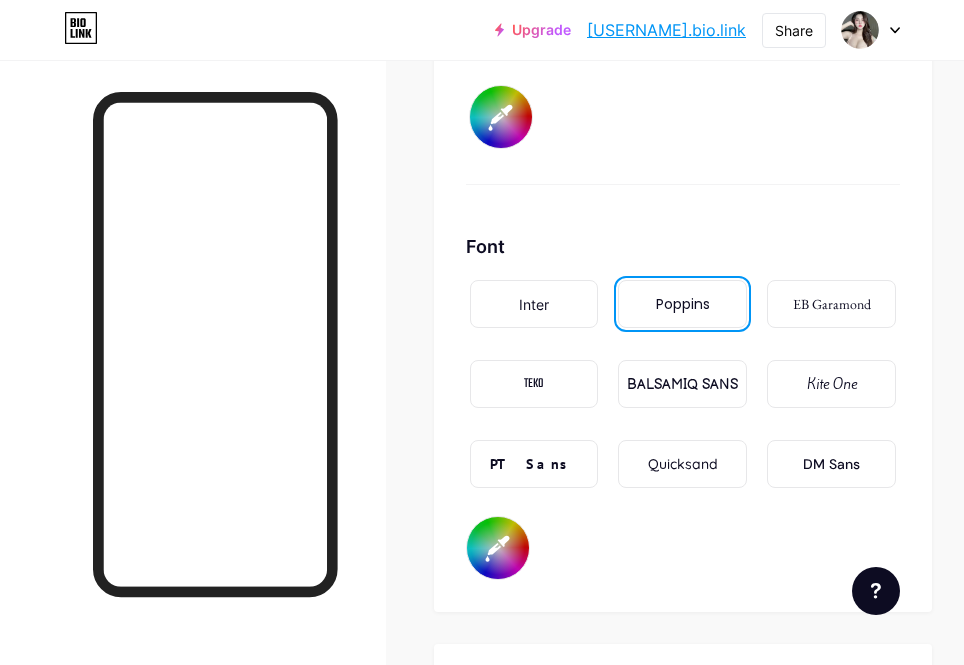 click on "PT Sans" at bounding box center (534, 464) 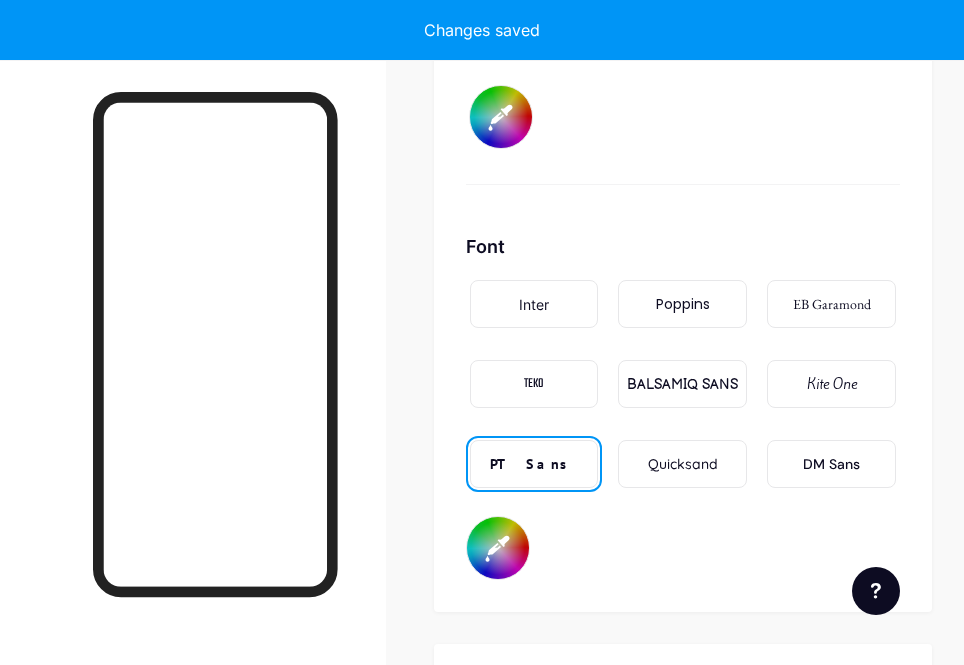 type on "#ffffff" 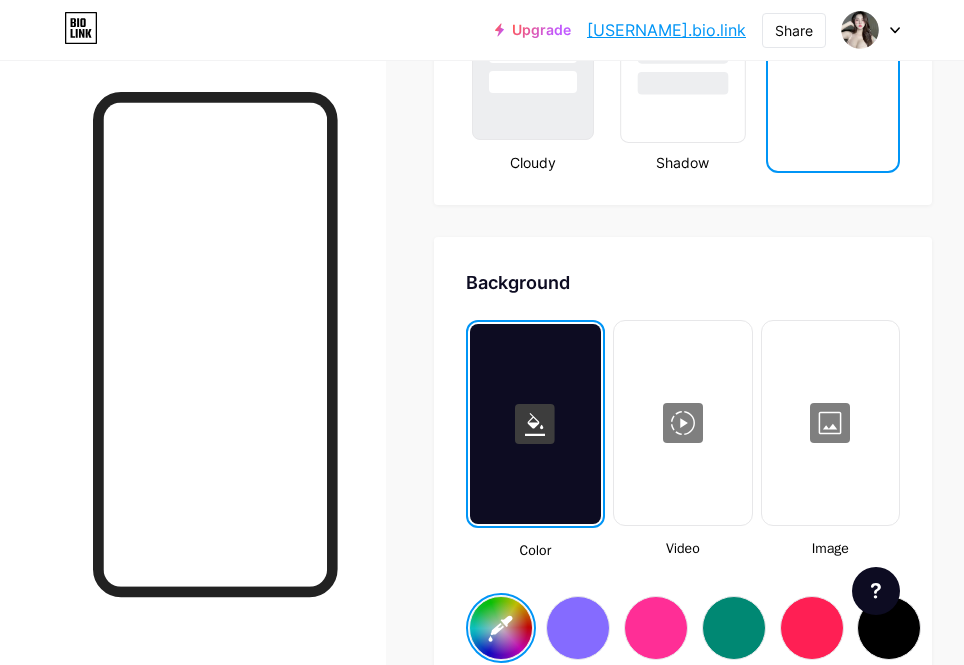scroll, scrollTop: 2440, scrollLeft: 0, axis: vertical 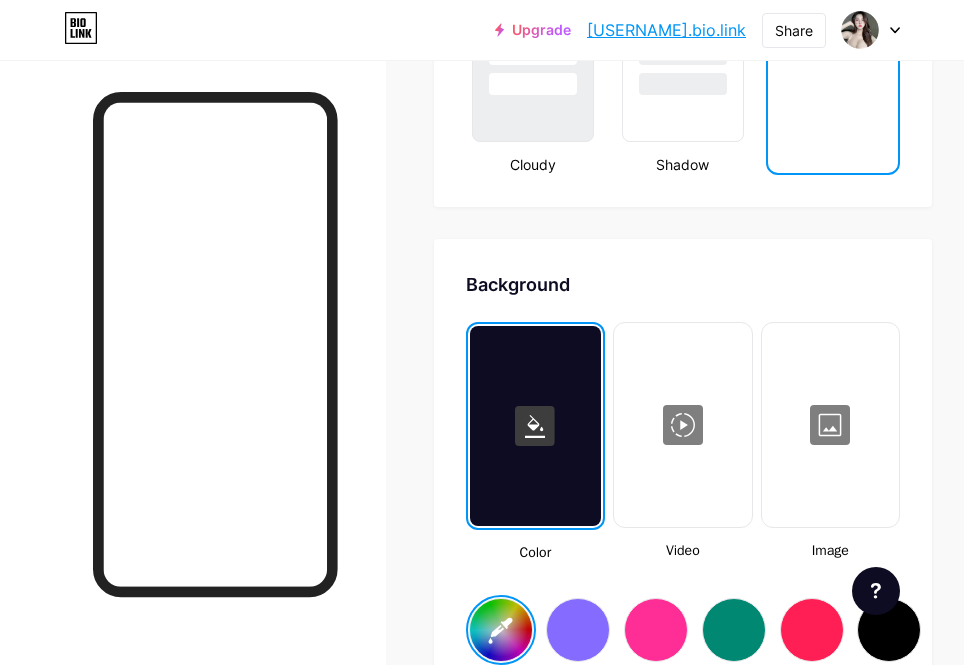 click 